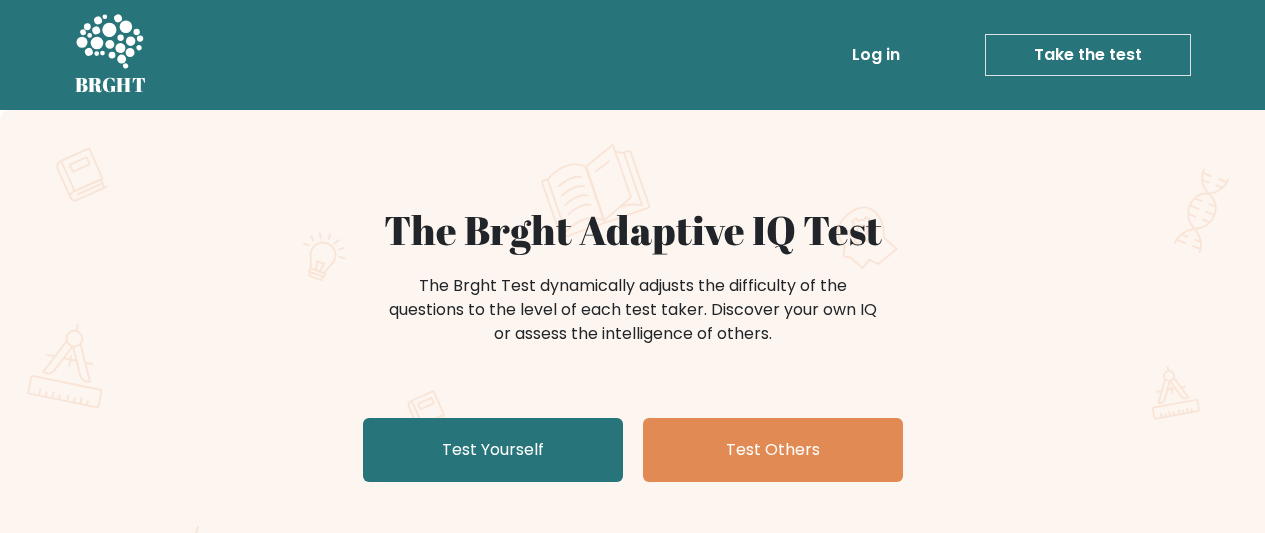 scroll, scrollTop: 0, scrollLeft: 0, axis: both 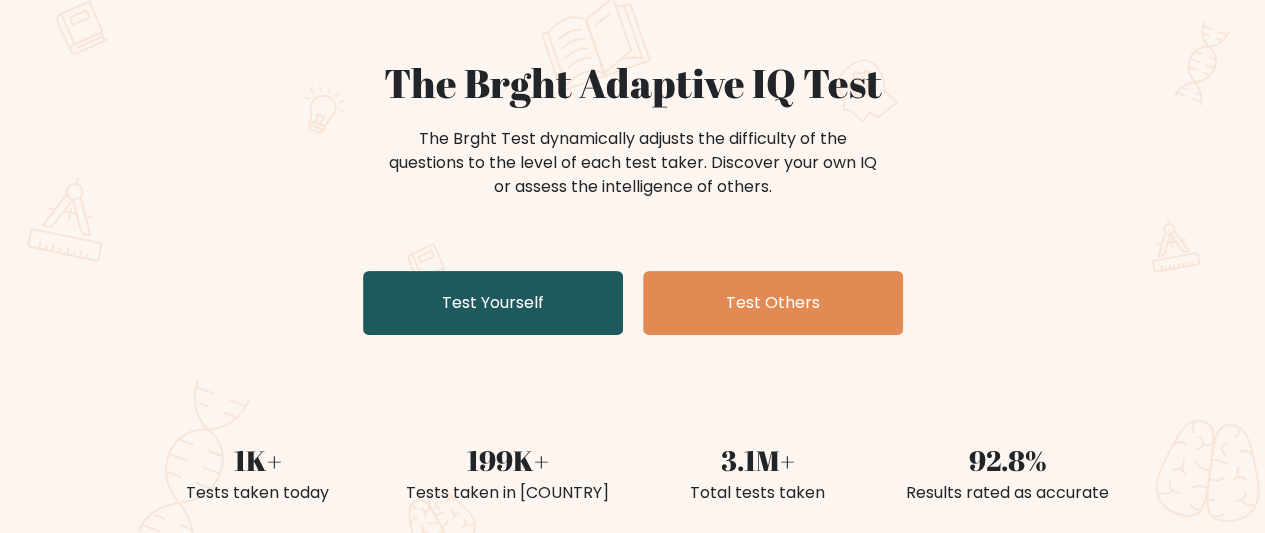 click on "Test Yourself" at bounding box center [493, 303] 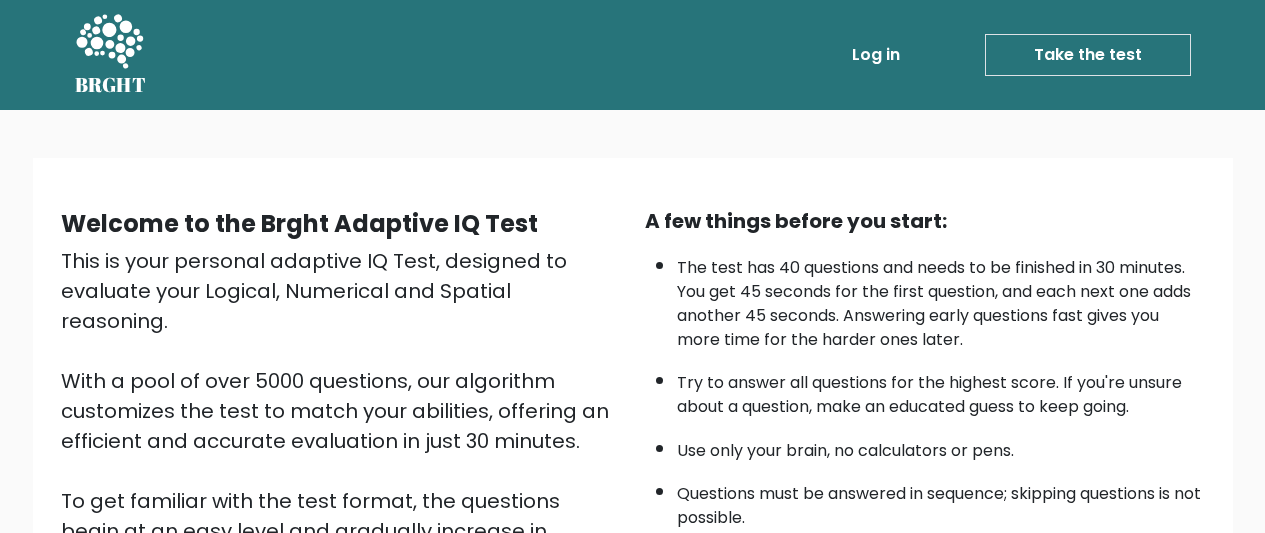 scroll, scrollTop: 0, scrollLeft: 0, axis: both 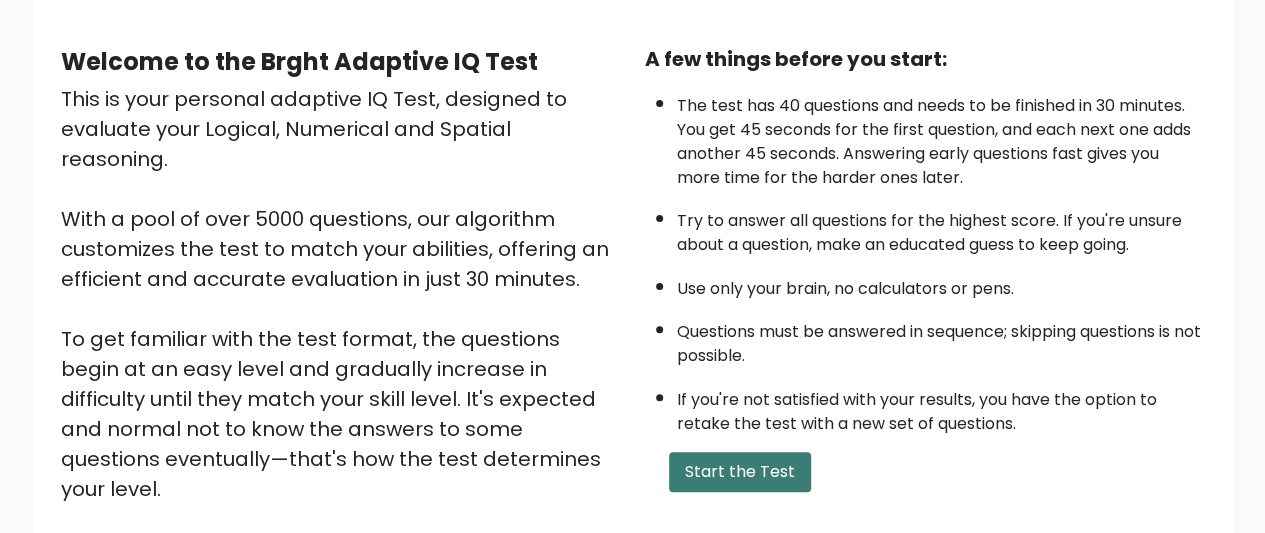 click on "Start the Test" at bounding box center [740, 472] 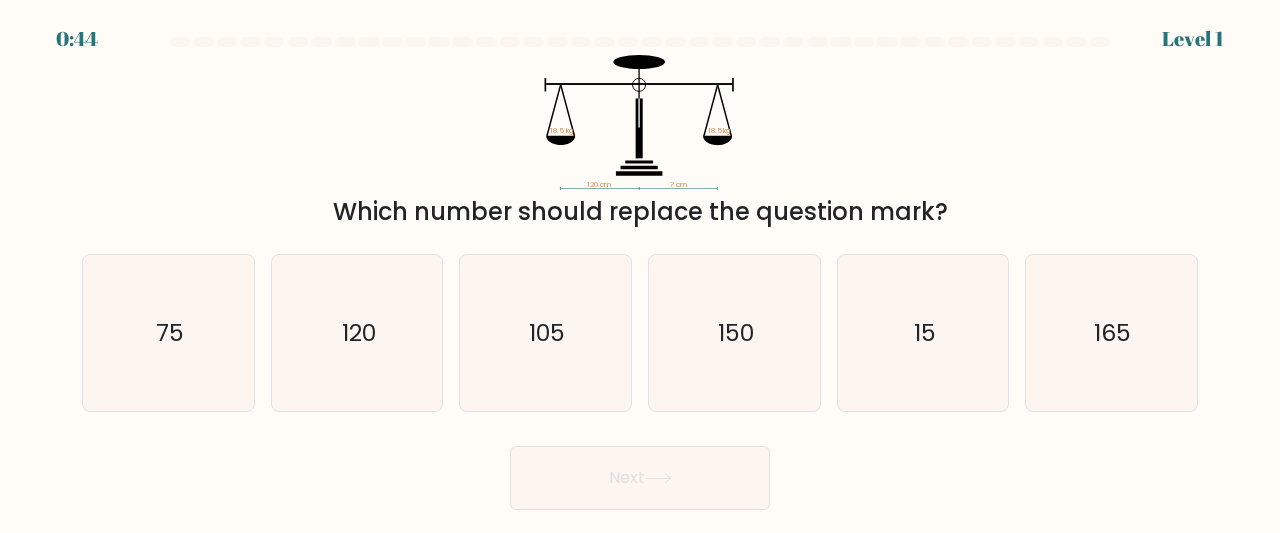 scroll, scrollTop: 0, scrollLeft: 0, axis: both 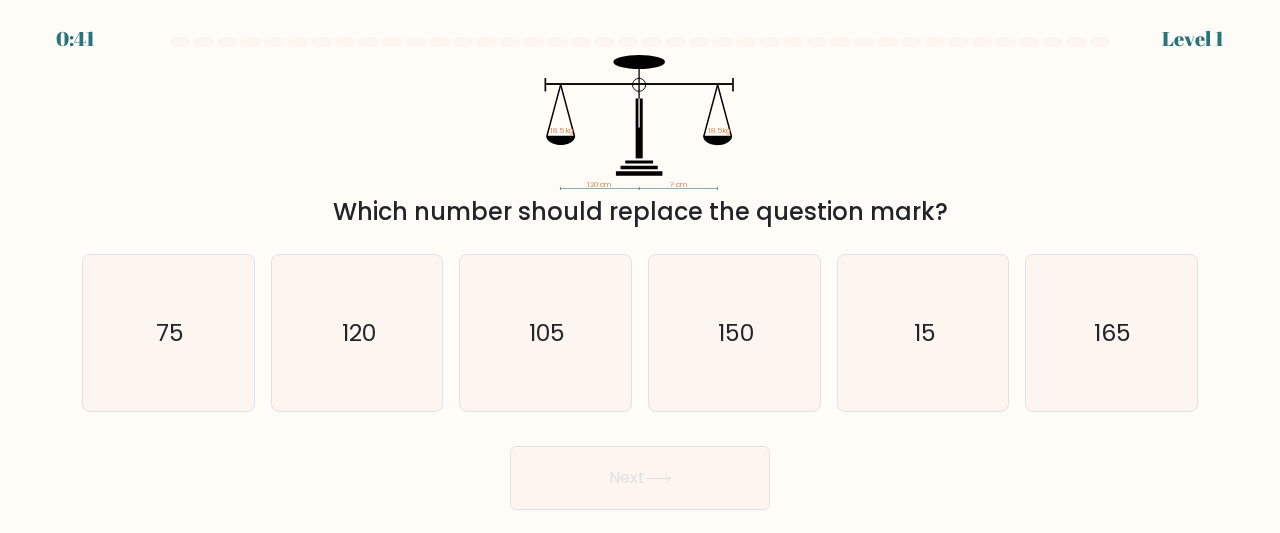 click at bounding box center [640, 273] 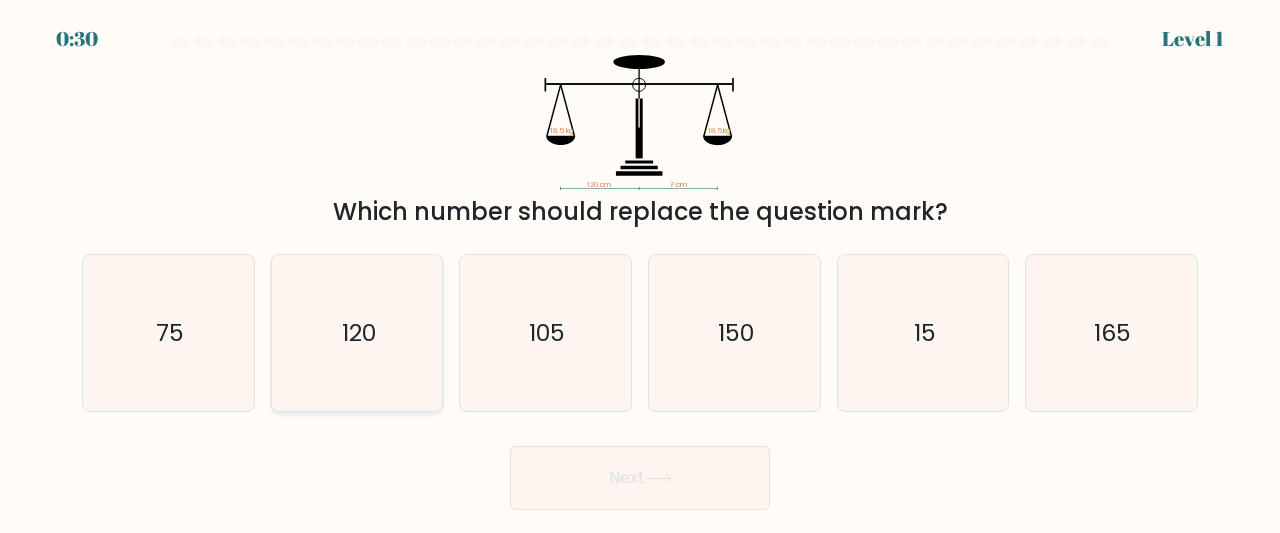 click on "120" 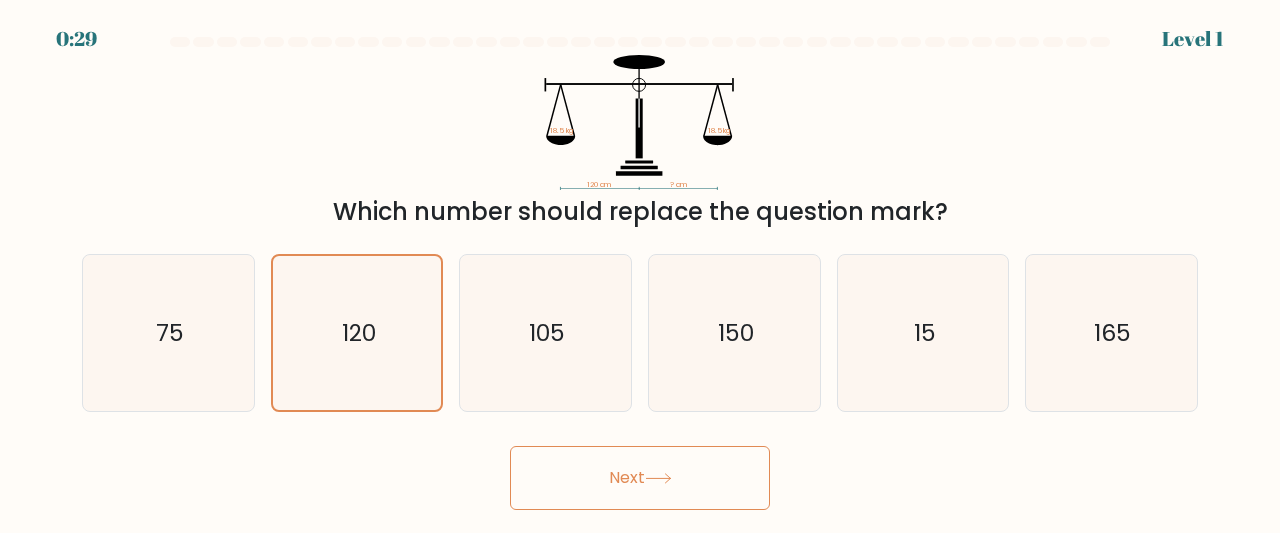 click on "Next" at bounding box center [640, 478] 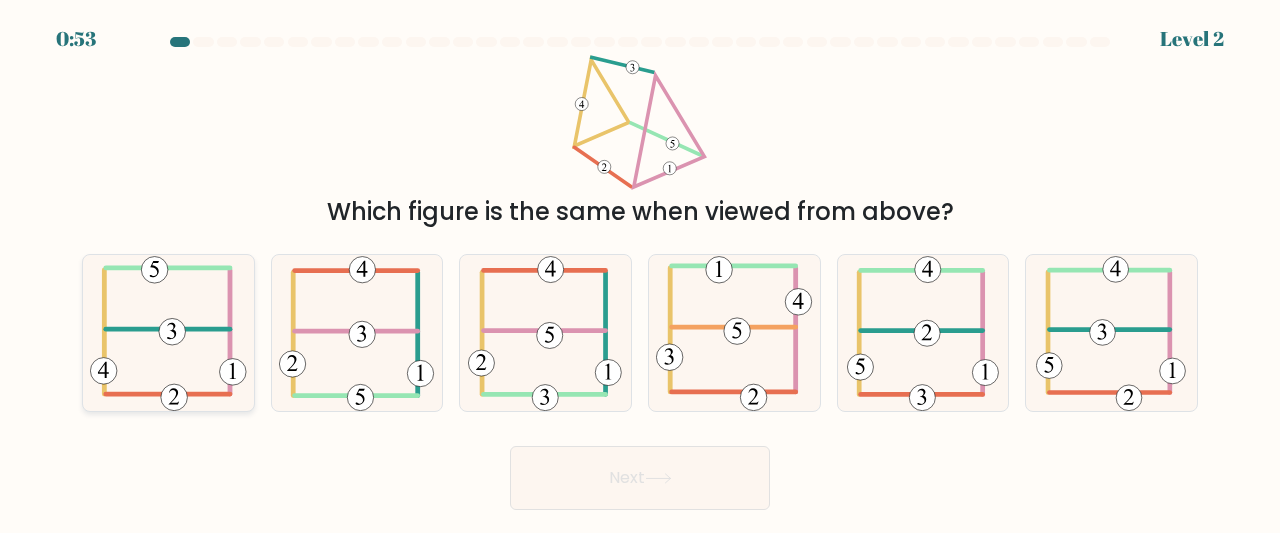 click 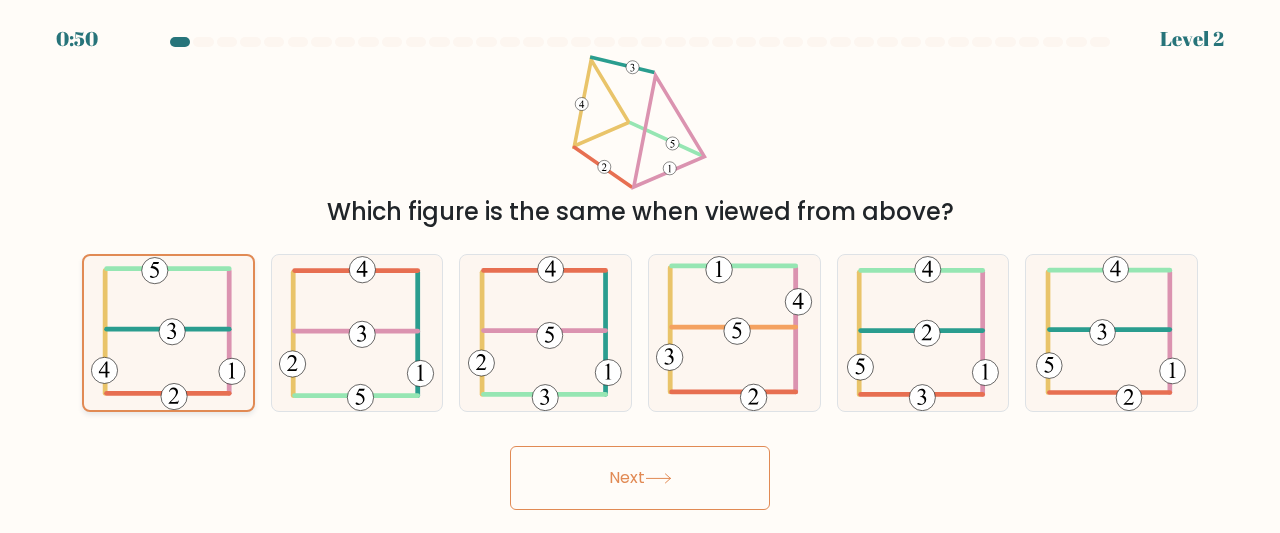 click 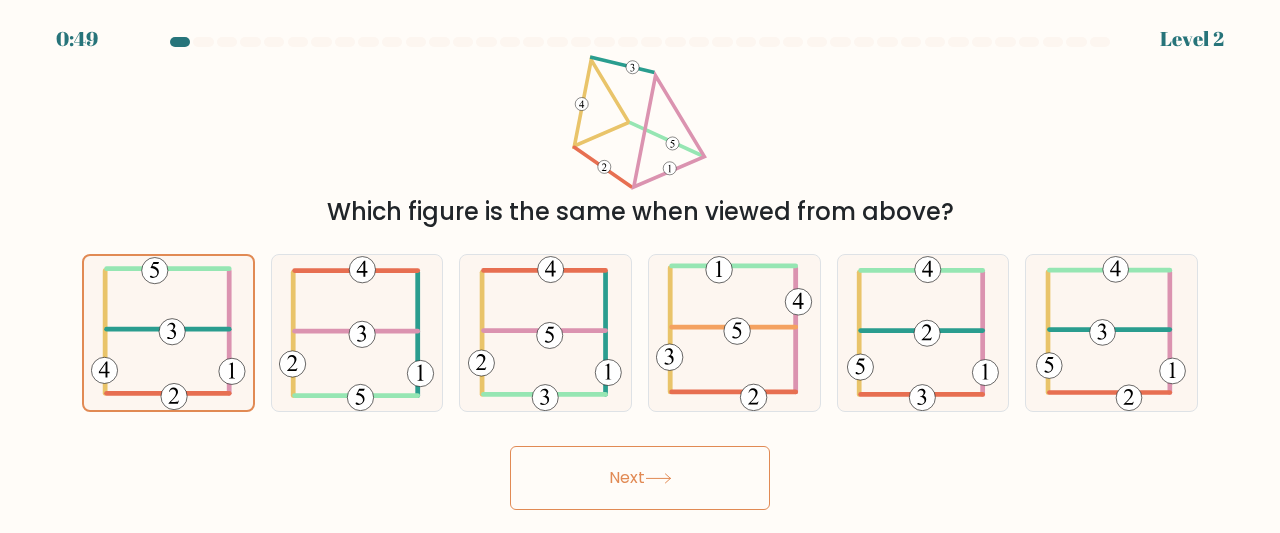 click on "Next" at bounding box center (640, 473) 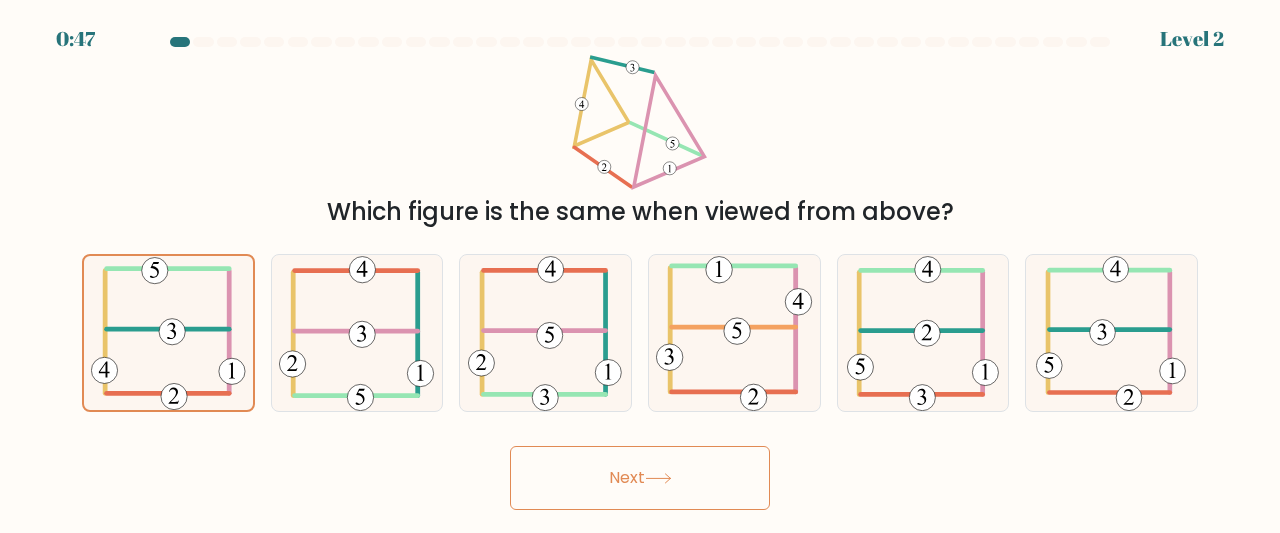 click on "Next" at bounding box center [640, 478] 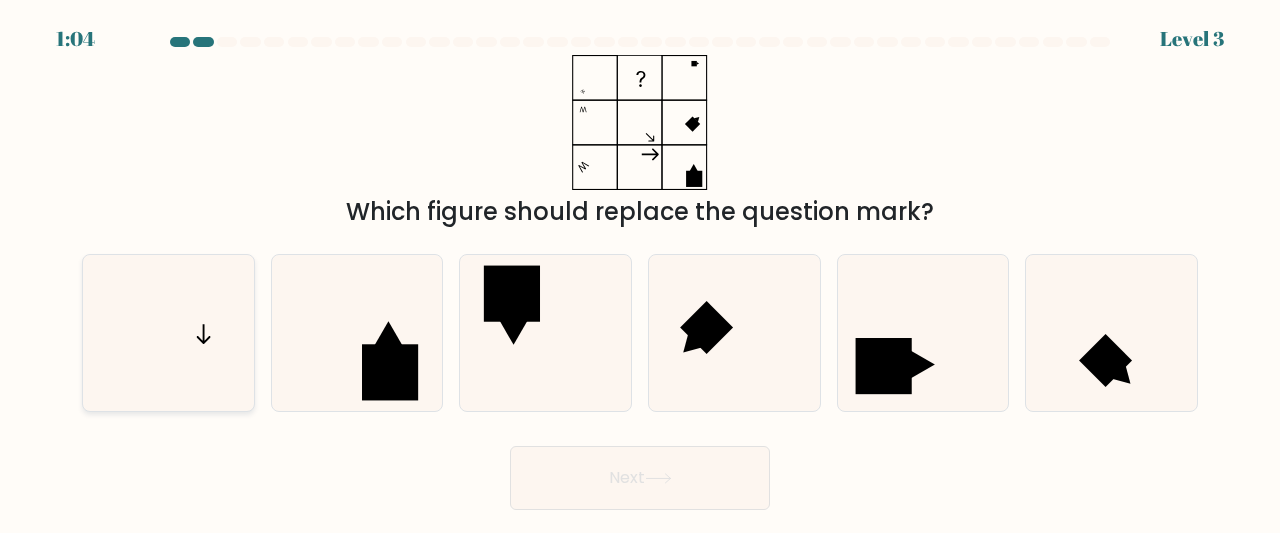 click 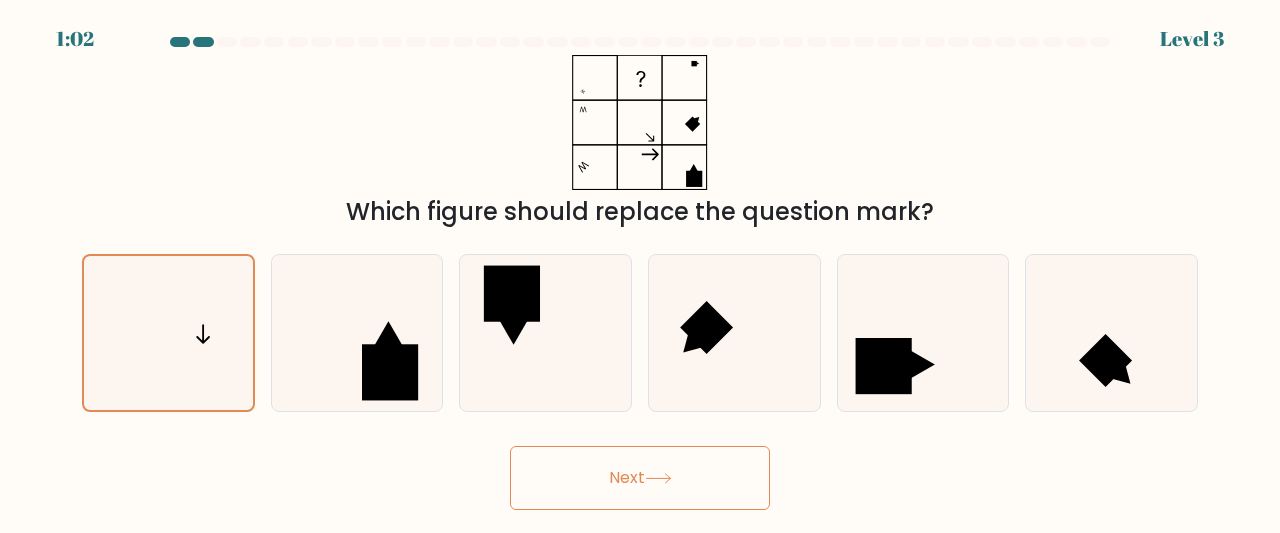 click on "Next" at bounding box center (640, 478) 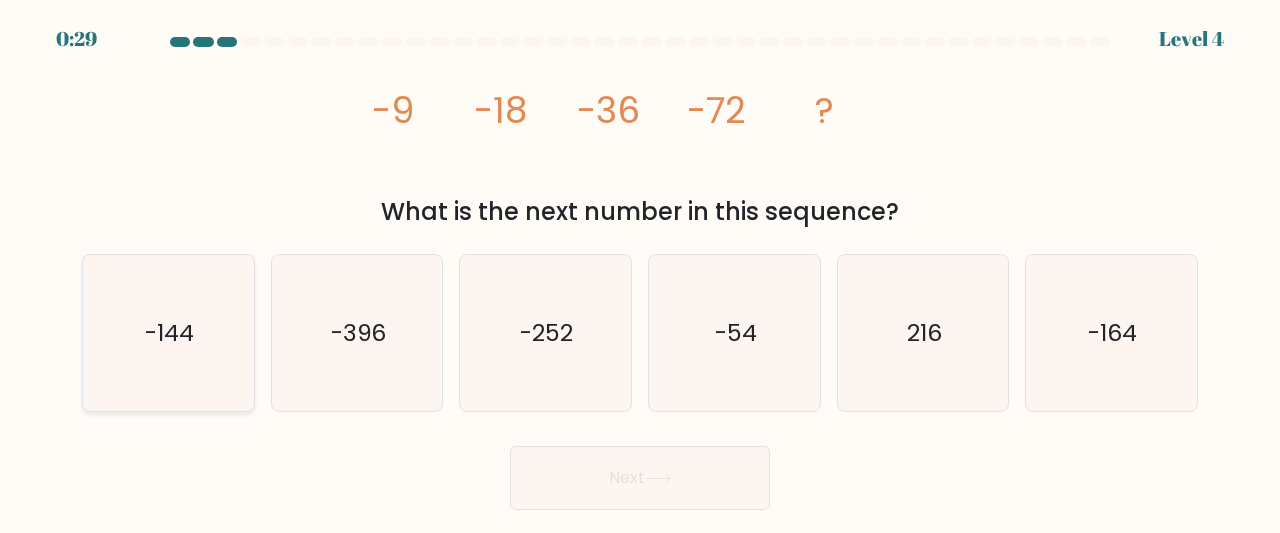 click on "-144" 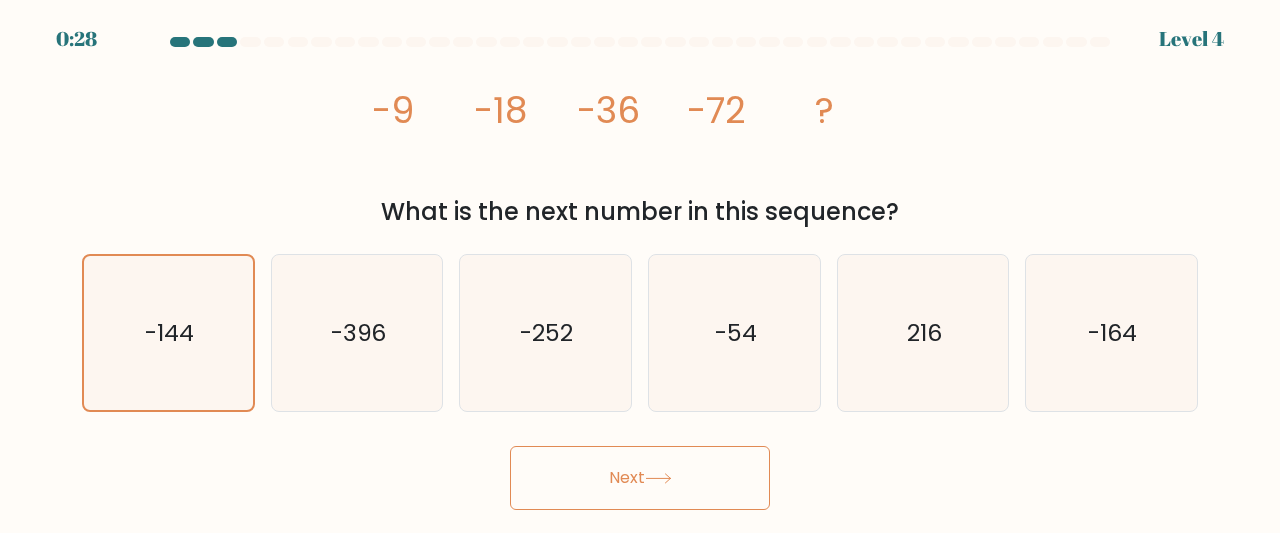 click on "Next" at bounding box center [640, 478] 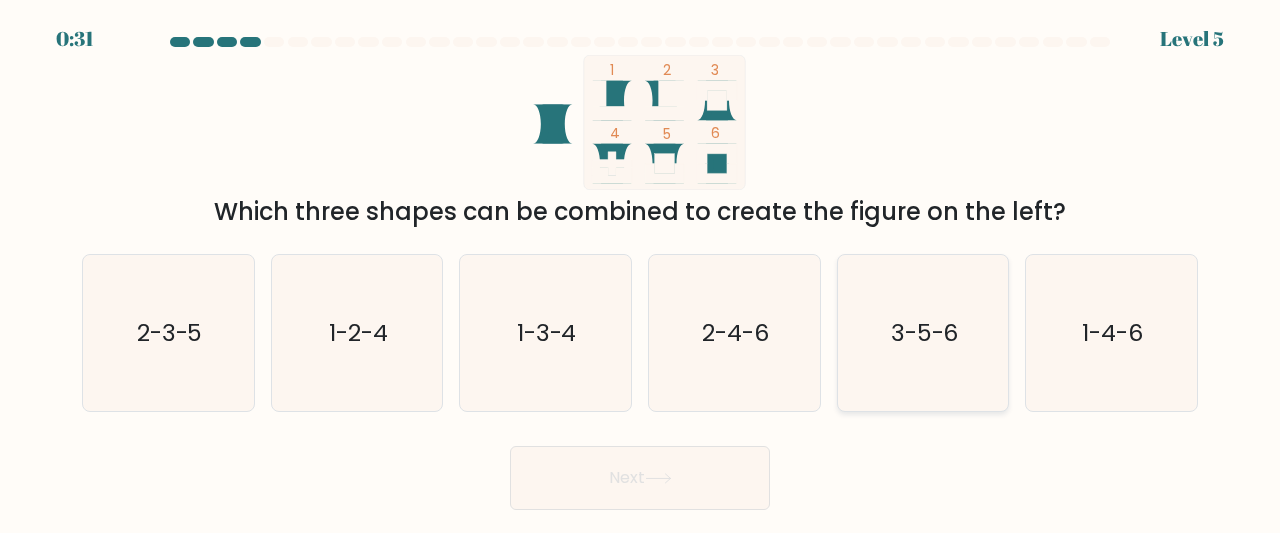 click on "3-5-6" 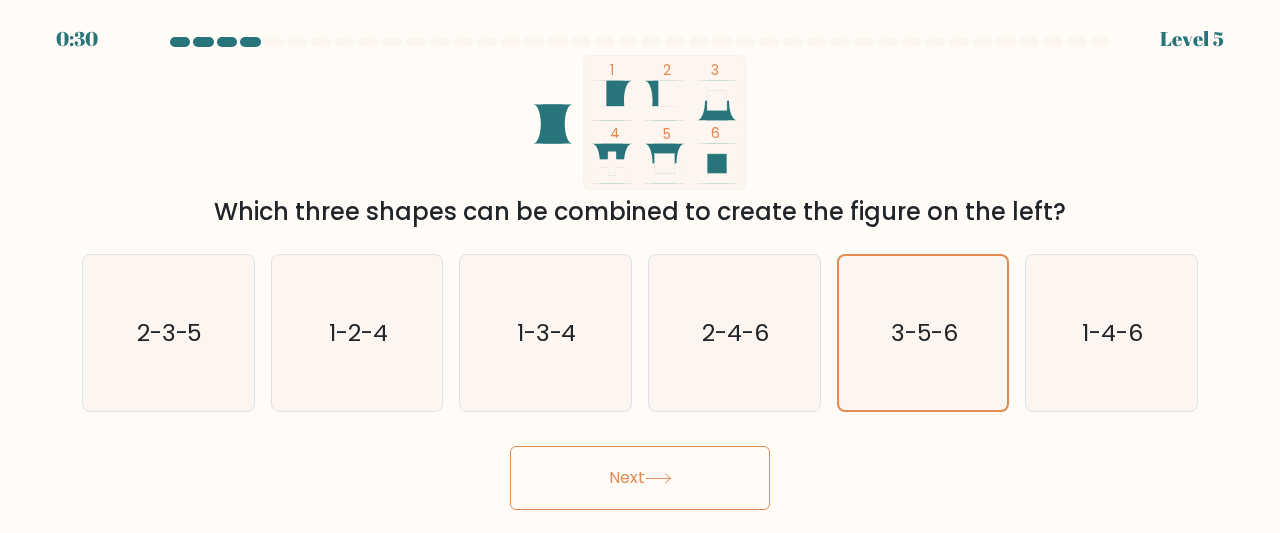 click on "Next" at bounding box center [640, 478] 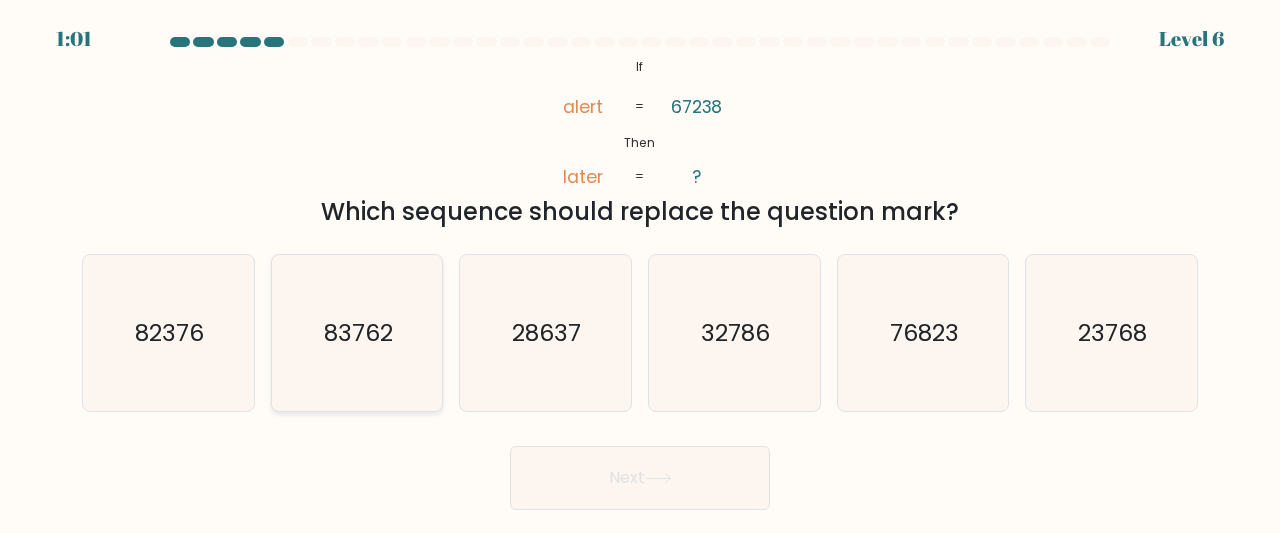 click on "83762" 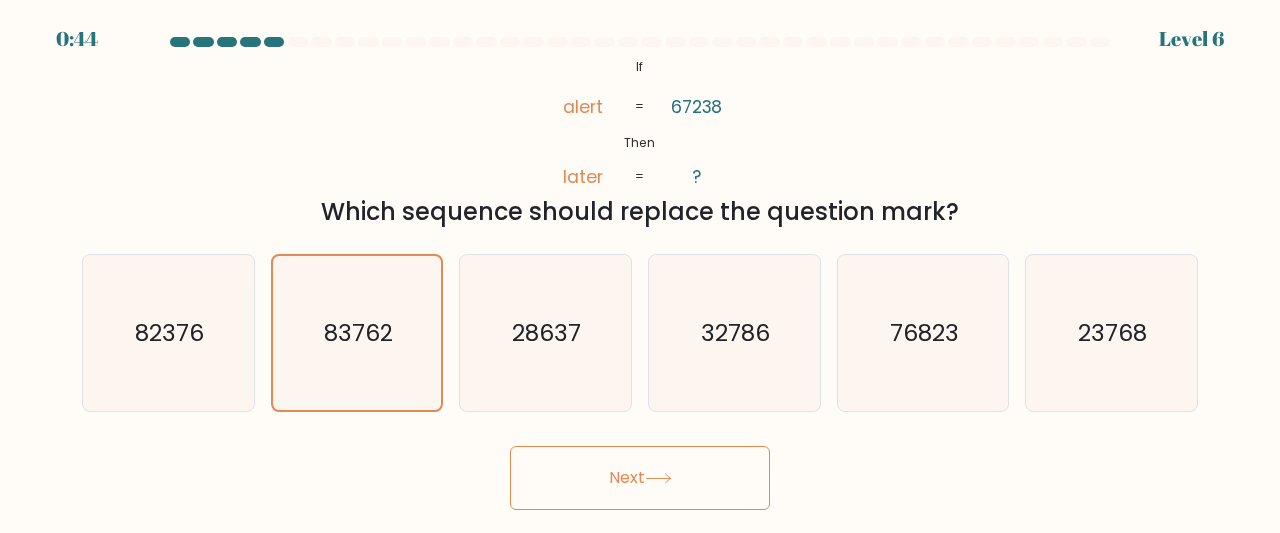 click on "Next" at bounding box center [640, 478] 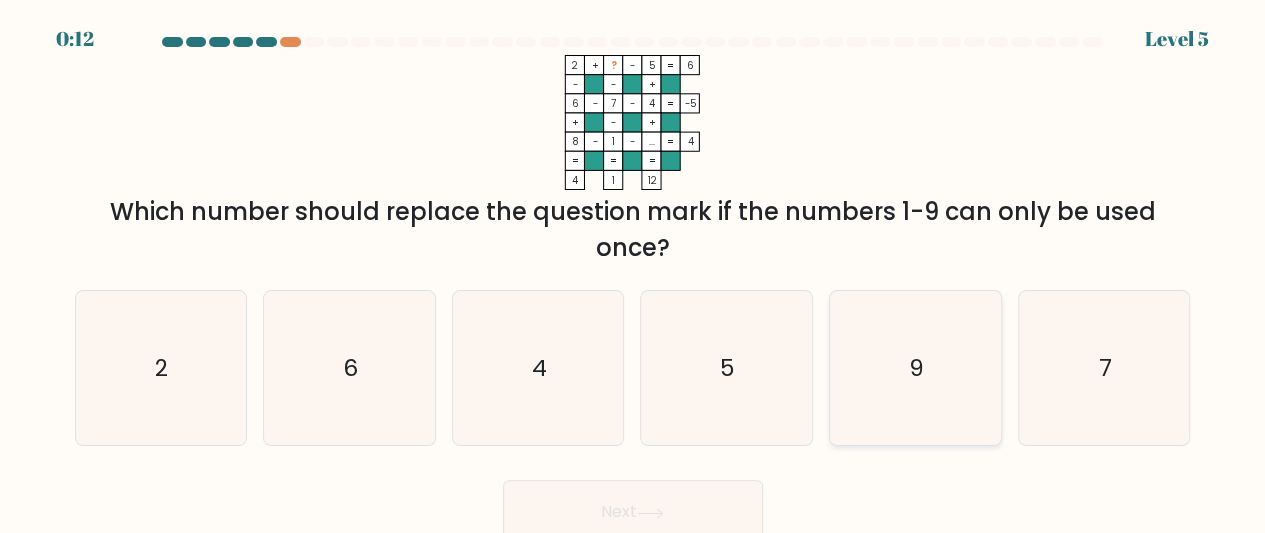click on "9" 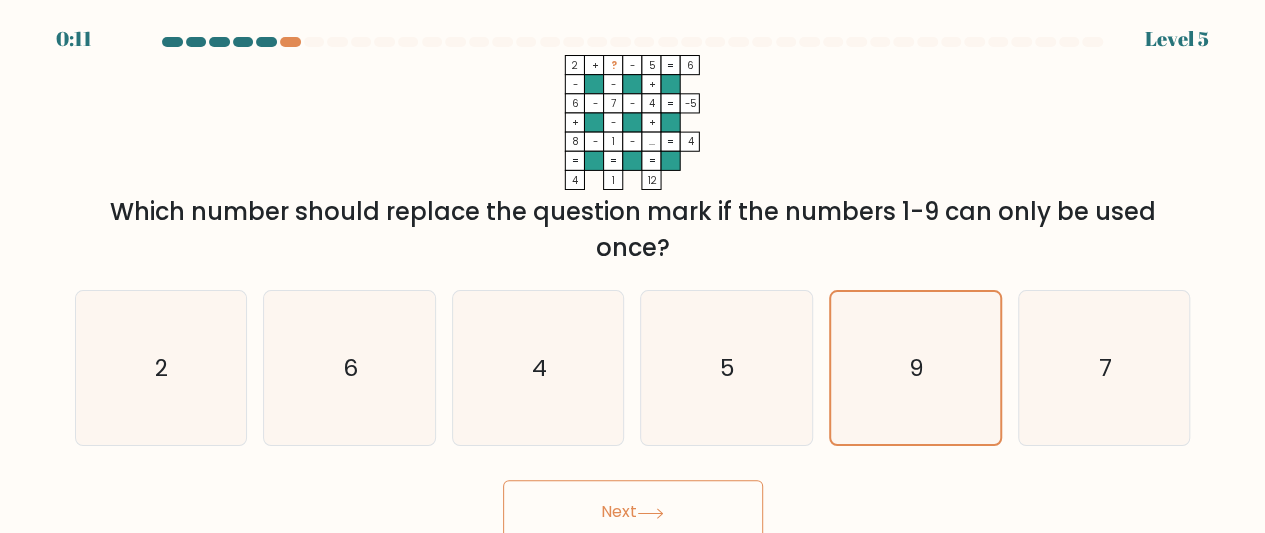 click on "Next" at bounding box center (633, 512) 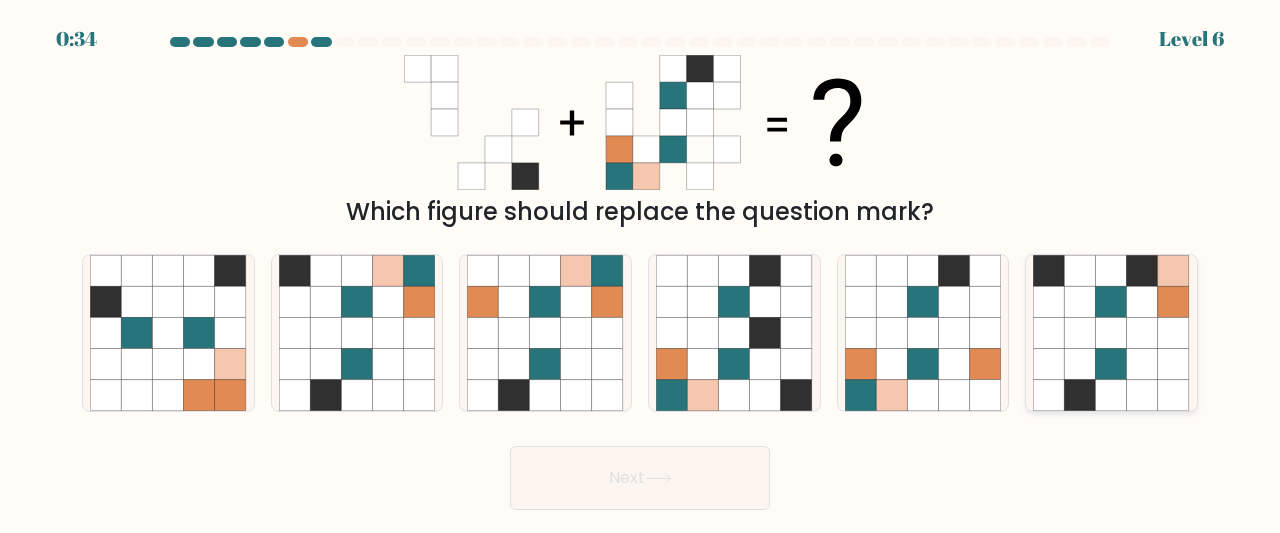 click 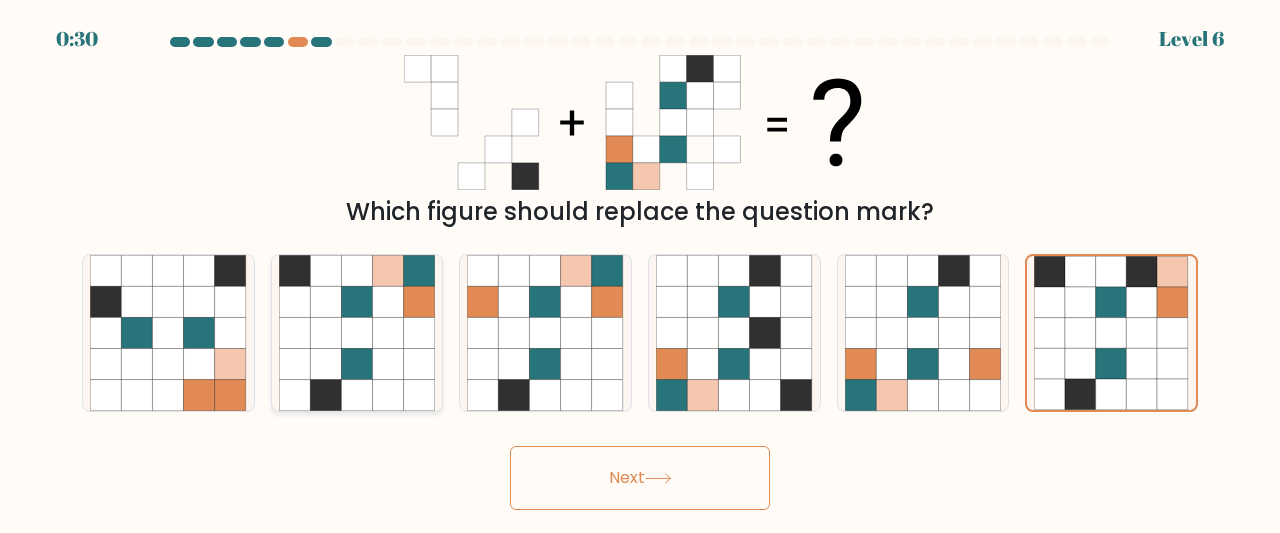 click 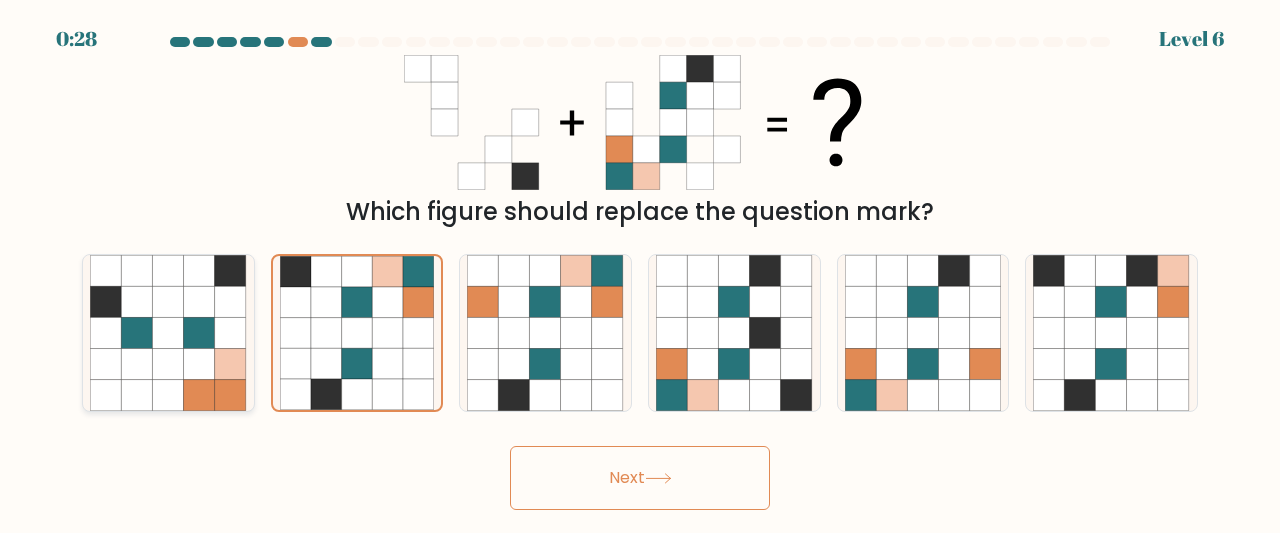 click 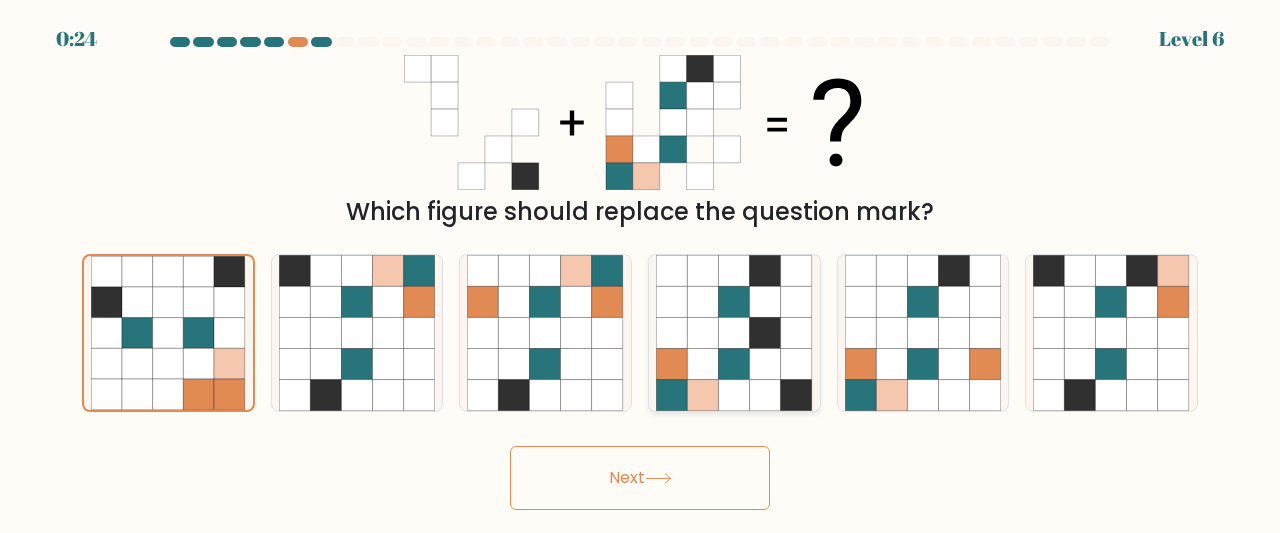 click 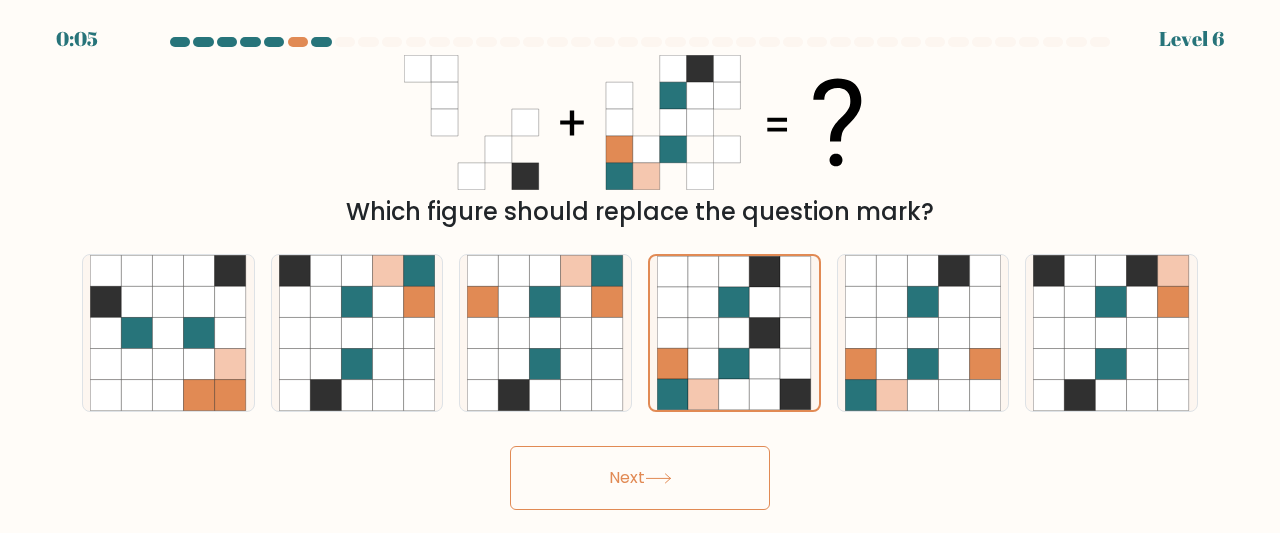 click on "Next" at bounding box center [640, 478] 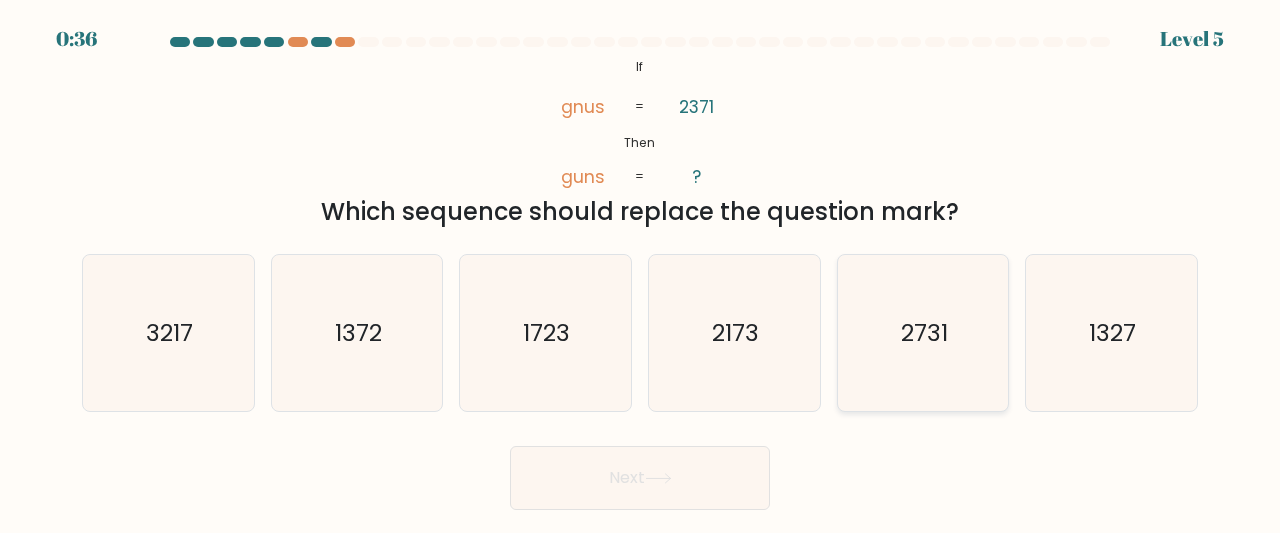 click on "2731" 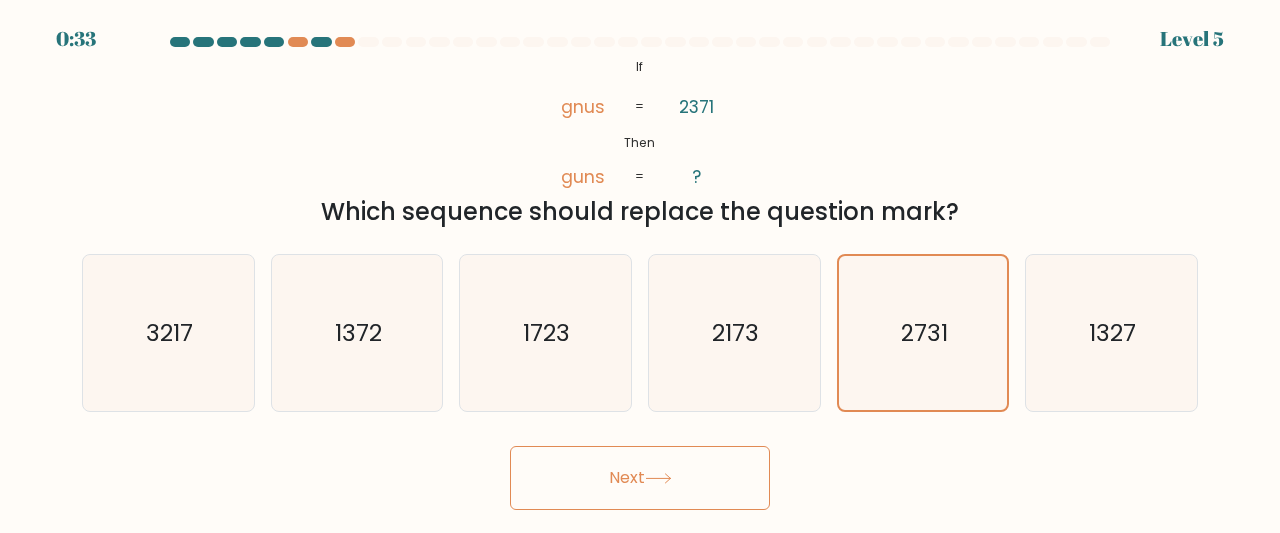 click on "Next" at bounding box center (640, 478) 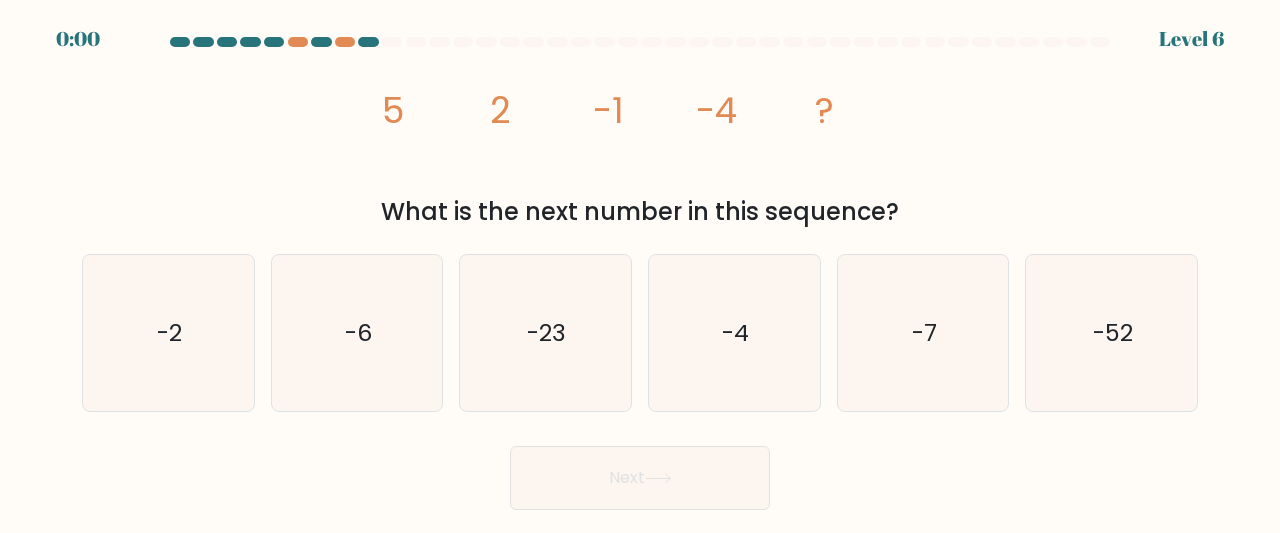 click on "c.
-23" at bounding box center [545, 333] 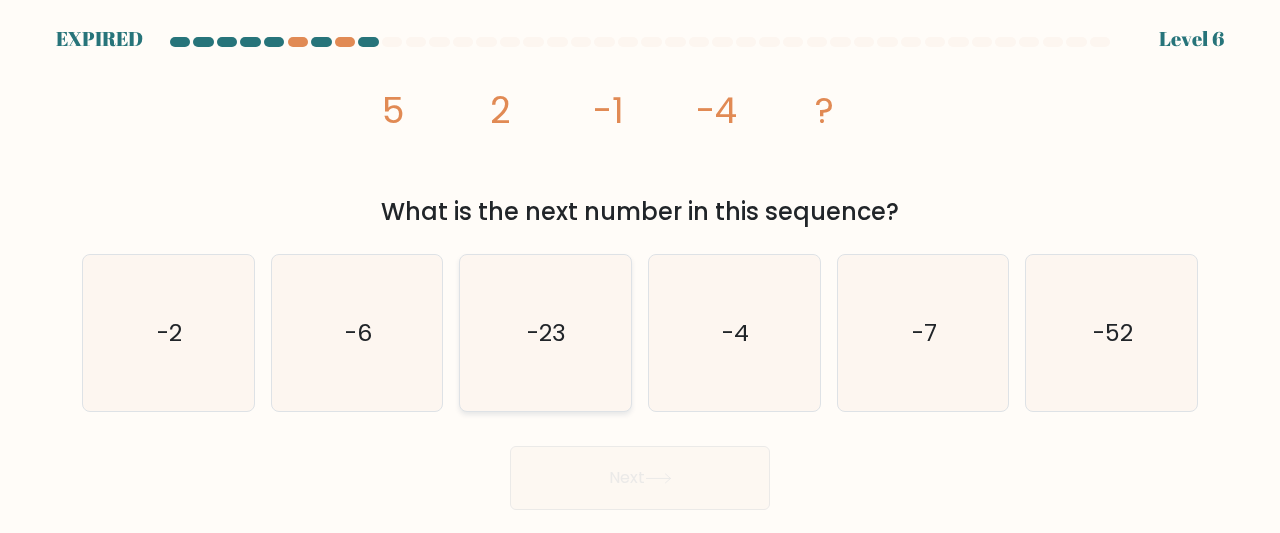 click on "-23" 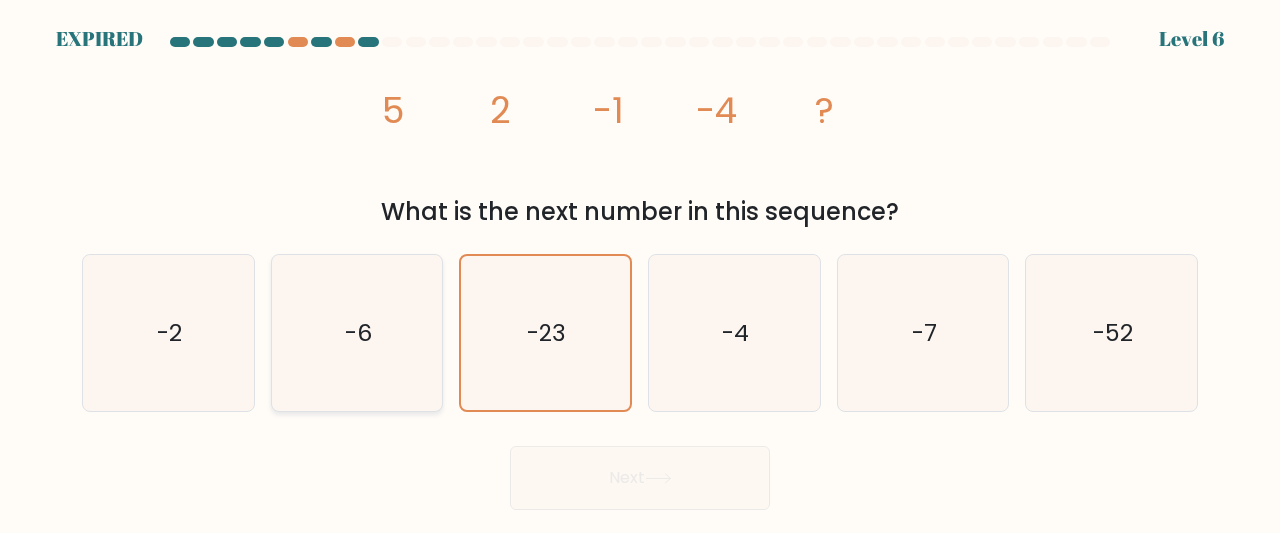 click on "-6" 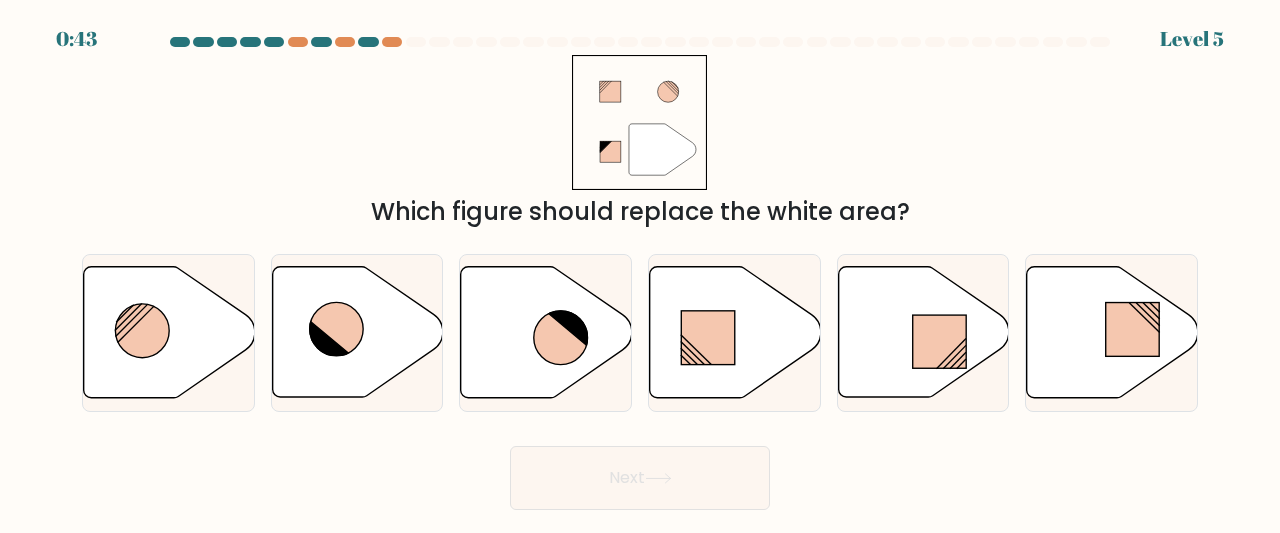 scroll, scrollTop: 0, scrollLeft: 0, axis: both 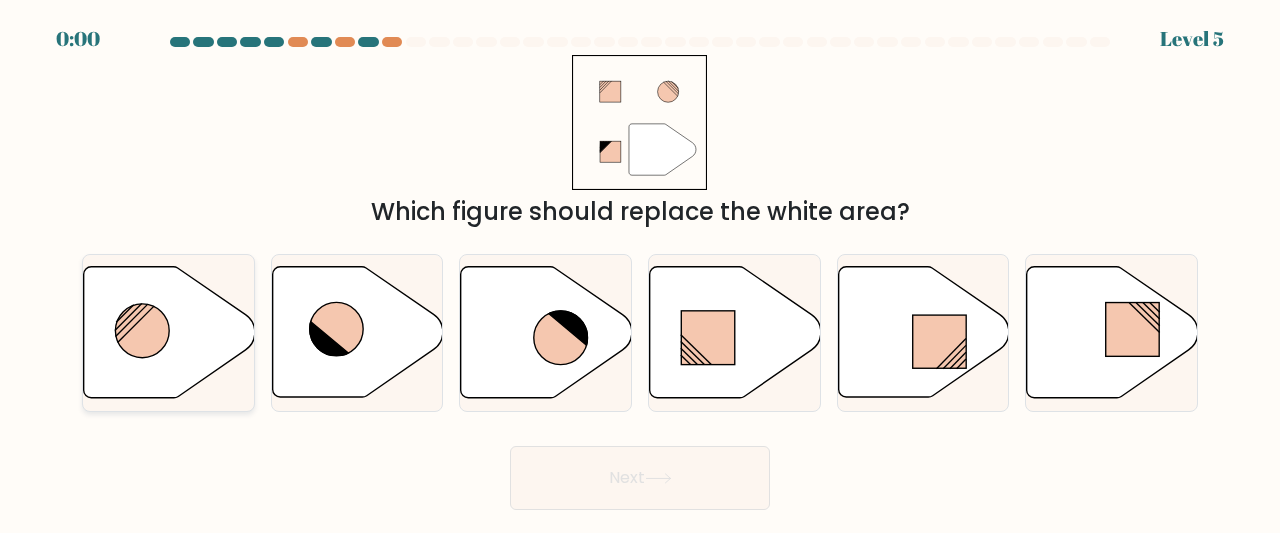 click 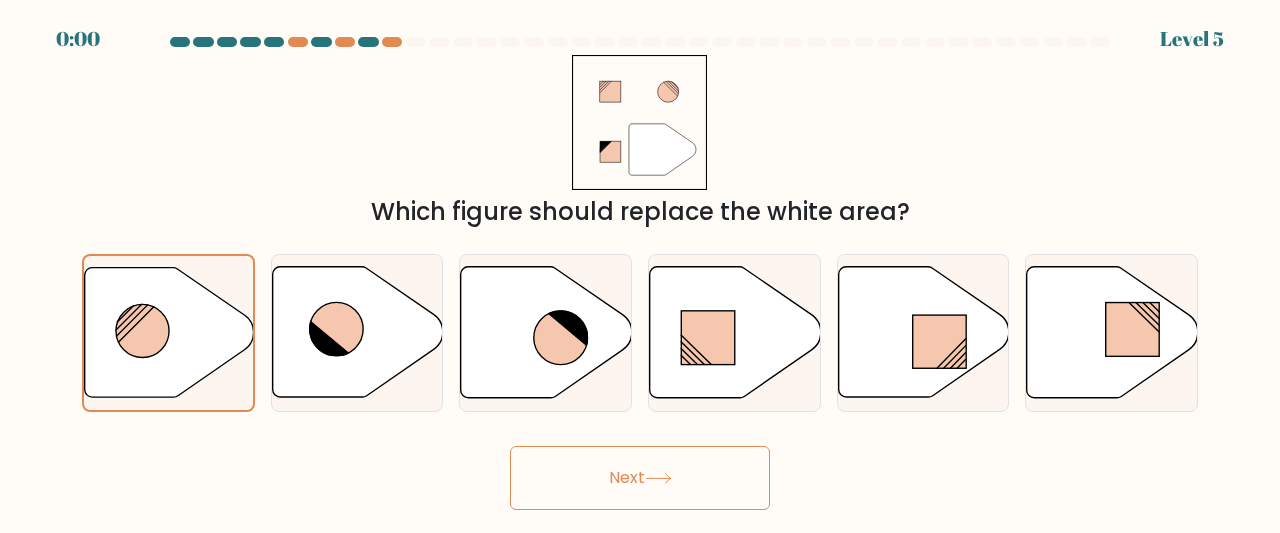 click on "Next" at bounding box center (640, 478) 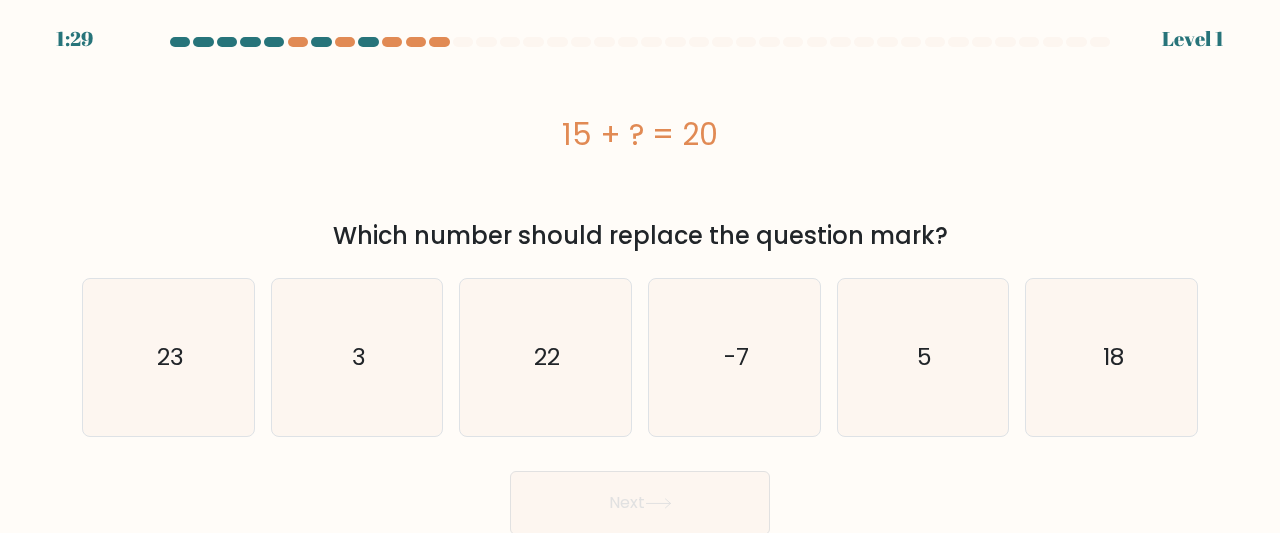 scroll, scrollTop: 0, scrollLeft: 0, axis: both 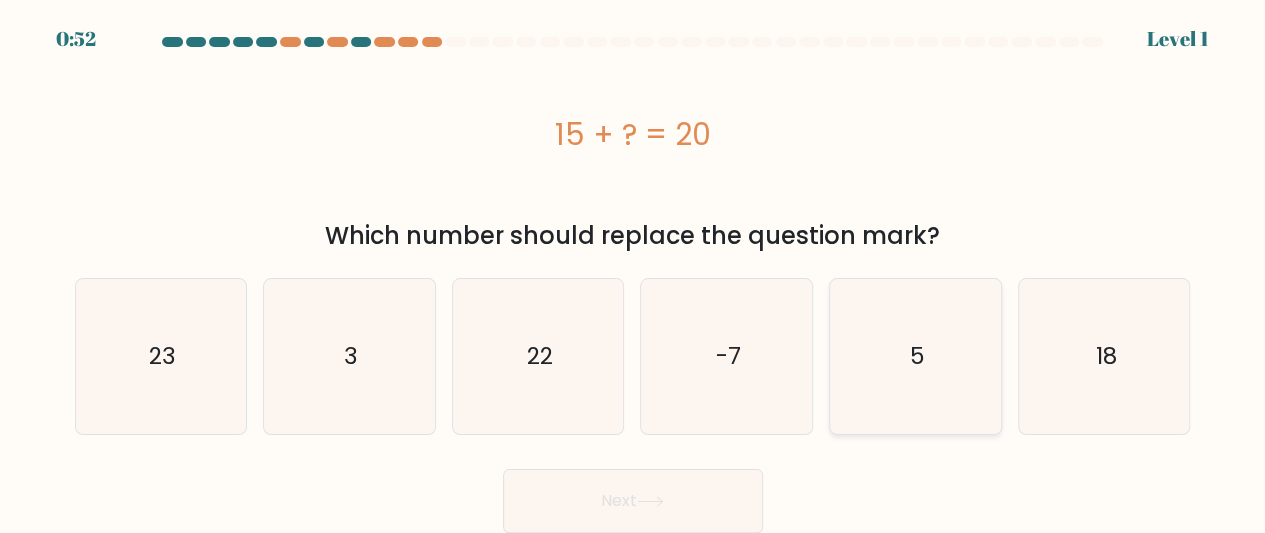 click on "5" 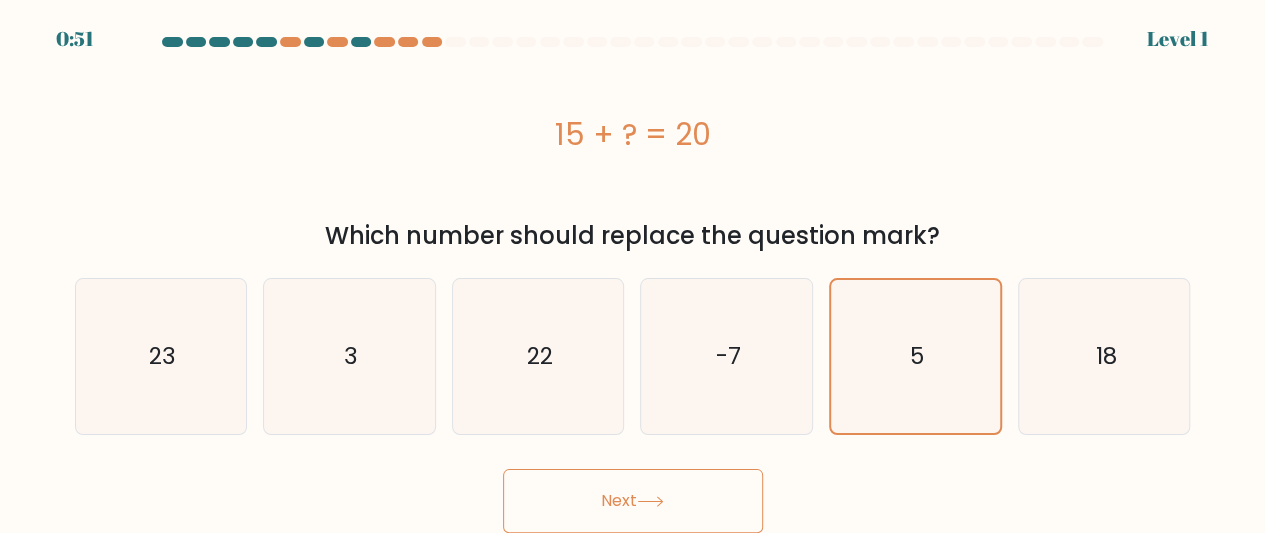 click on "Next" at bounding box center (633, 501) 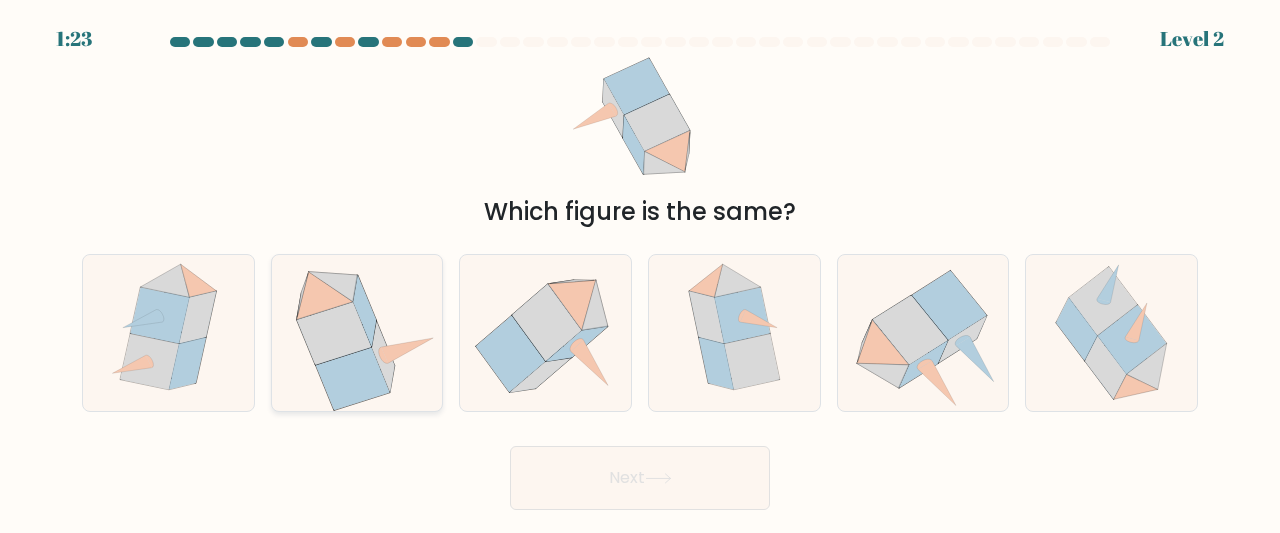 click 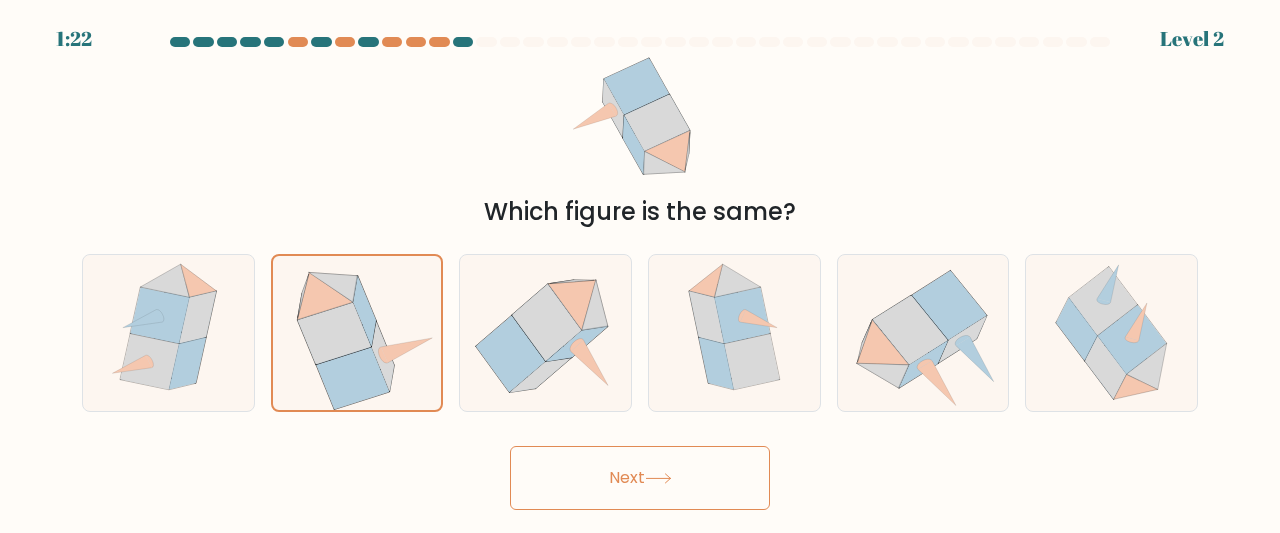 click on "Next" at bounding box center [640, 478] 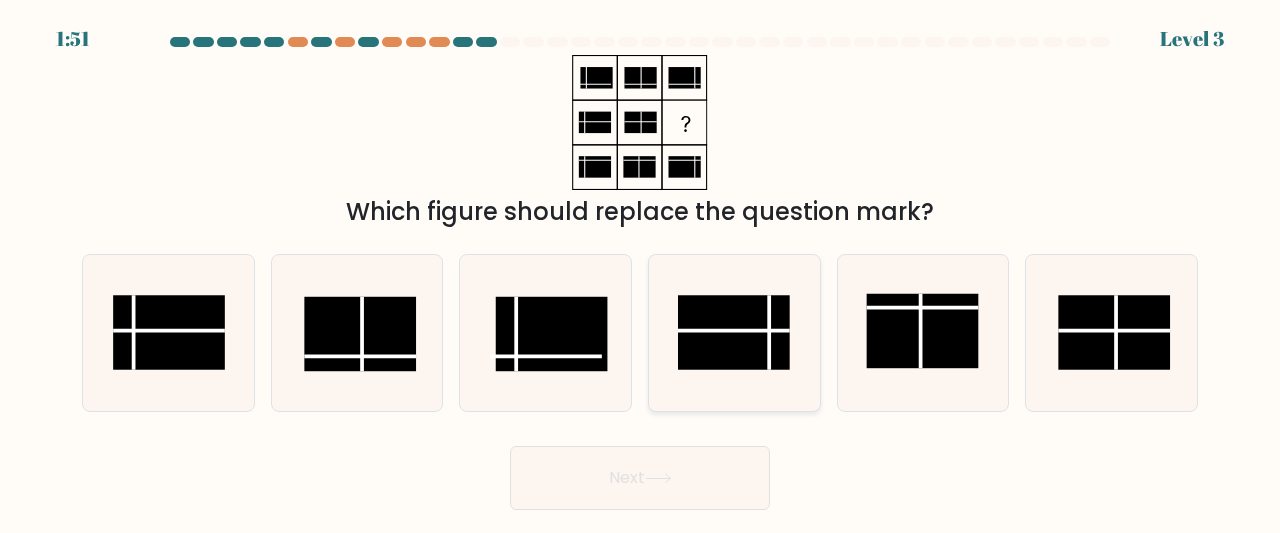 click 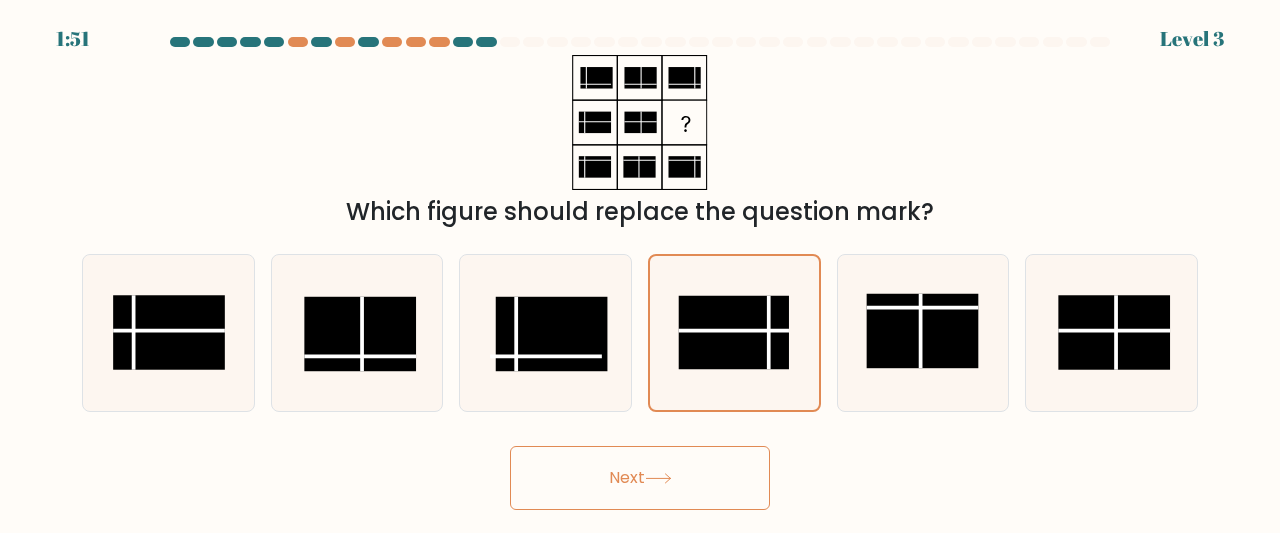 click 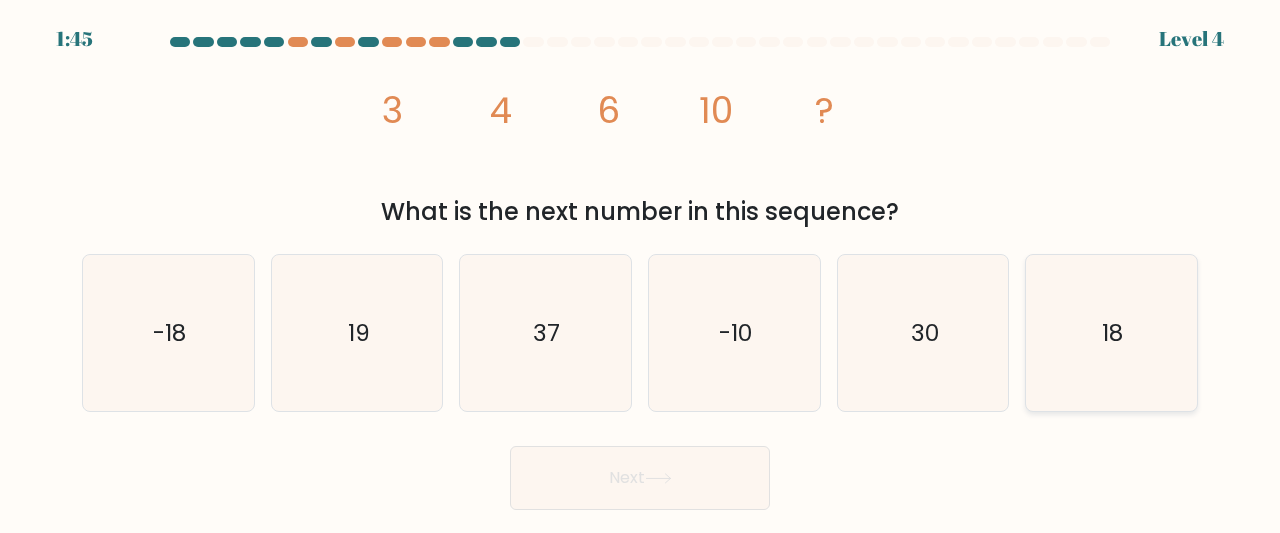 click on "18" 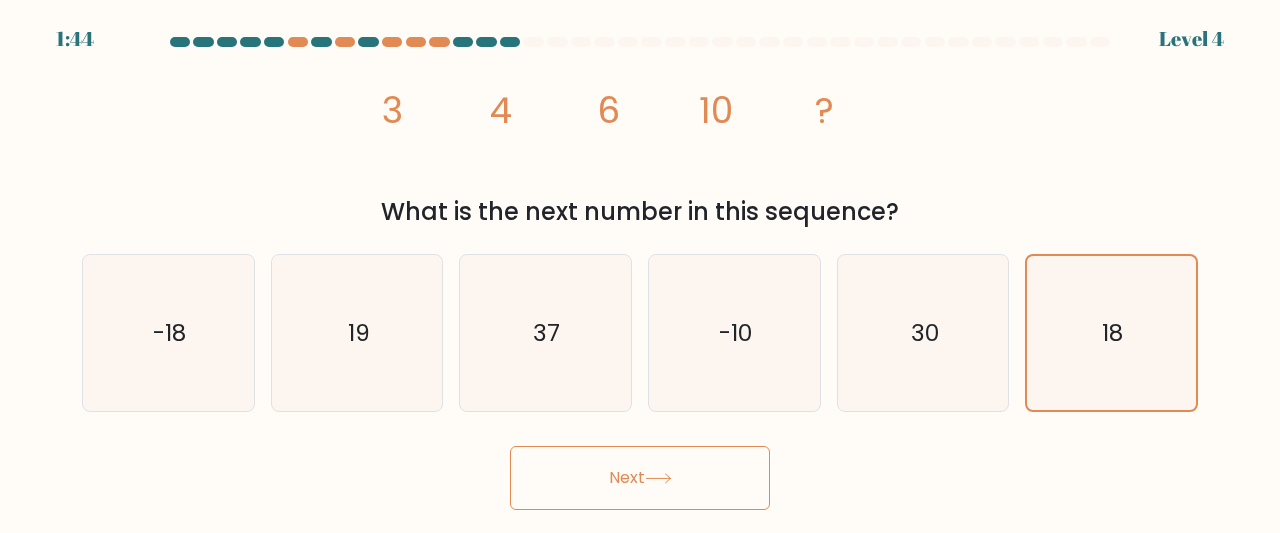 click on "Next" at bounding box center [640, 478] 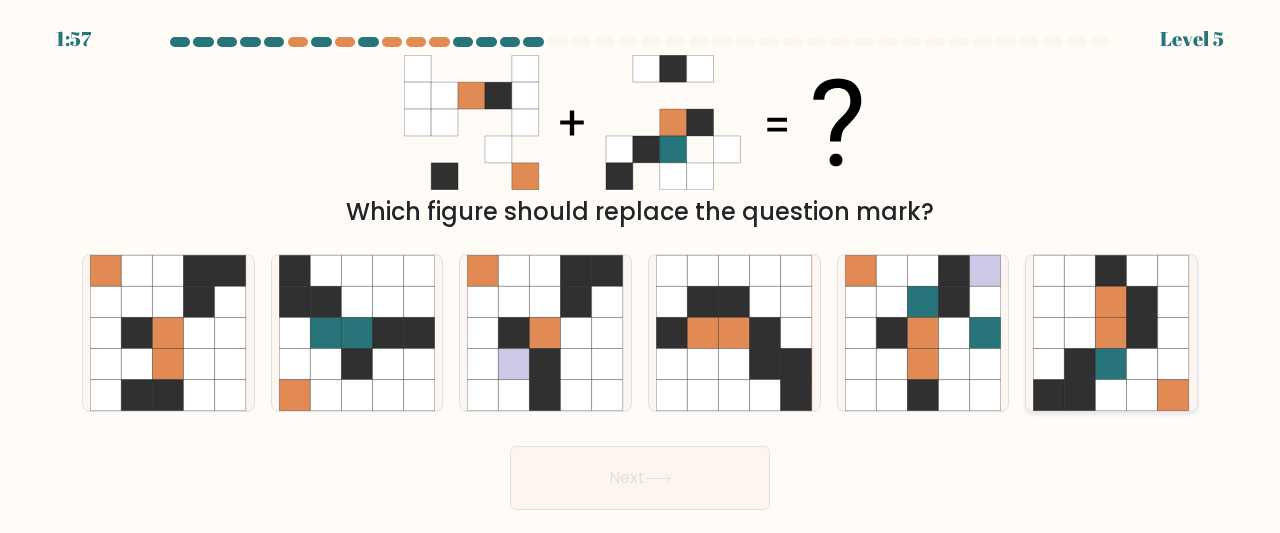 drag, startPoint x: 1112, startPoint y: 363, endPoint x: 1068, endPoint y: 377, distance: 46.173584 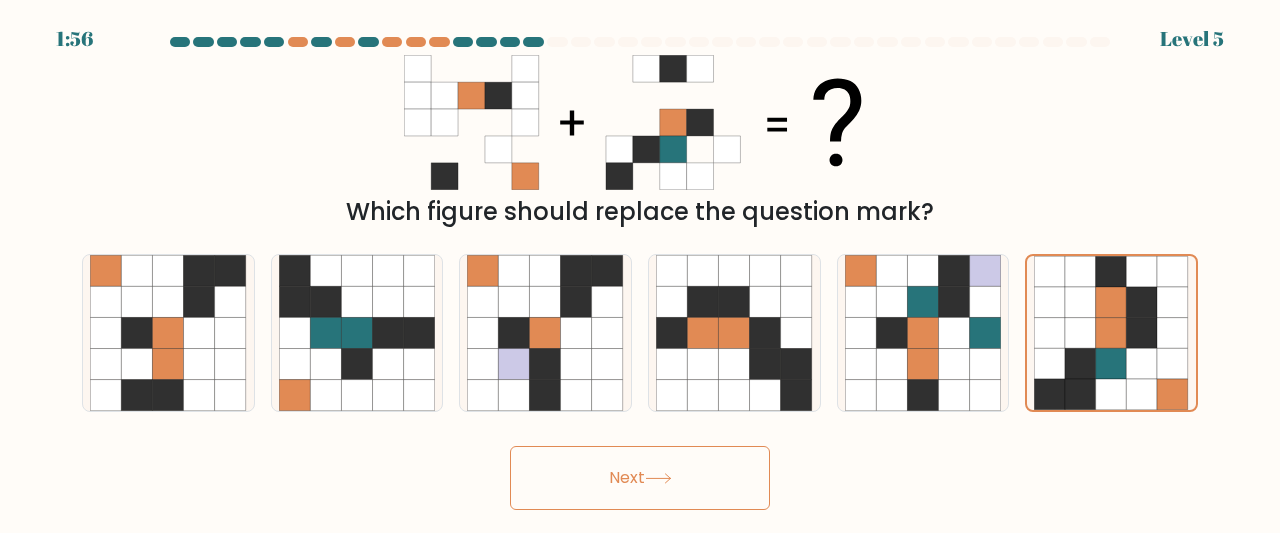 click 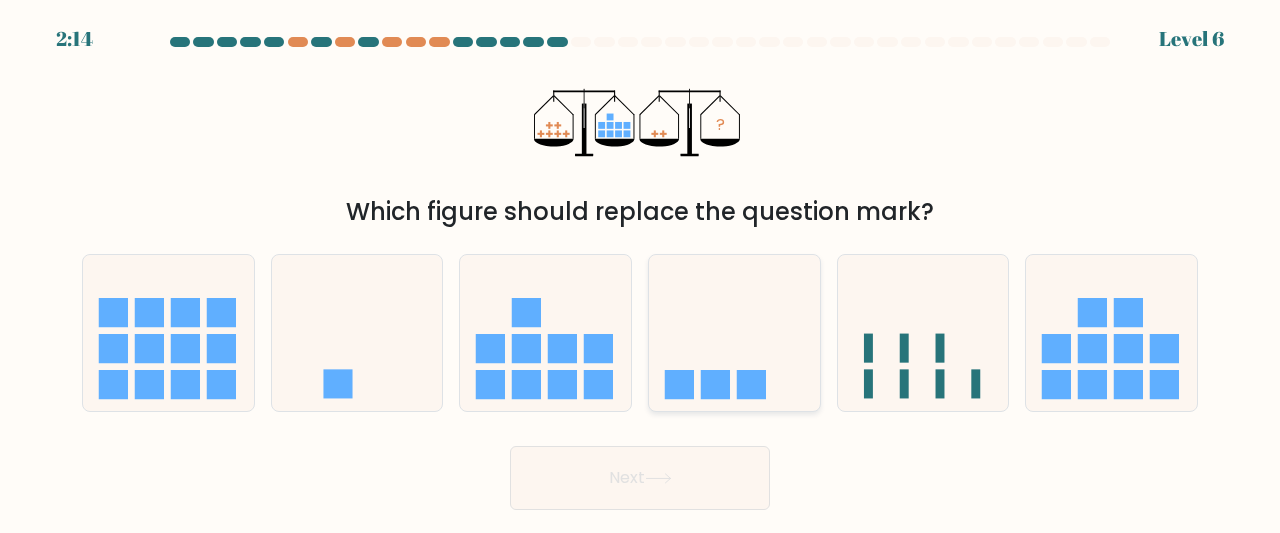 click 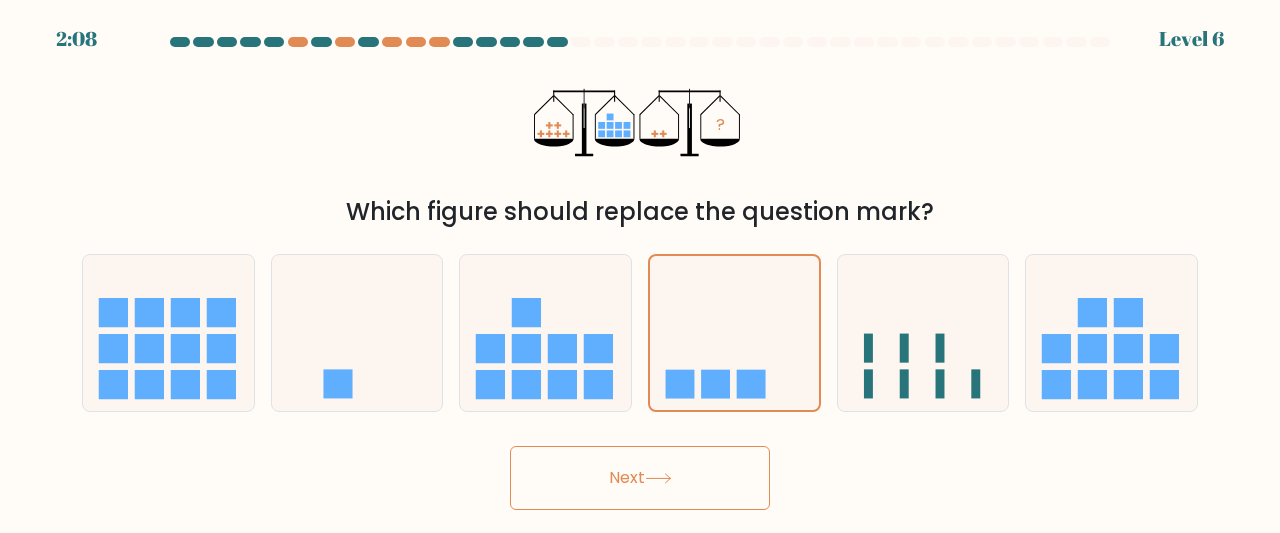 click on "Next" at bounding box center [640, 478] 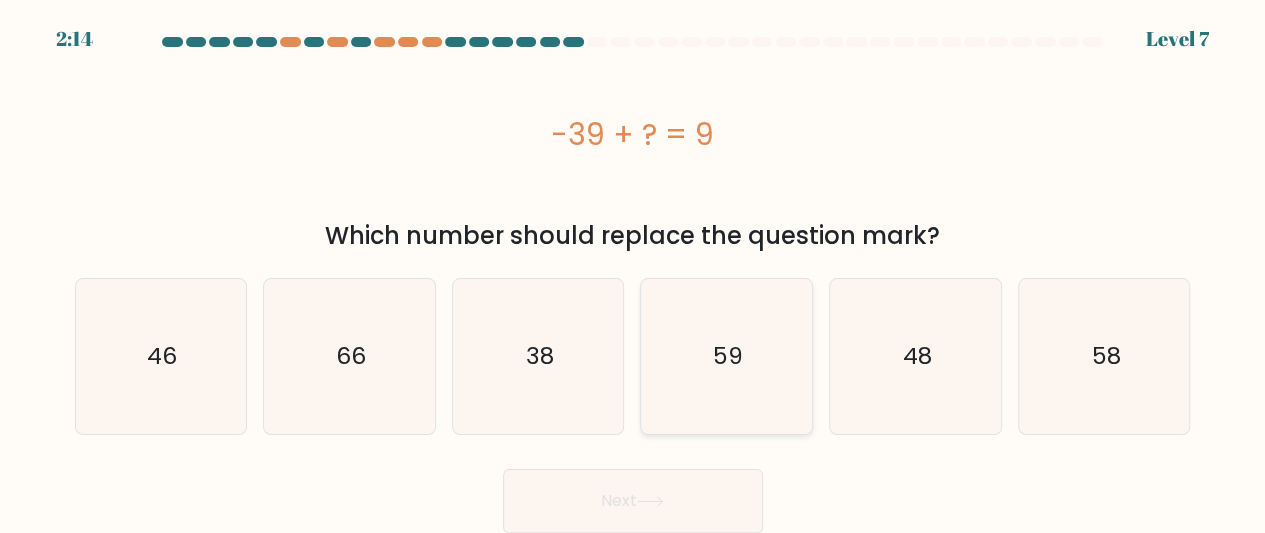 drag, startPoint x: 957, startPoint y: 351, endPoint x: 740, endPoint y: 424, distance: 228.94978 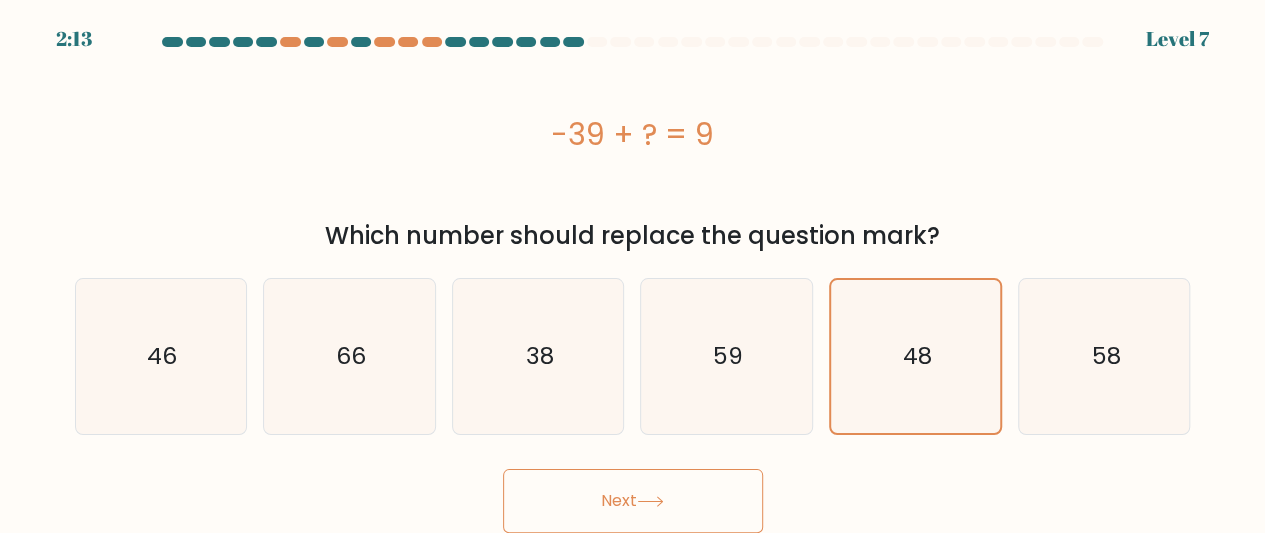 click on "Next" at bounding box center (633, 501) 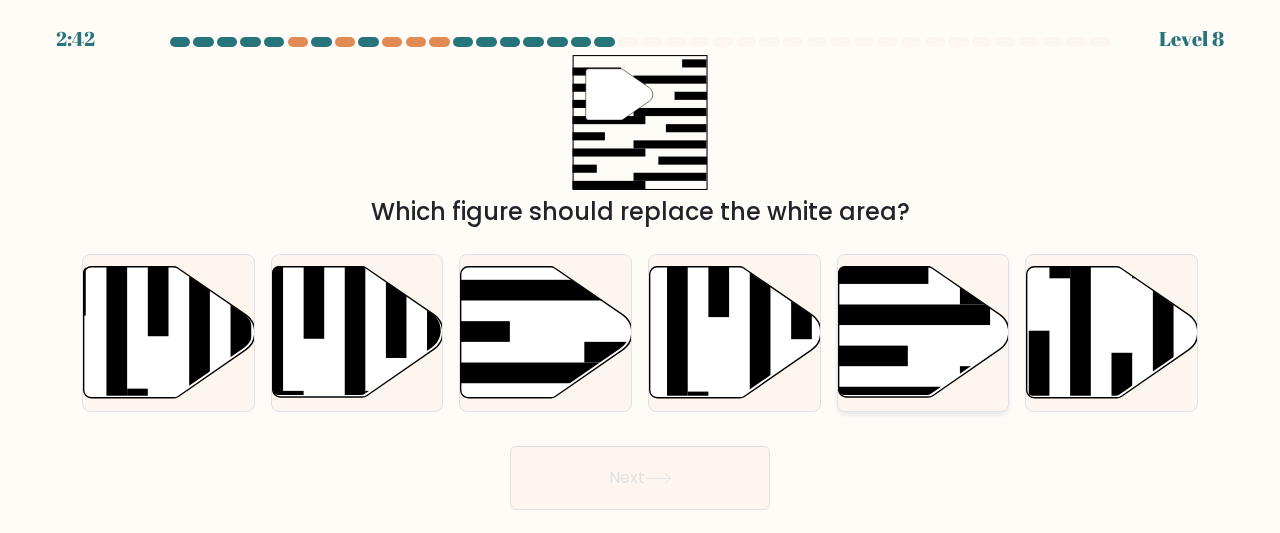 click 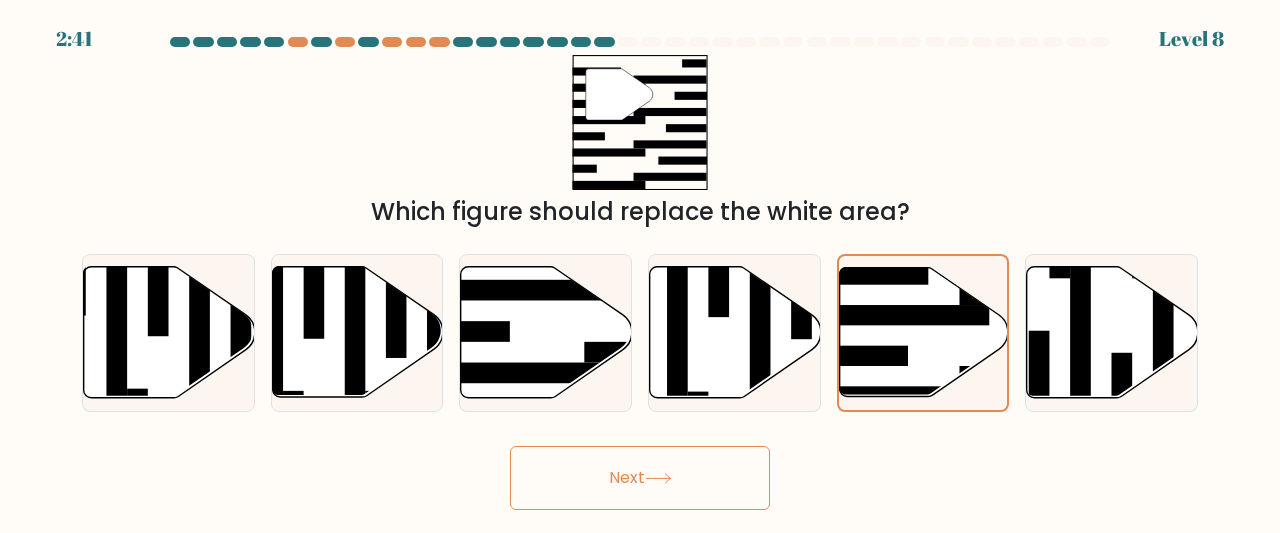 click on "Next" at bounding box center (640, 478) 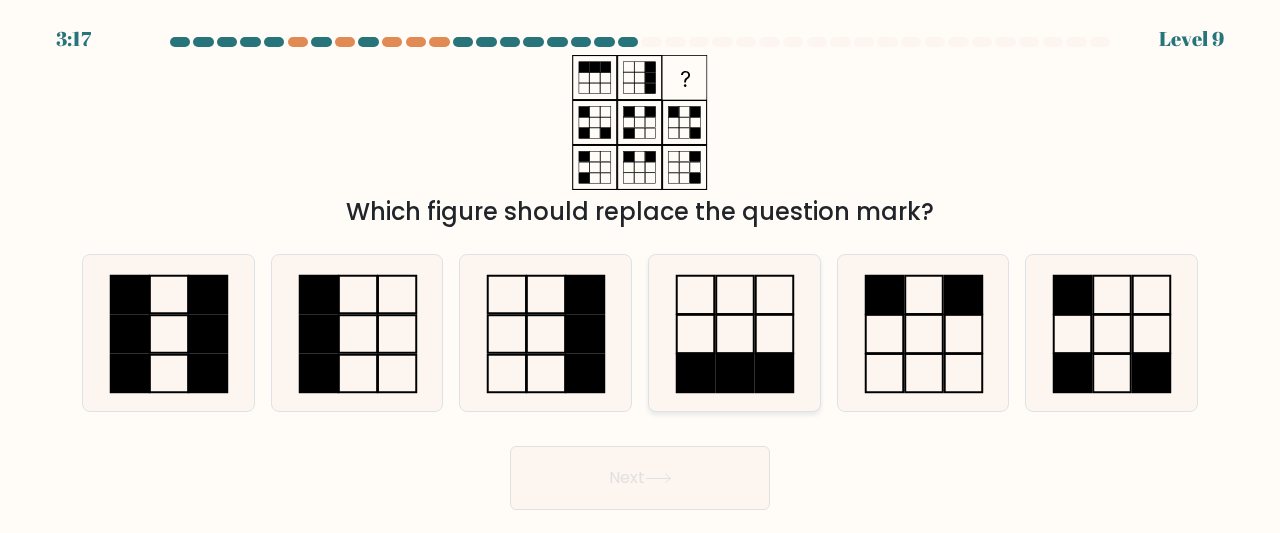 click 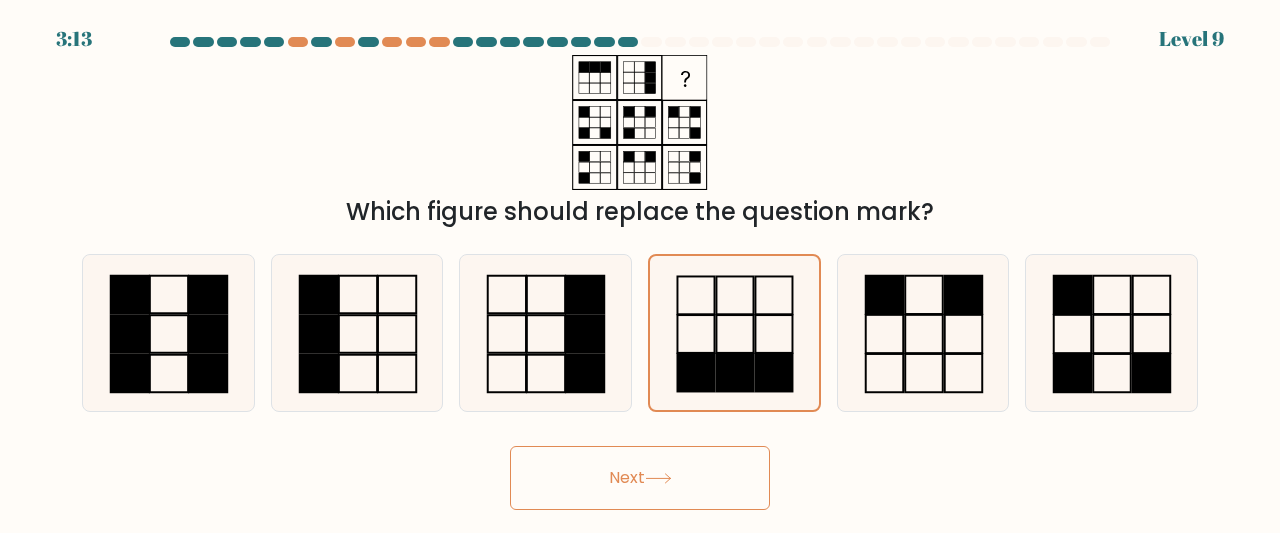 click on "Next" at bounding box center [640, 478] 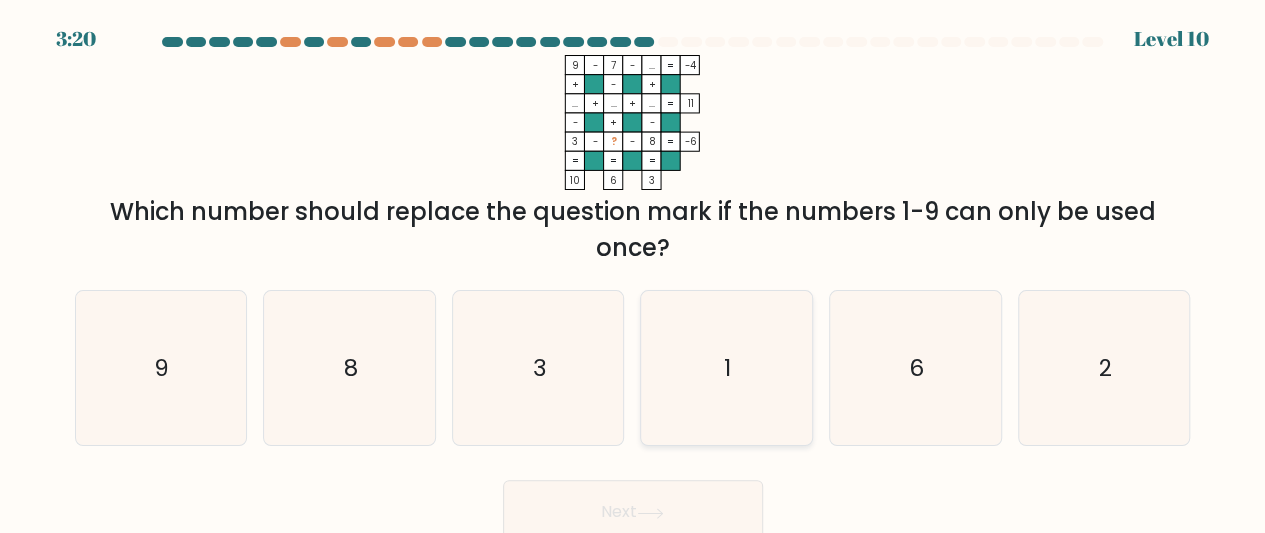 drag, startPoint x: 681, startPoint y: 355, endPoint x: 648, endPoint y: 423, distance: 75.58439 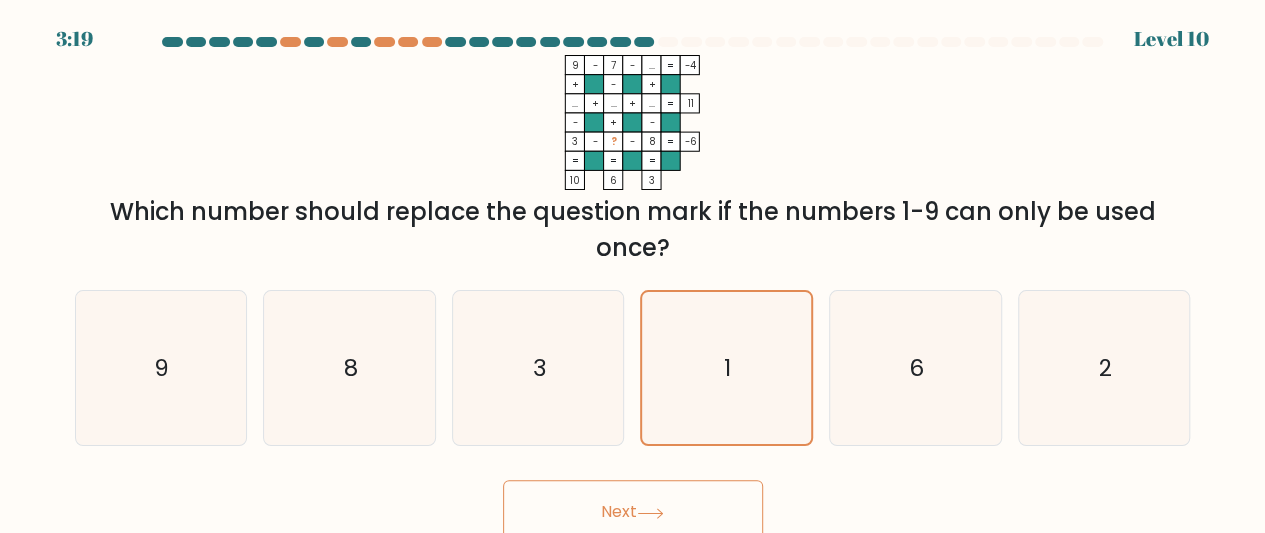 click on "Next" at bounding box center (633, 512) 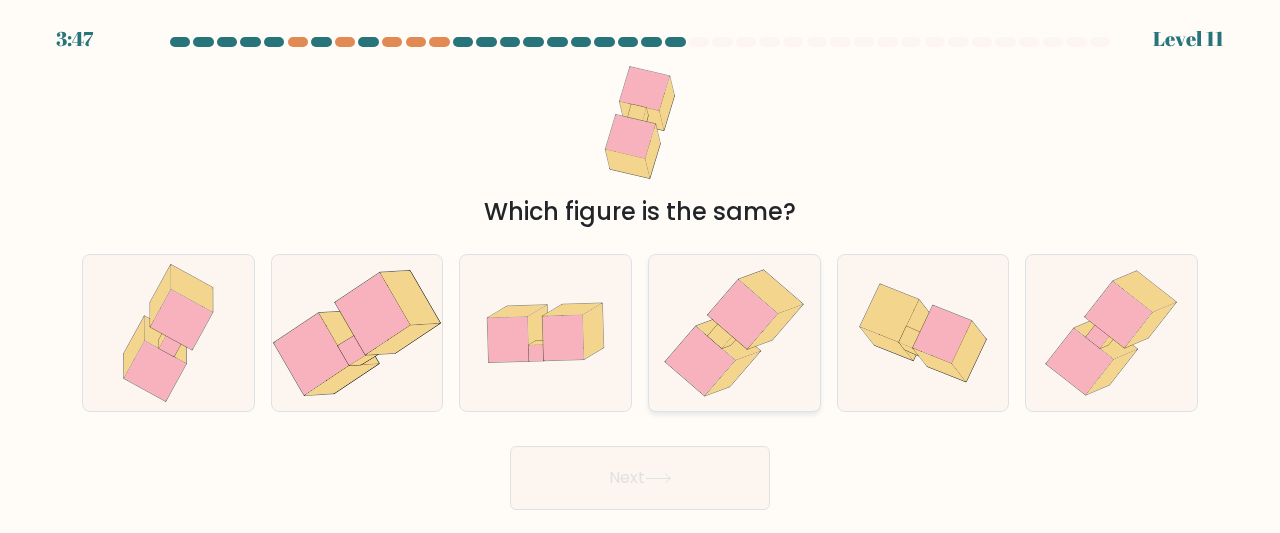 click 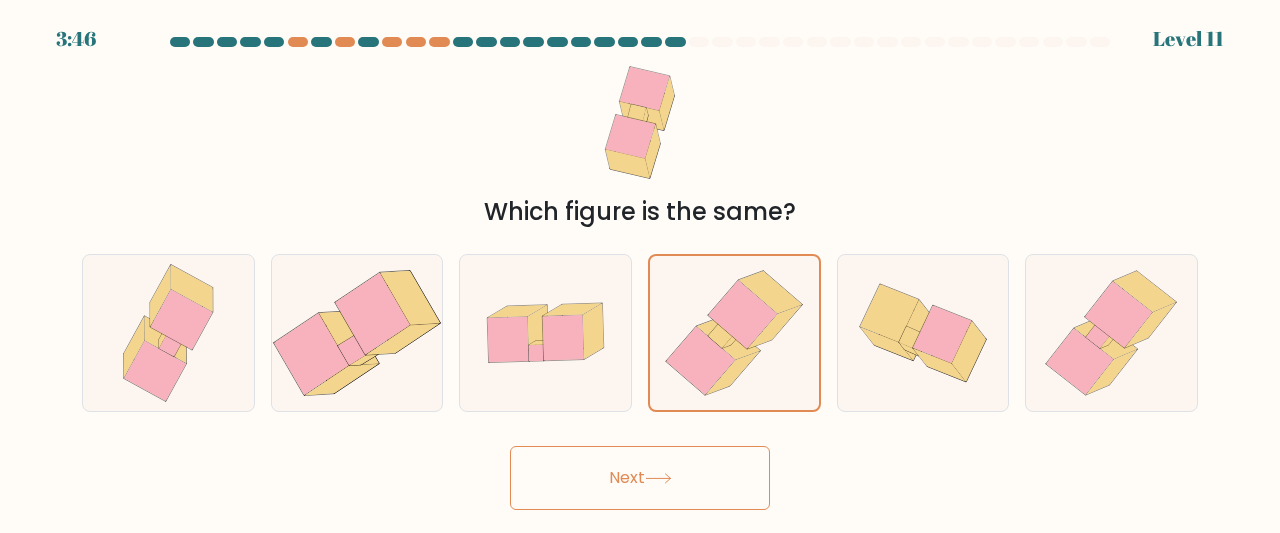 click on "Next" at bounding box center [640, 478] 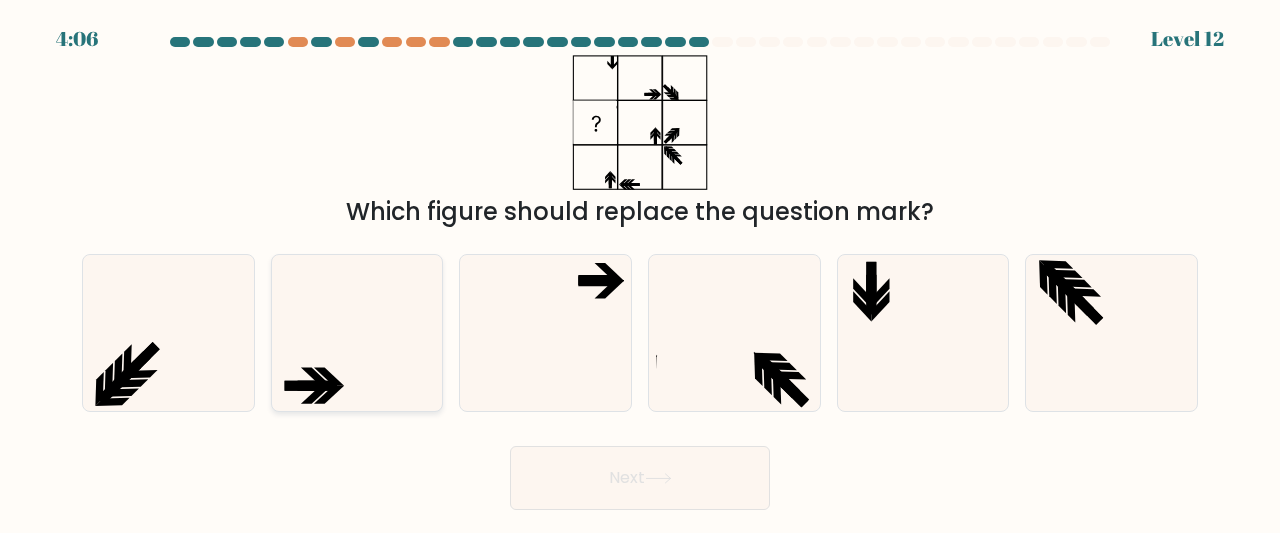 click 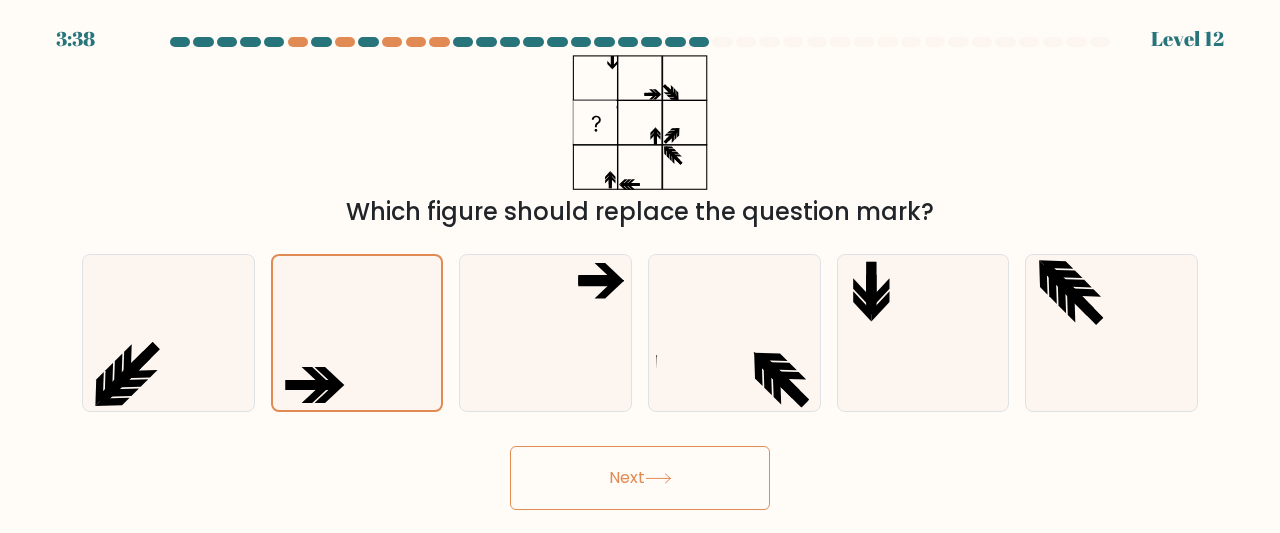 click on "Next" at bounding box center [640, 478] 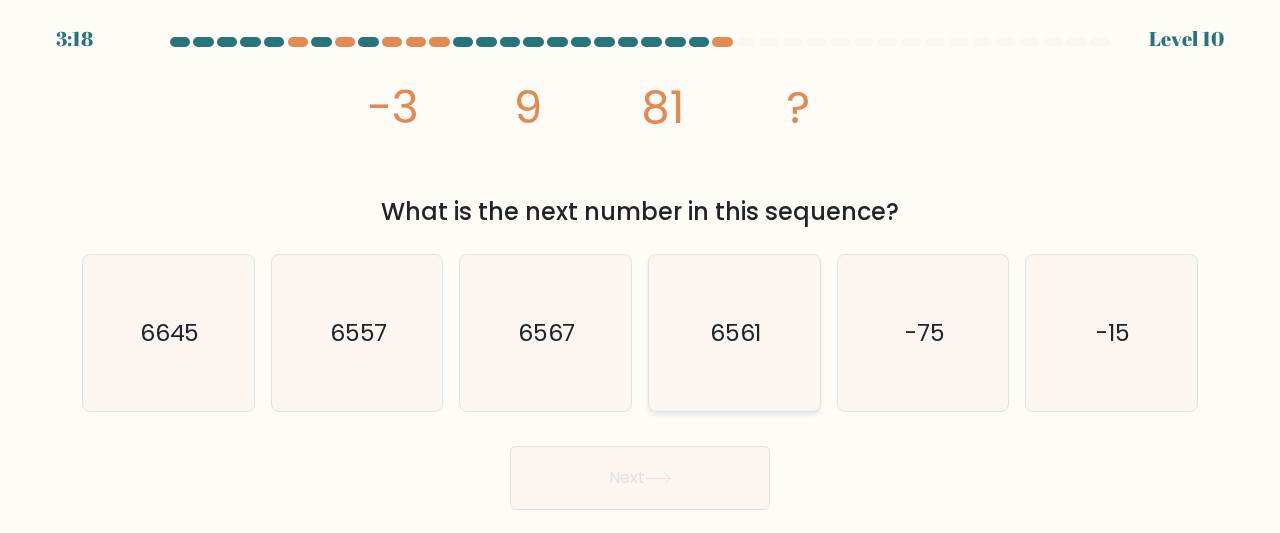 click on "6561" 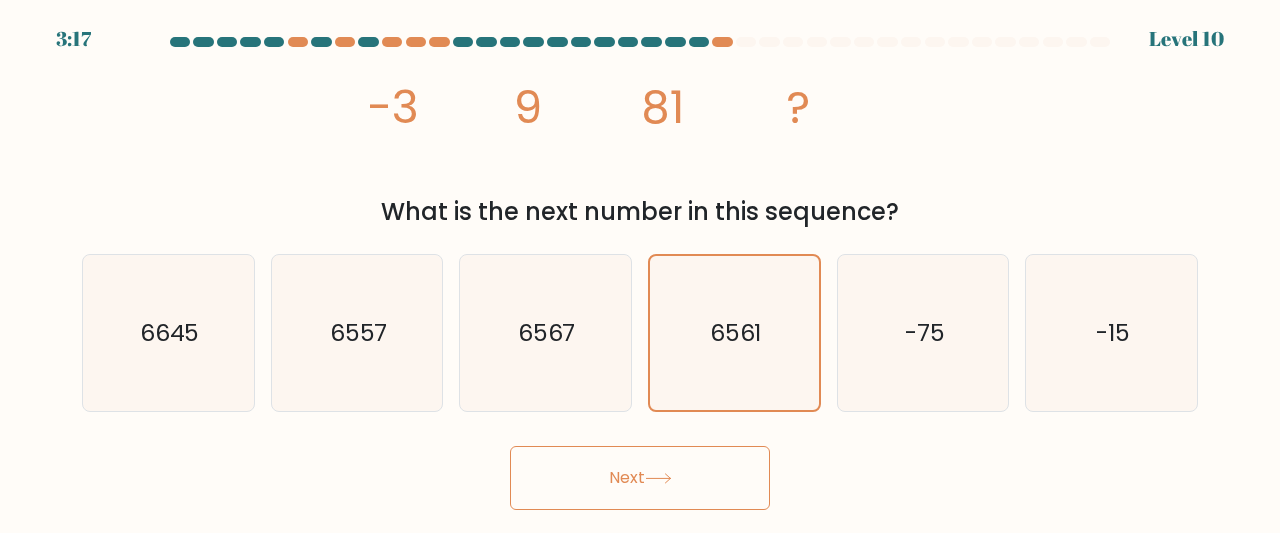 click on "Next" at bounding box center [640, 478] 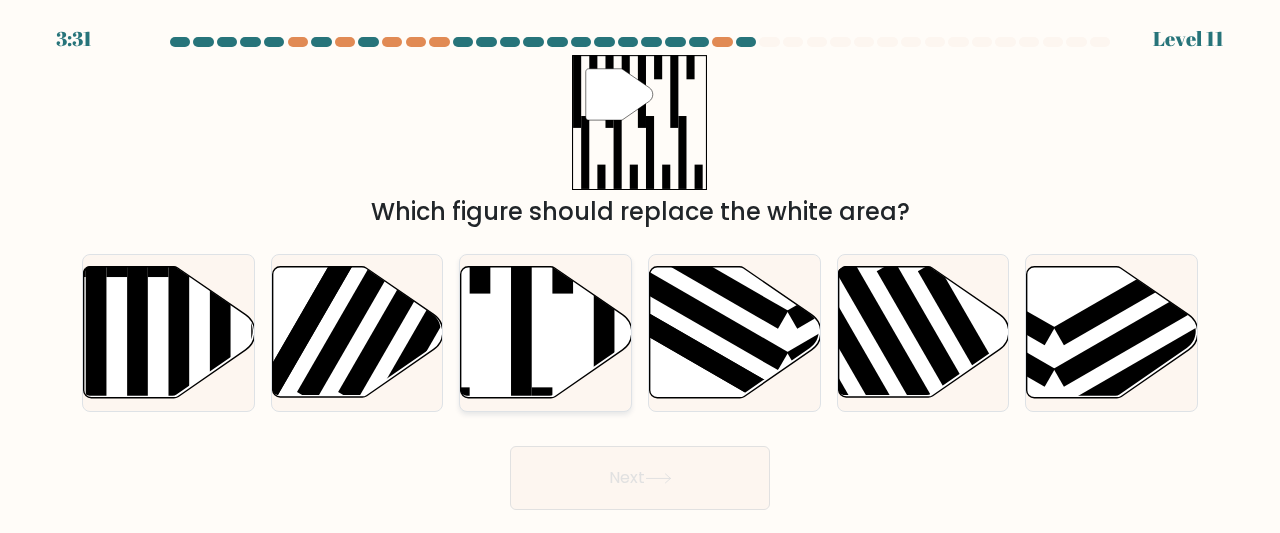 click 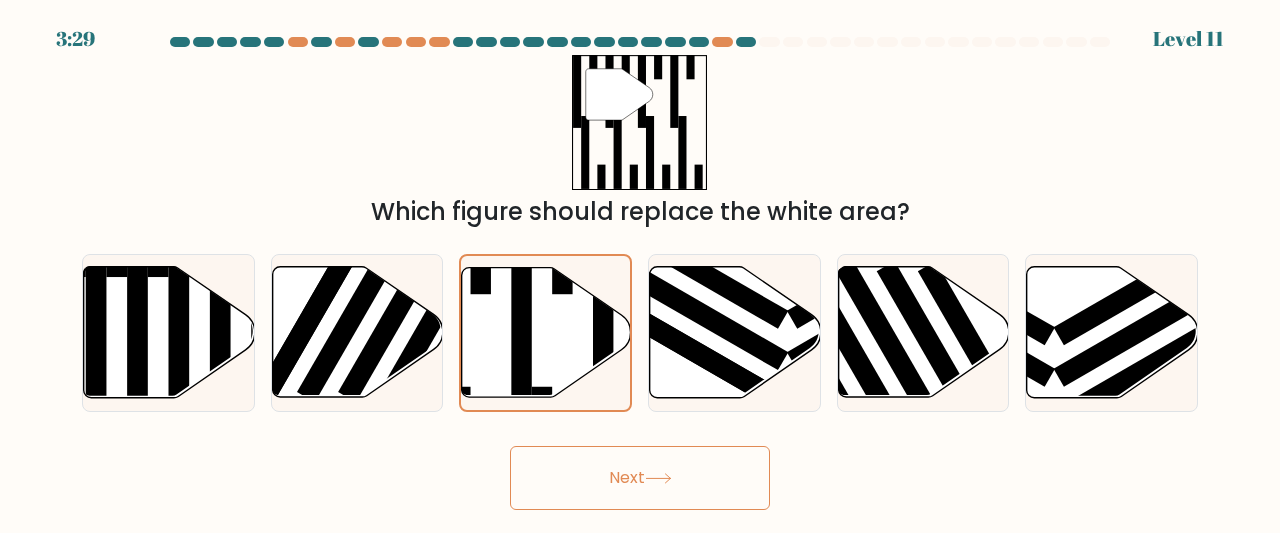 click on "Next" at bounding box center [640, 478] 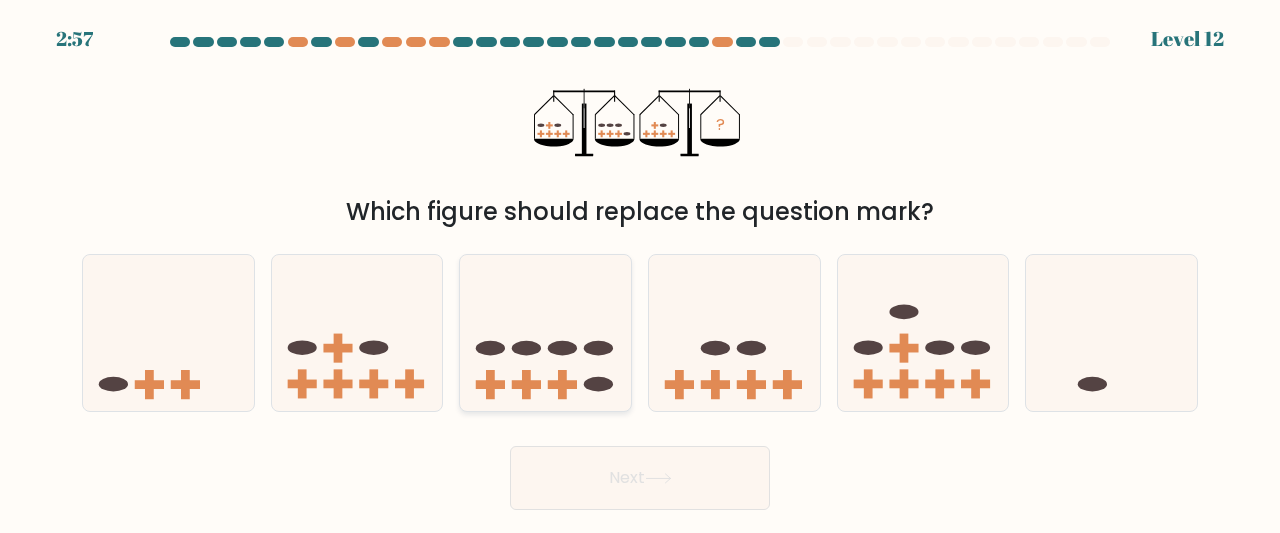 click 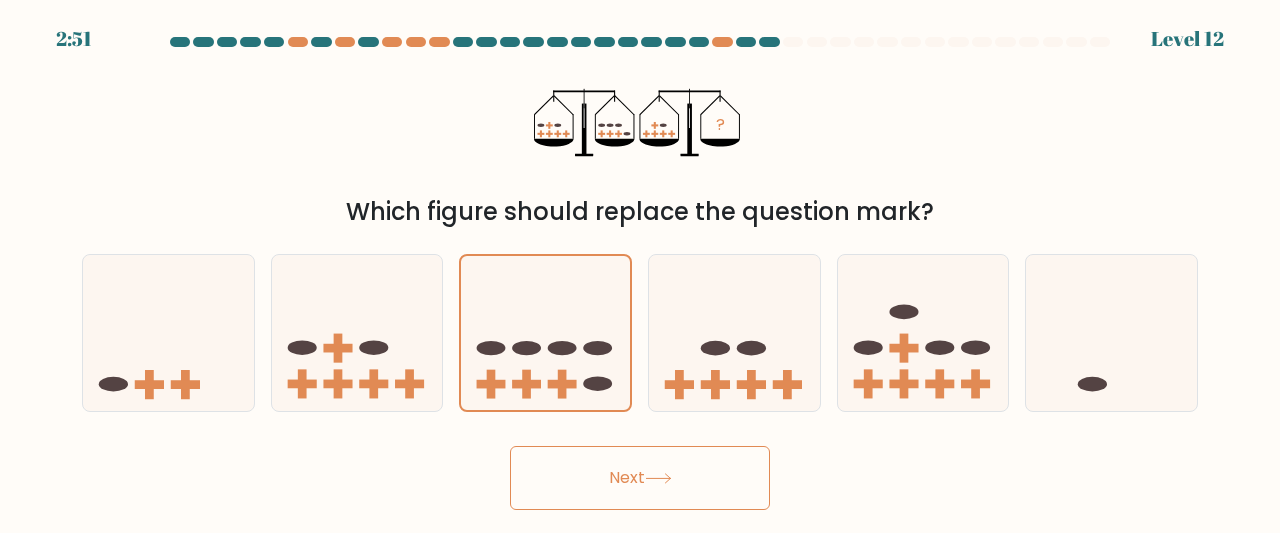 click on "Next" at bounding box center [640, 478] 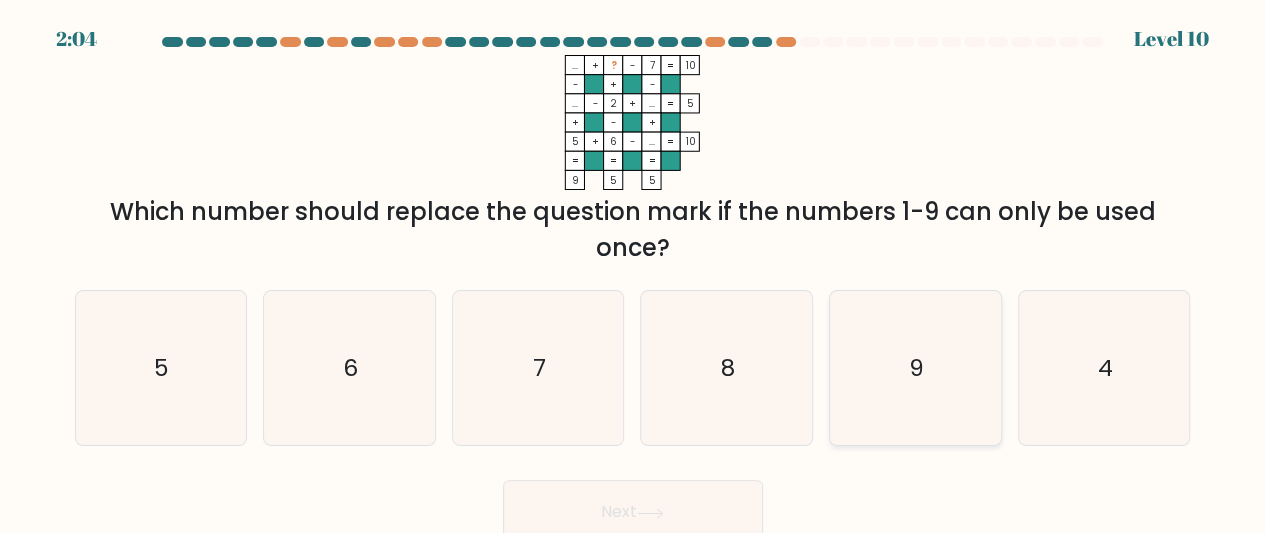 click on "9" 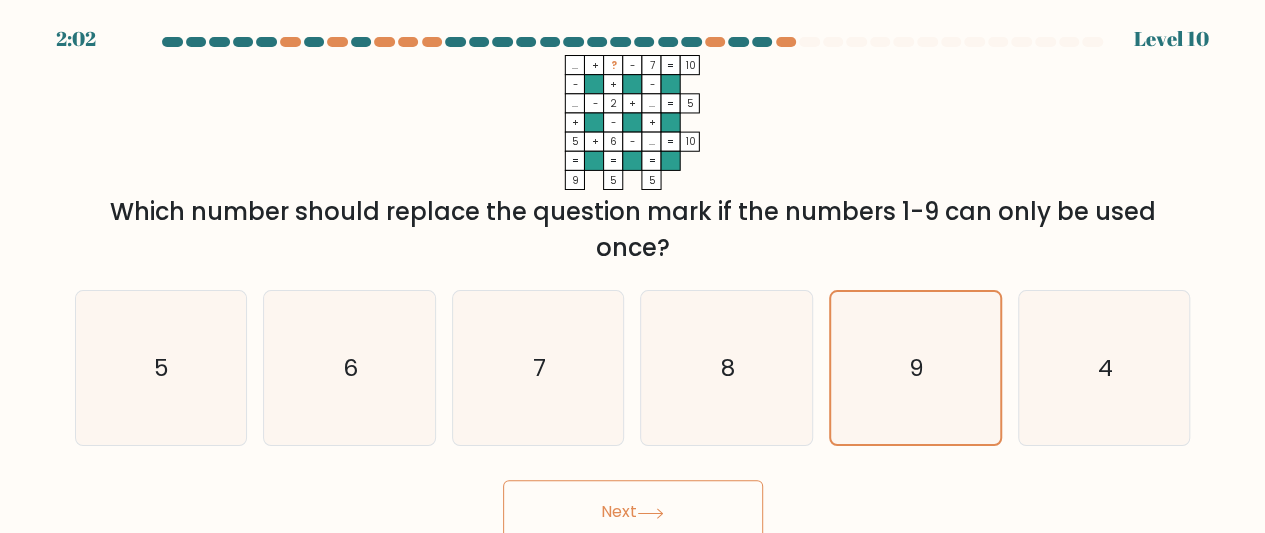 click on "Next" at bounding box center (633, 512) 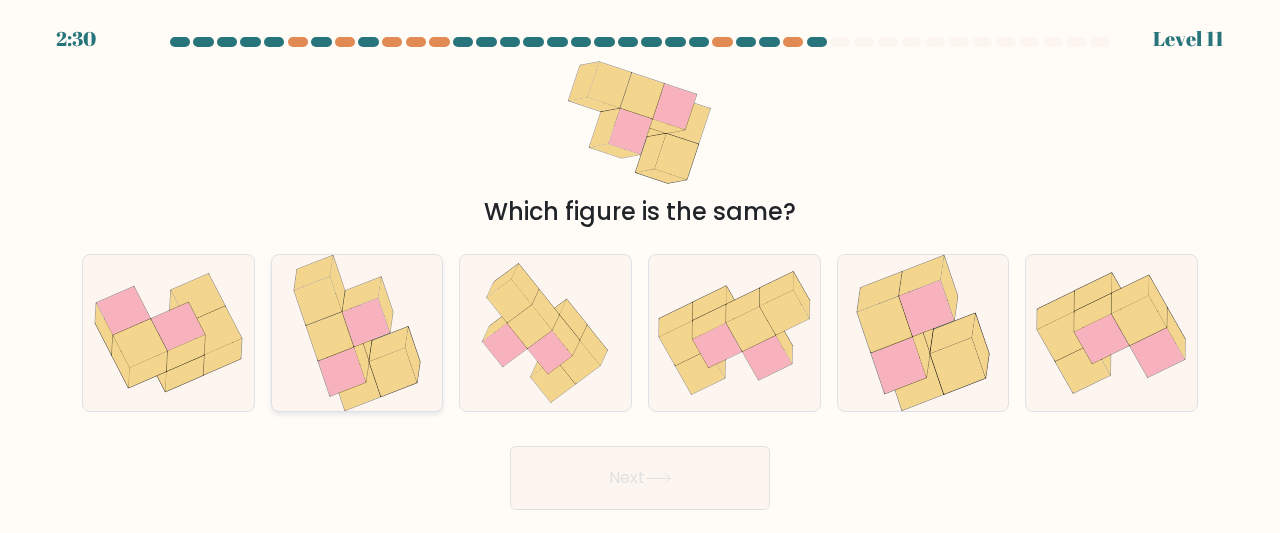 click 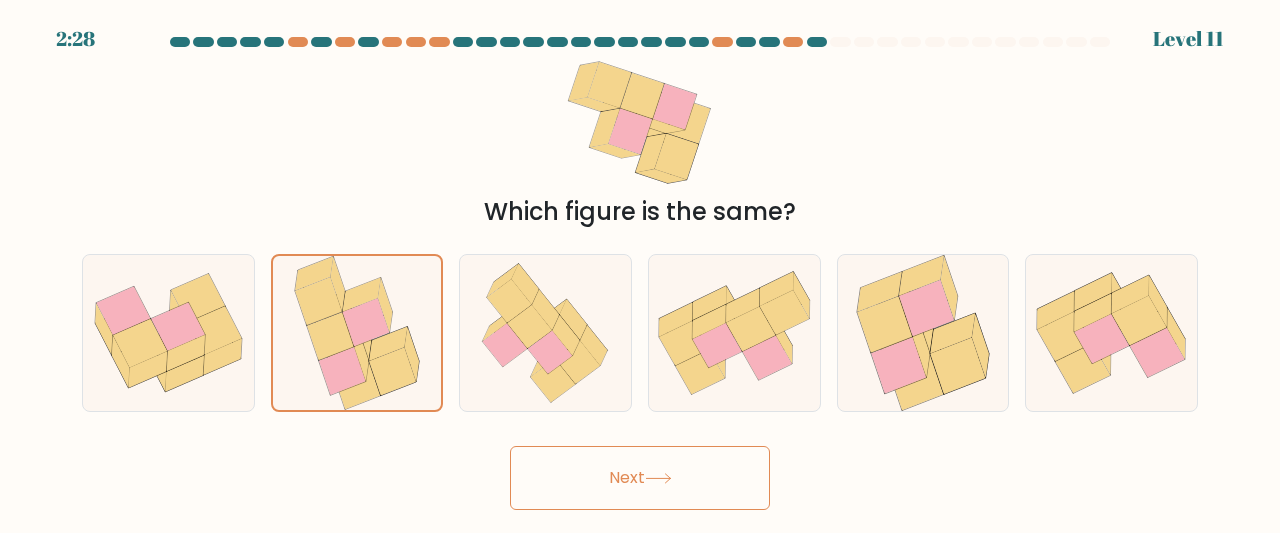 drag, startPoint x: 384, startPoint y: 345, endPoint x: 320, endPoint y: 122, distance: 232.00215 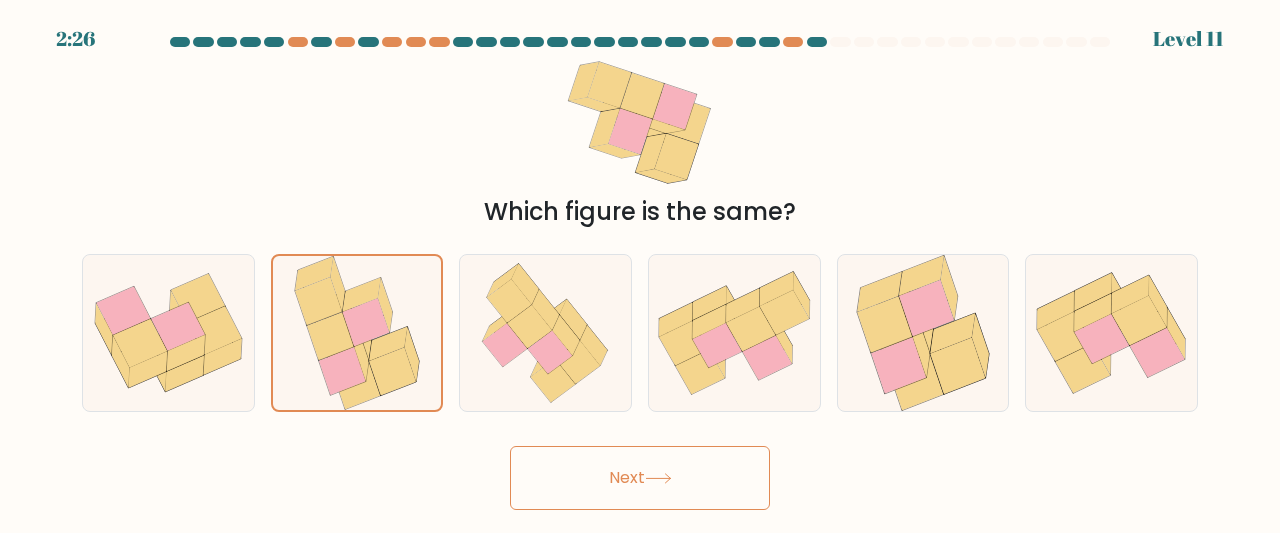 click on "Next" at bounding box center (640, 478) 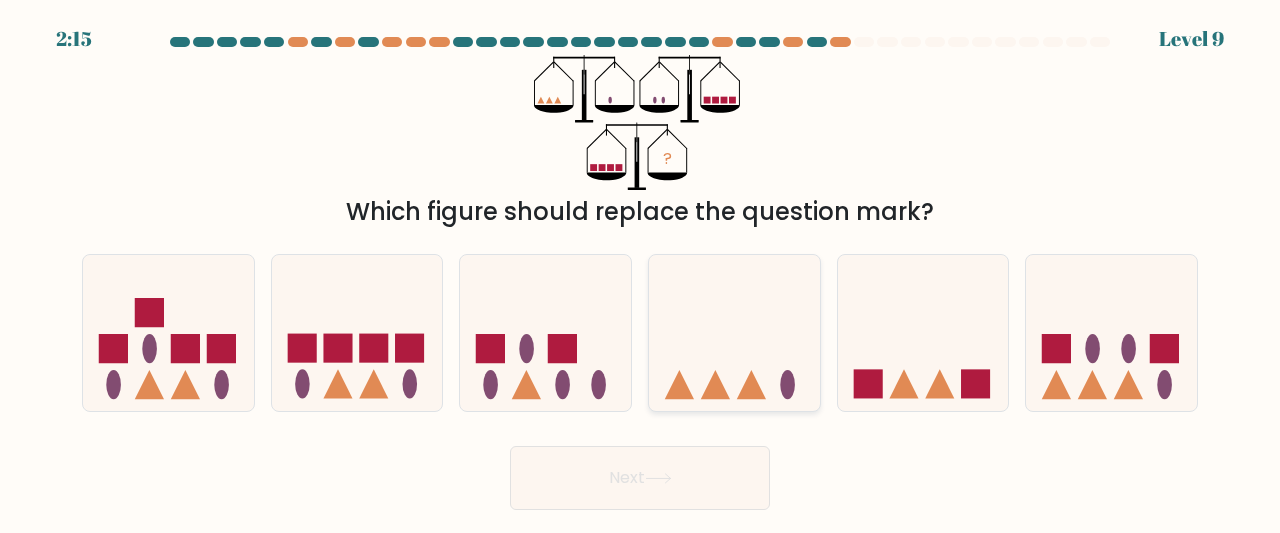 click 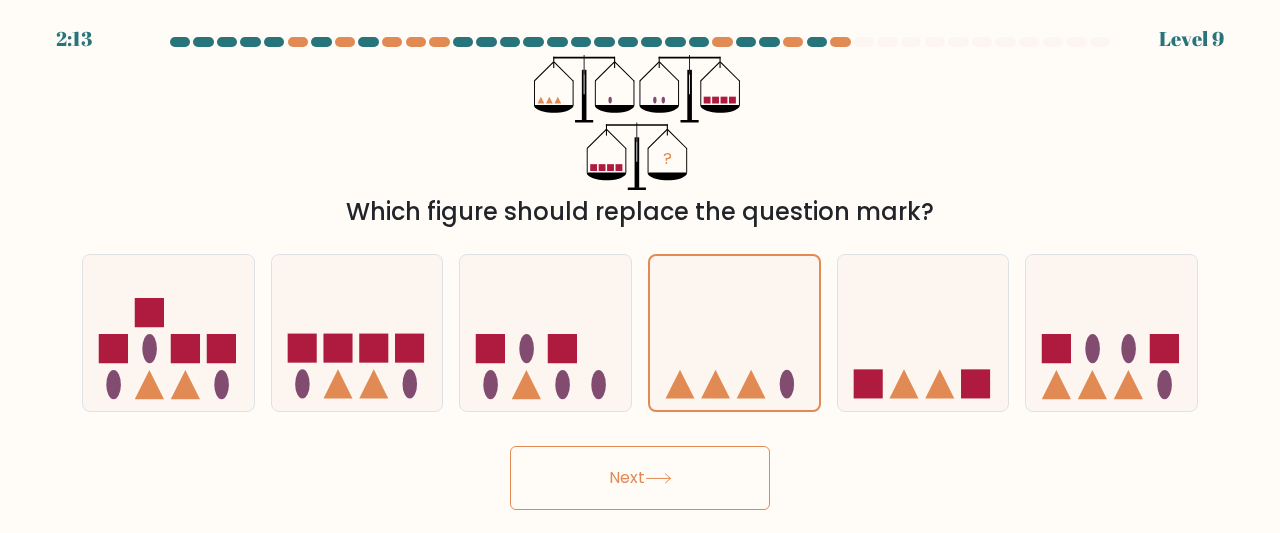 click 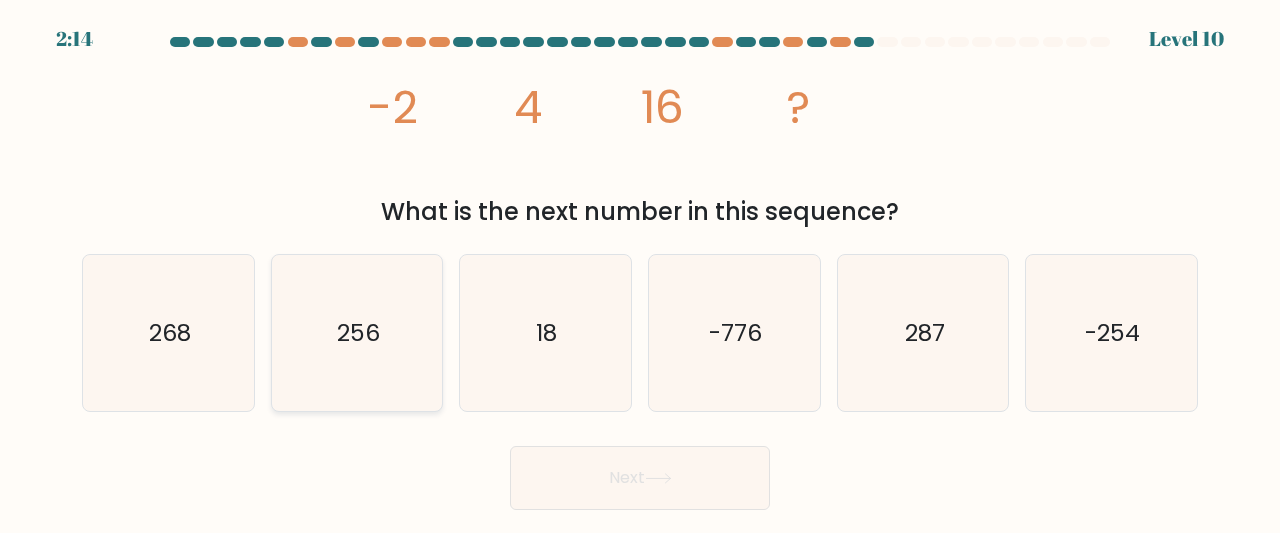 click on "256" 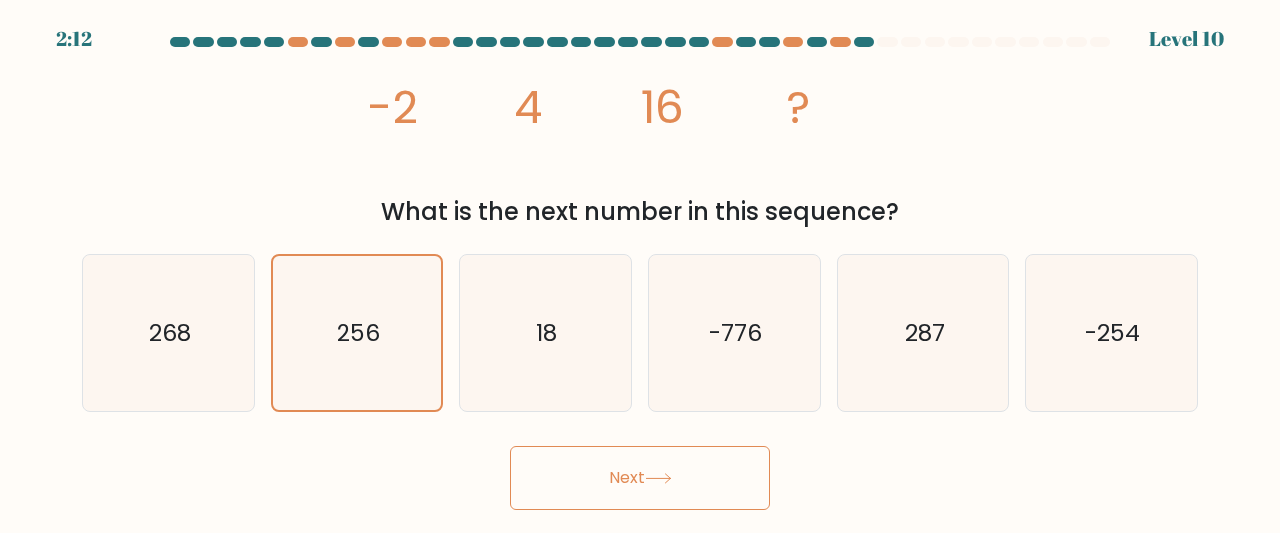click on "Next" at bounding box center (640, 478) 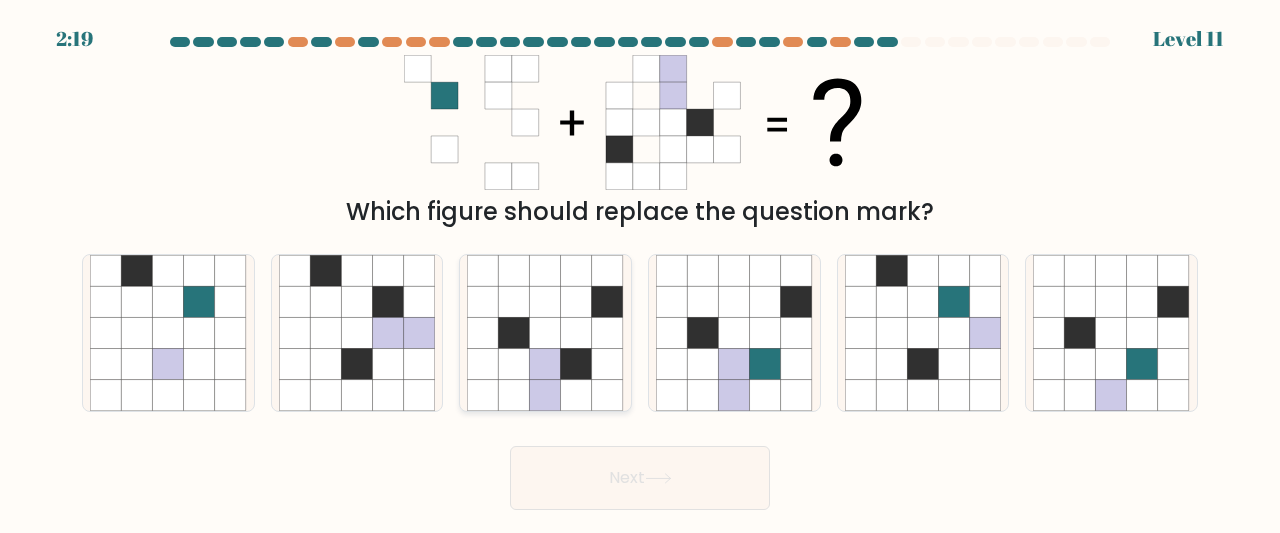 click 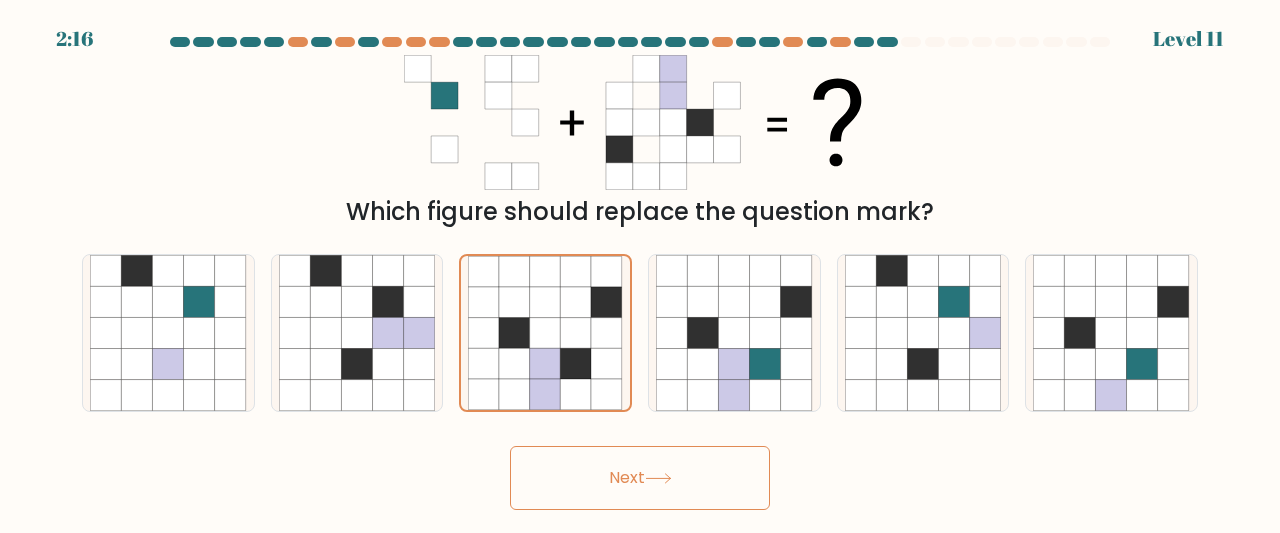 click on "Next" at bounding box center (640, 478) 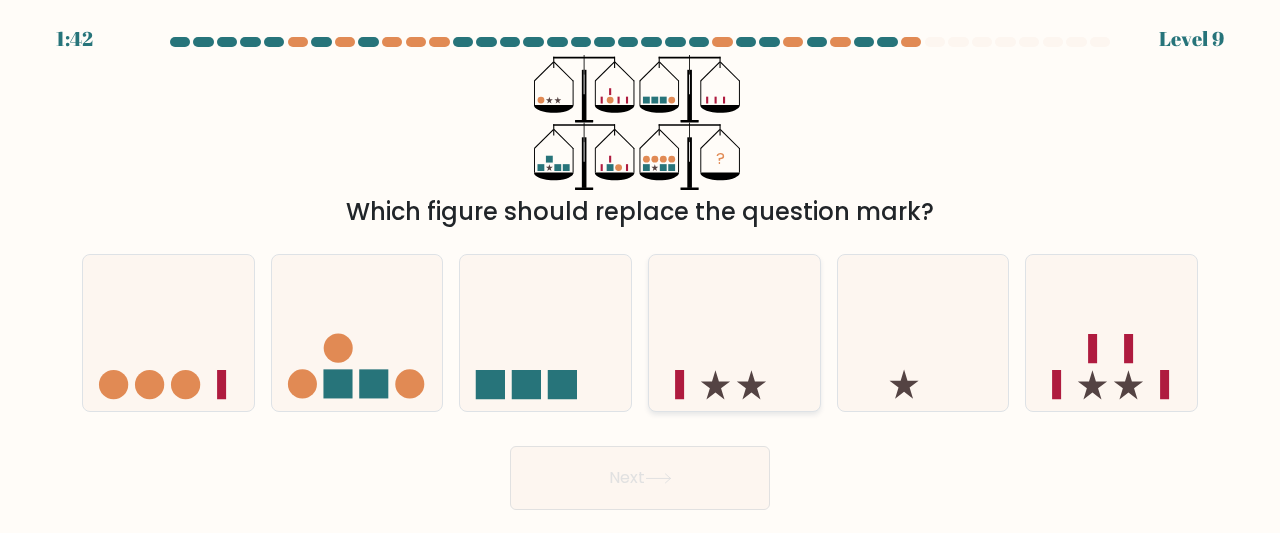click 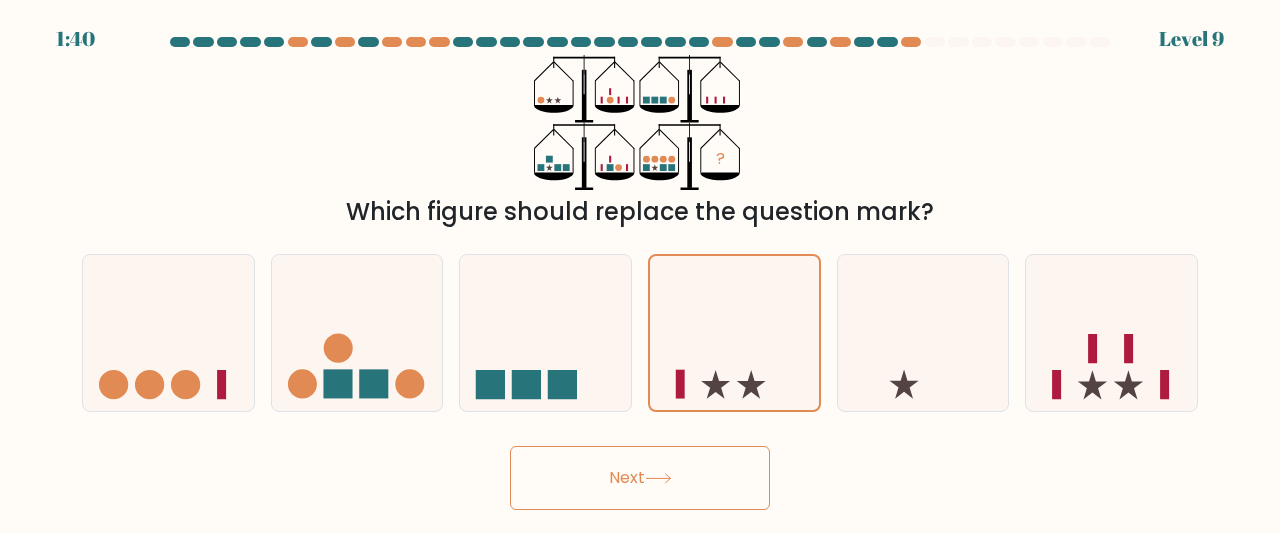 click 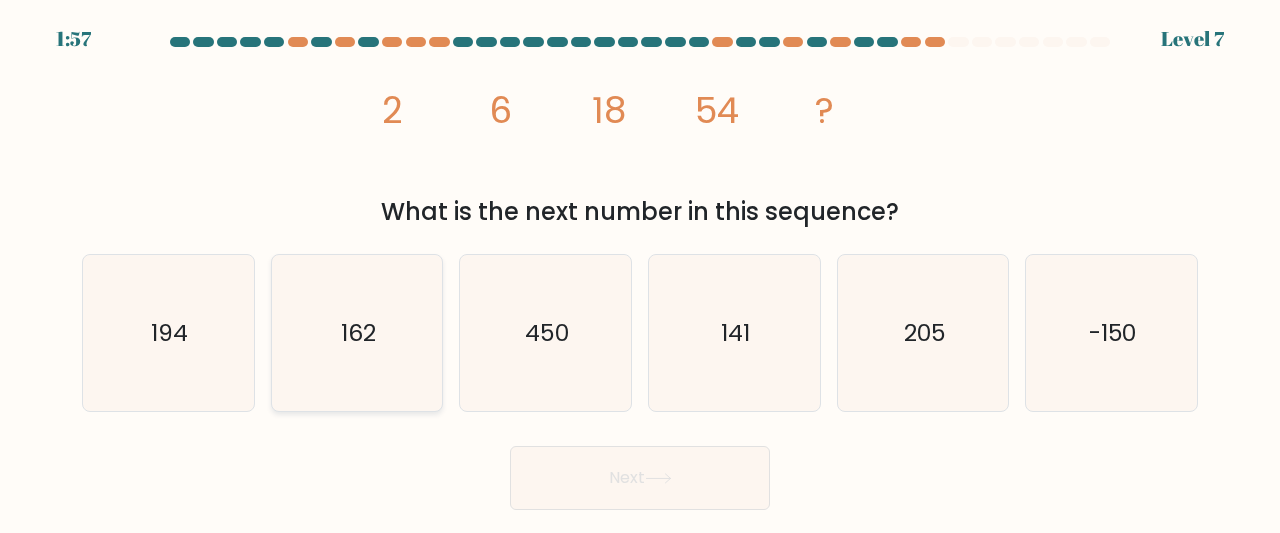 click on "162" 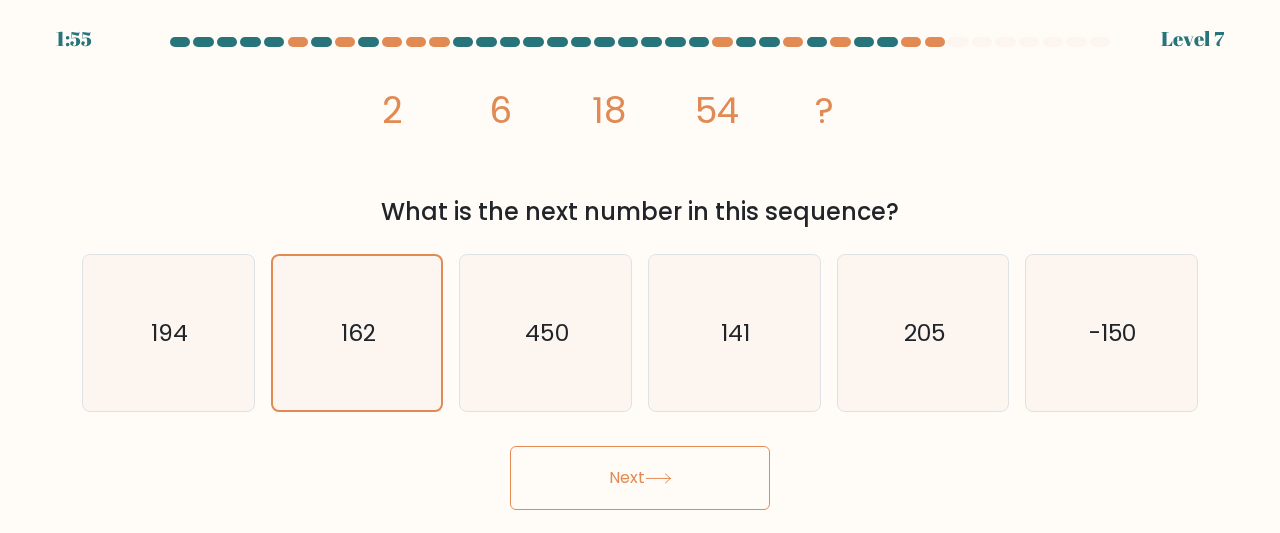 click on "Next" at bounding box center [640, 478] 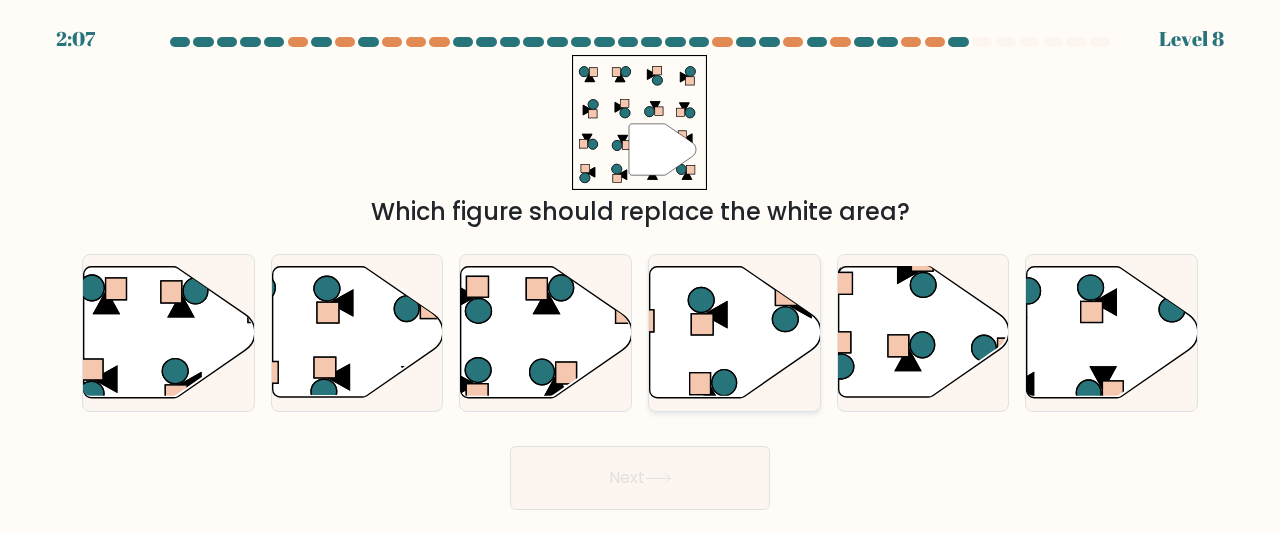 click 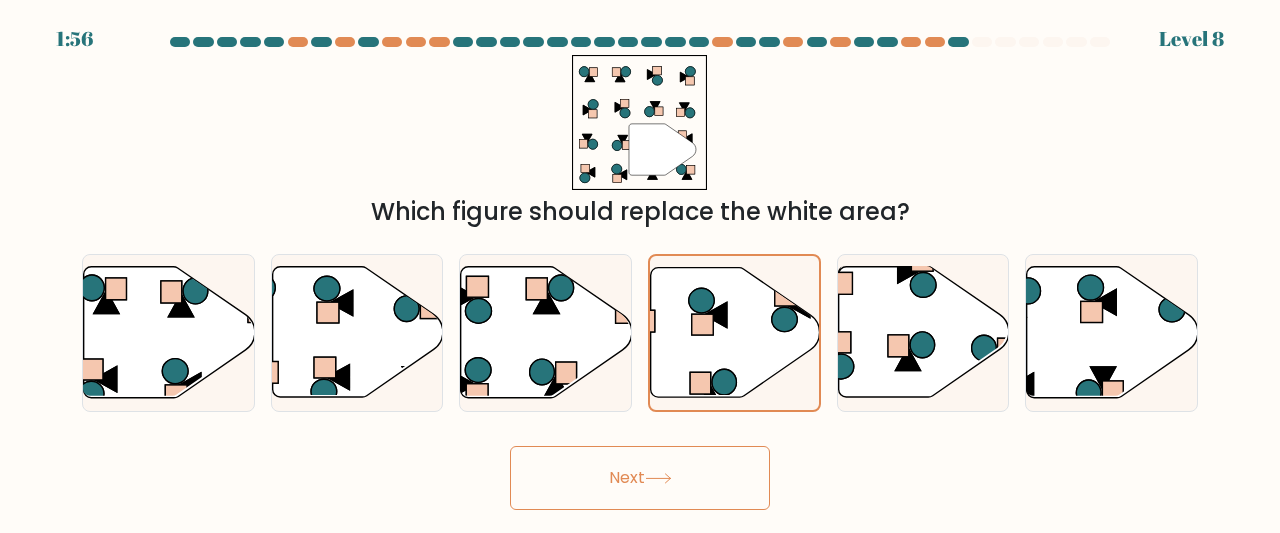 click on "Next" at bounding box center (640, 478) 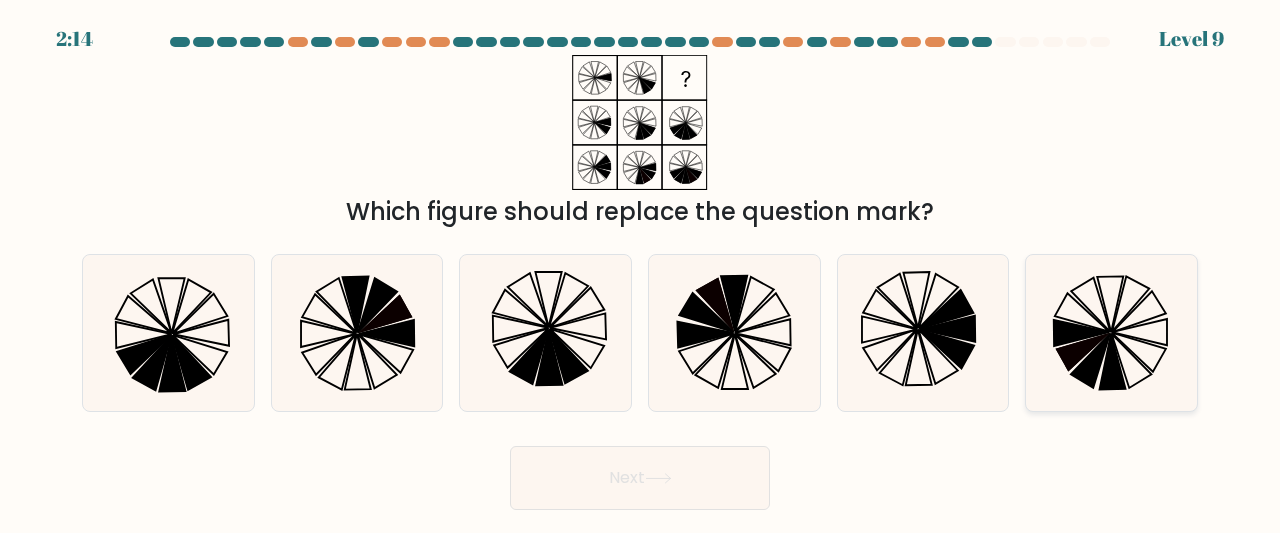 click 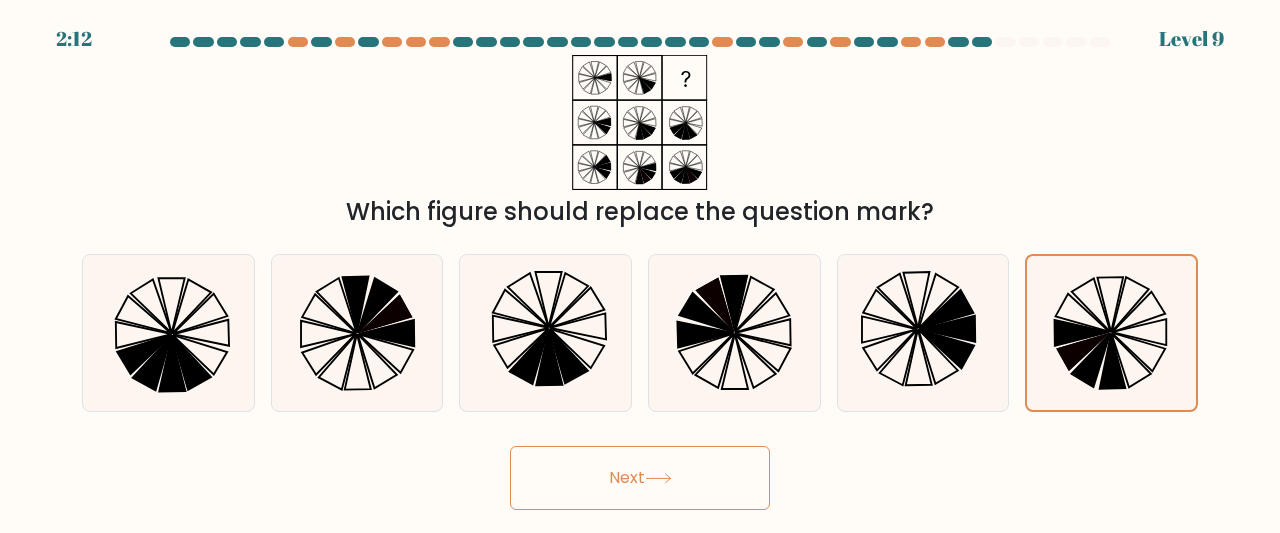 click on "Next" at bounding box center [640, 478] 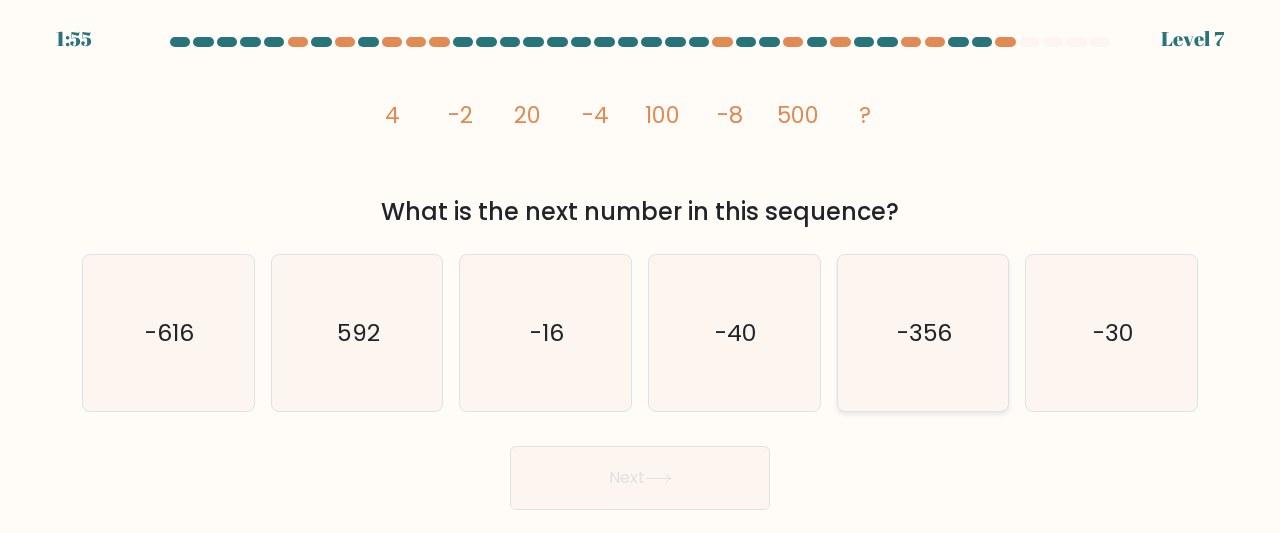 click on "-356" 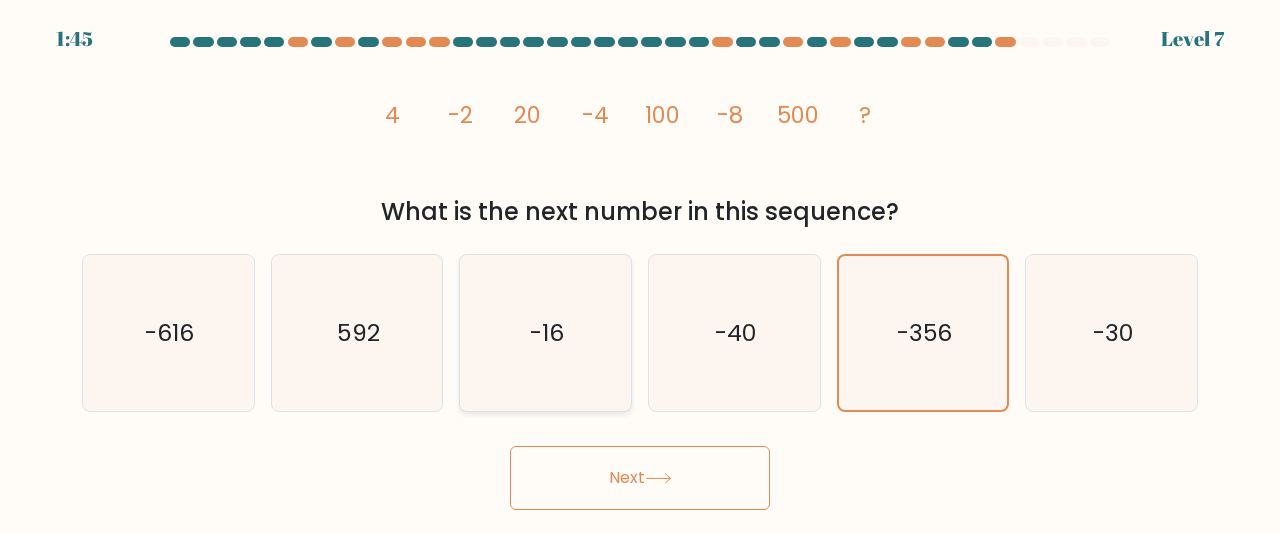 click on "-16" 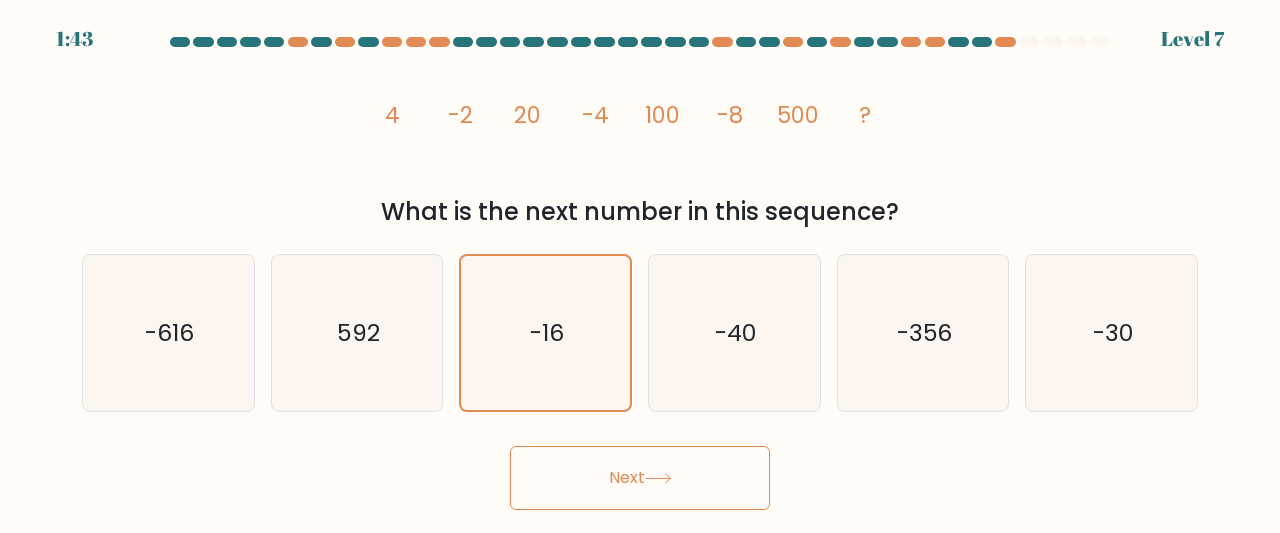 click on "Next" at bounding box center (640, 478) 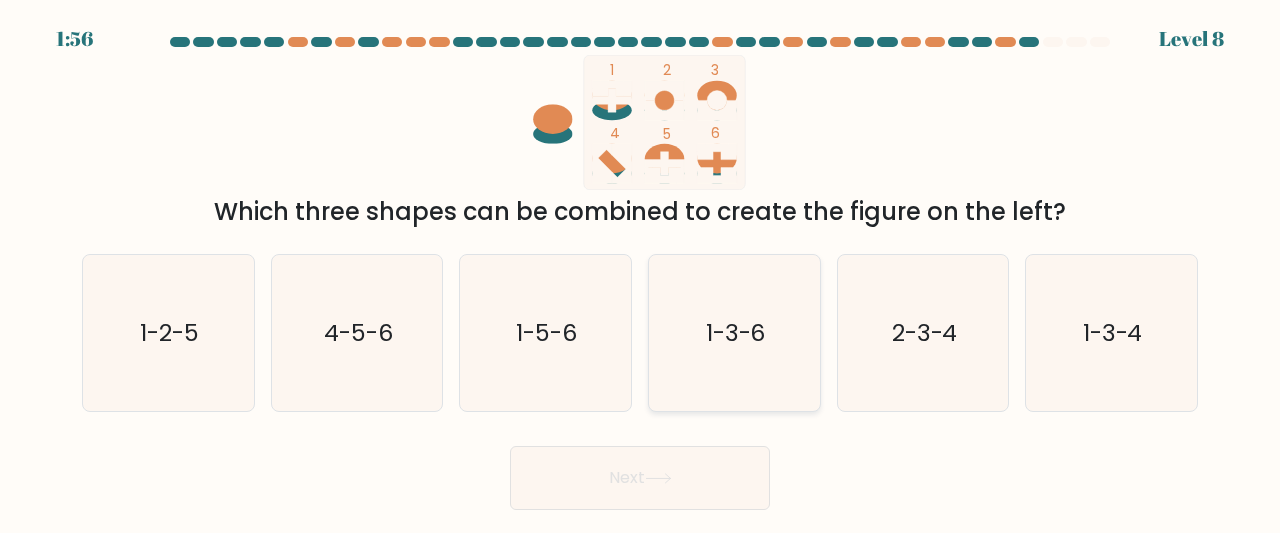 click on "1-3-6" 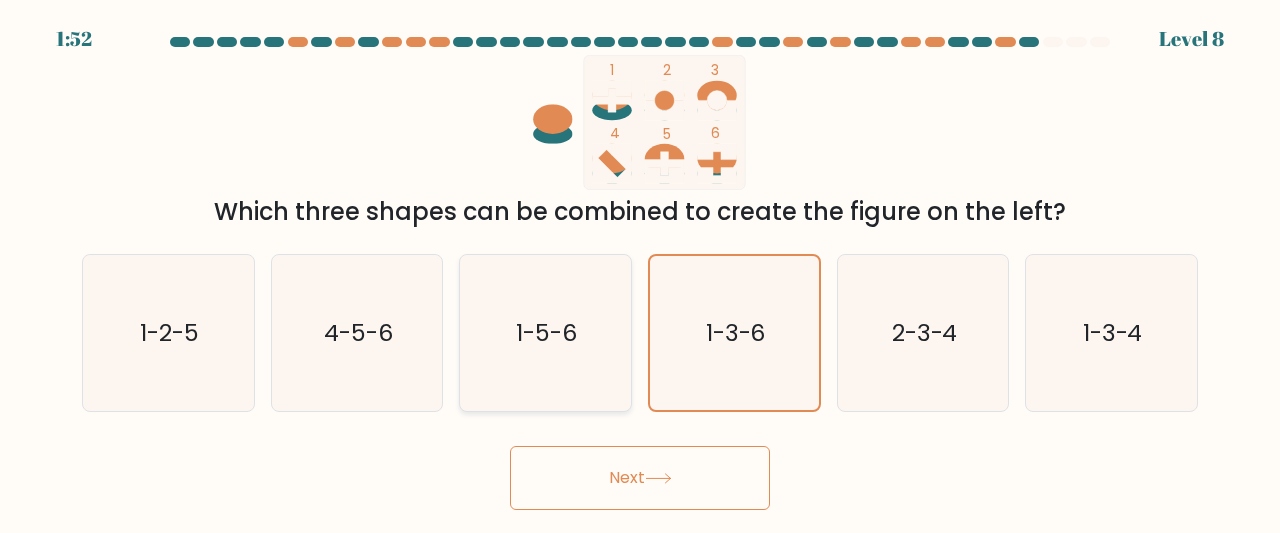 click on "1-5-6" 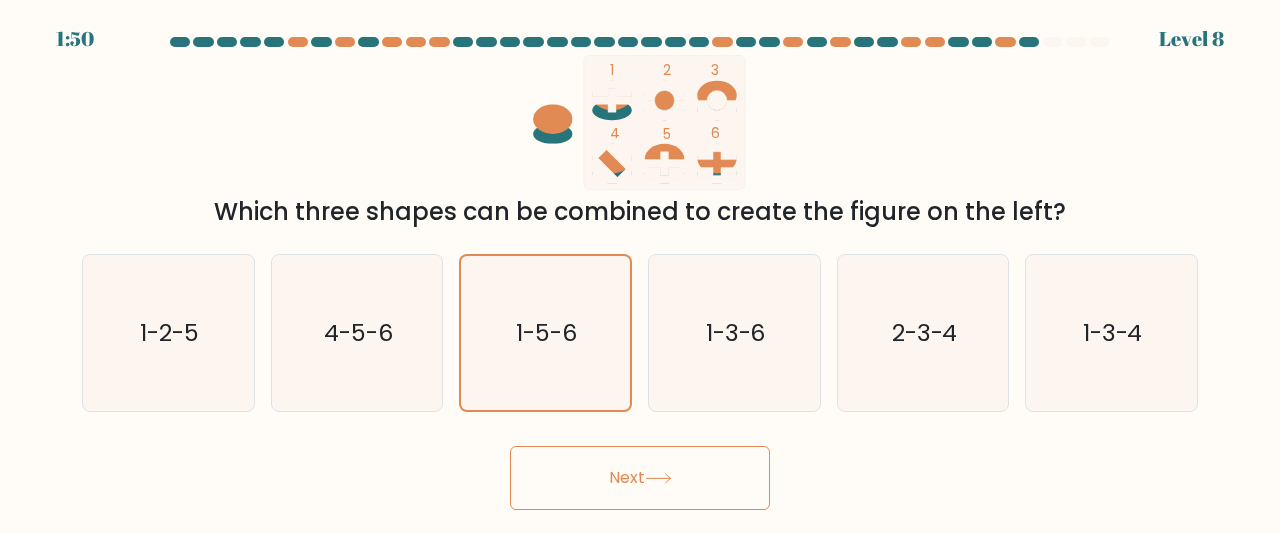 click on "Next" at bounding box center [640, 478] 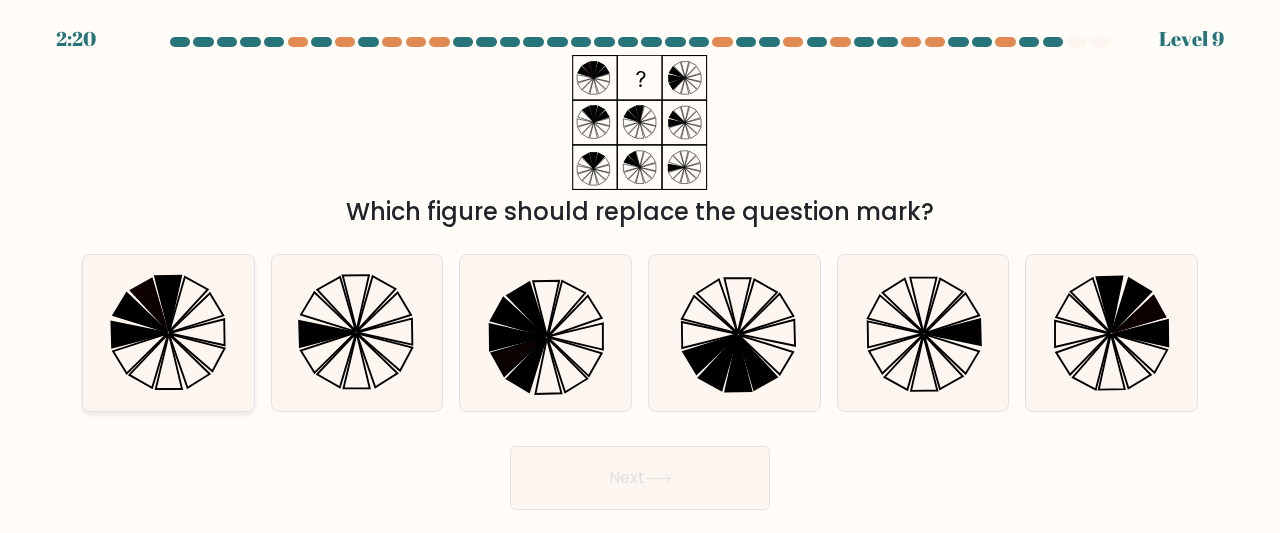click 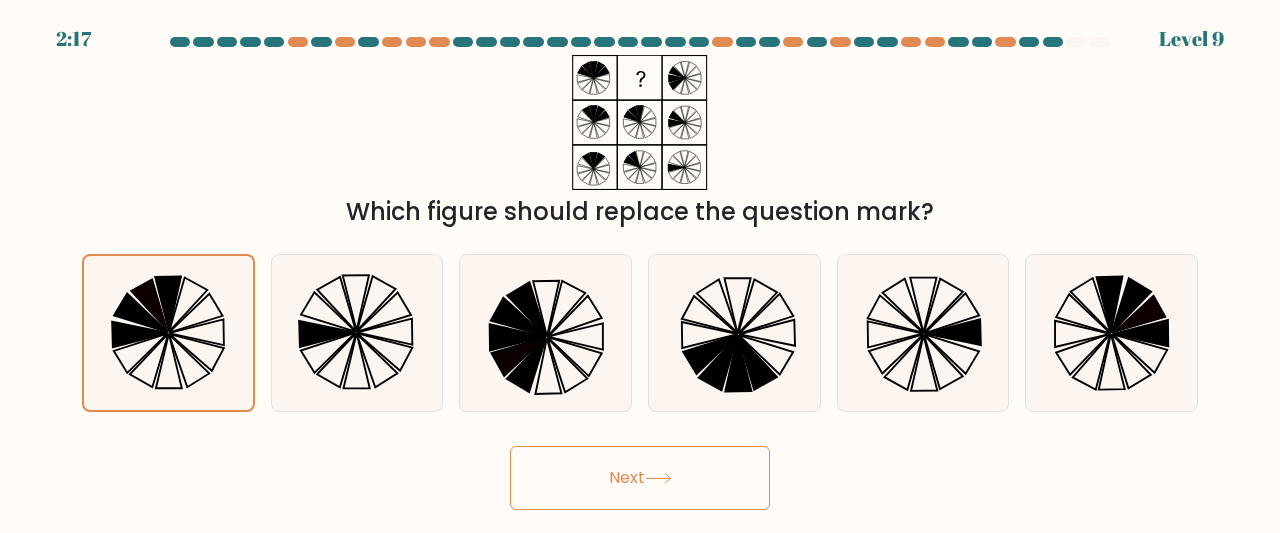 click on "Next" at bounding box center [640, 478] 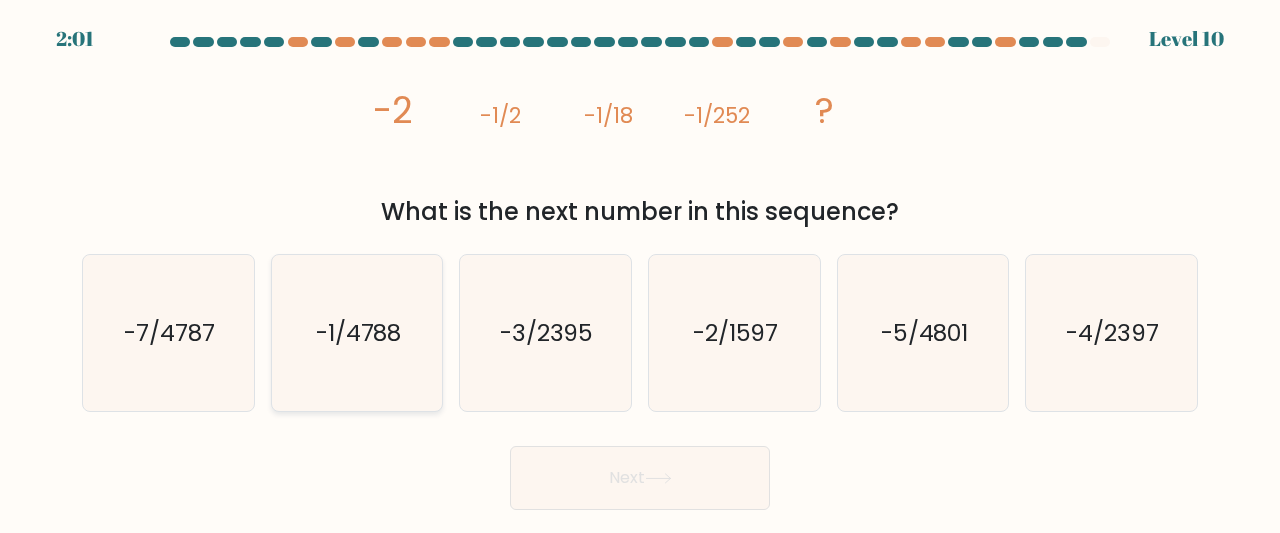 click on "-1/4788" 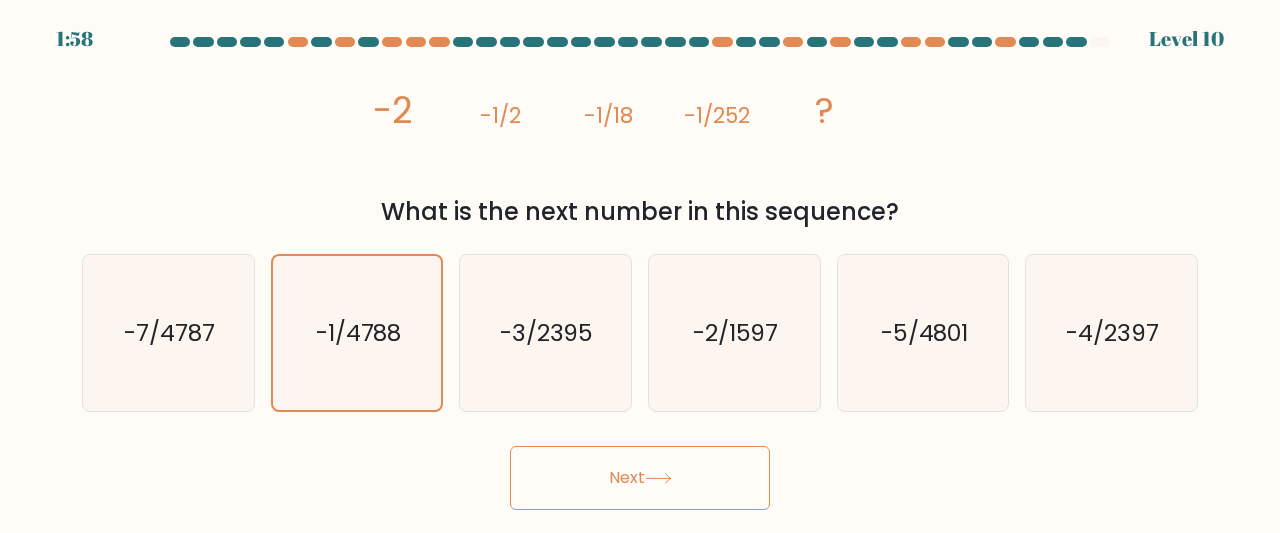 click on "Next" at bounding box center [640, 478] 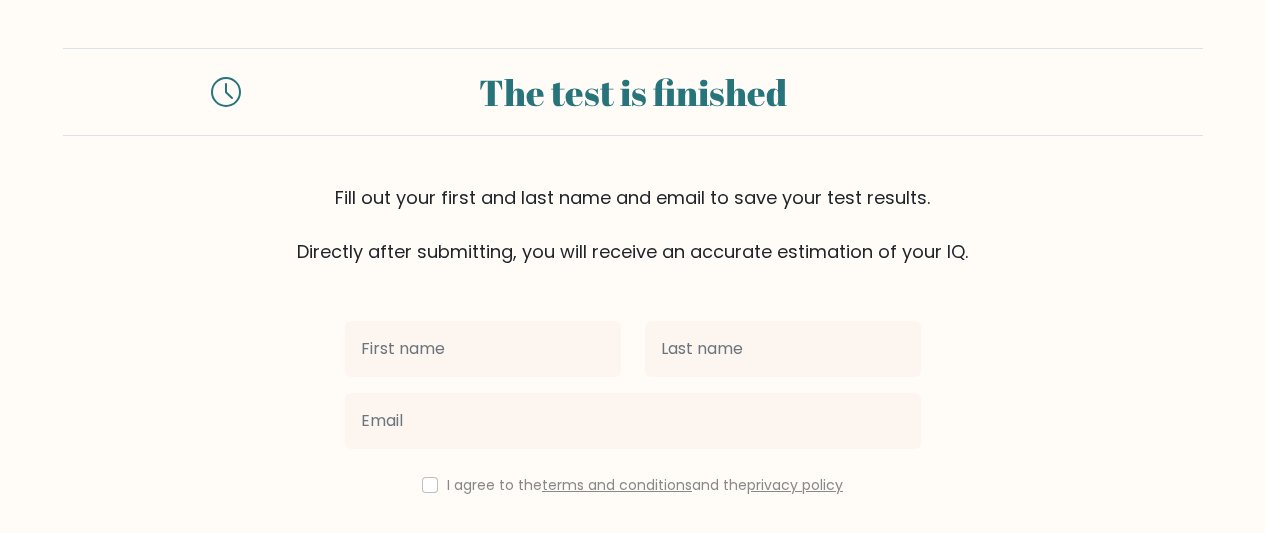 scroll, scrollTop: 0, scrollLeft: 0, axis: both 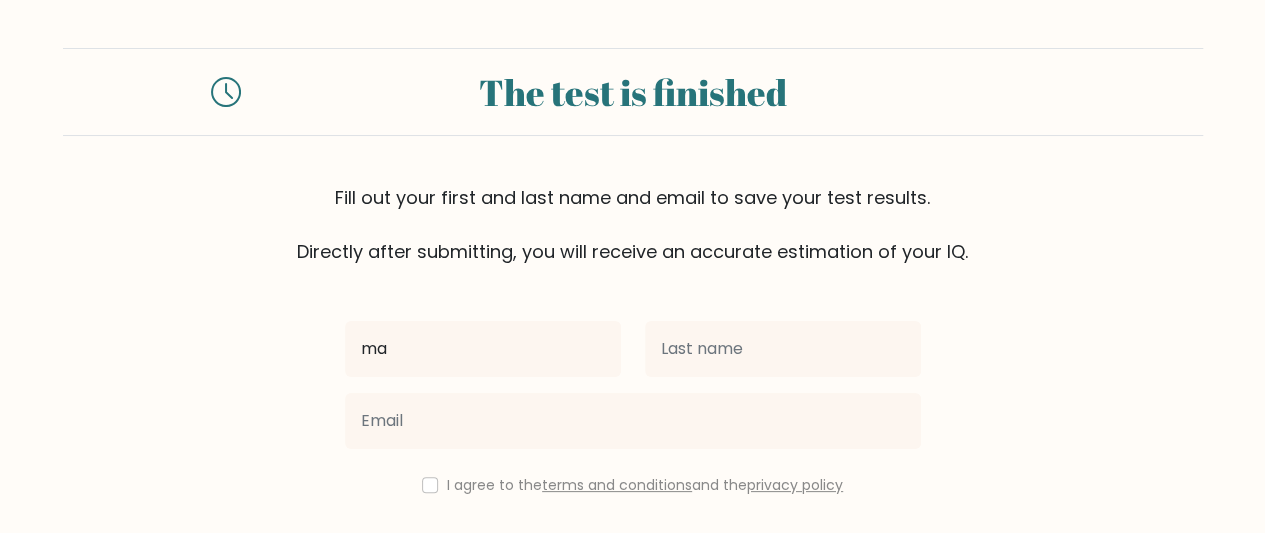 type on "[LAST]" 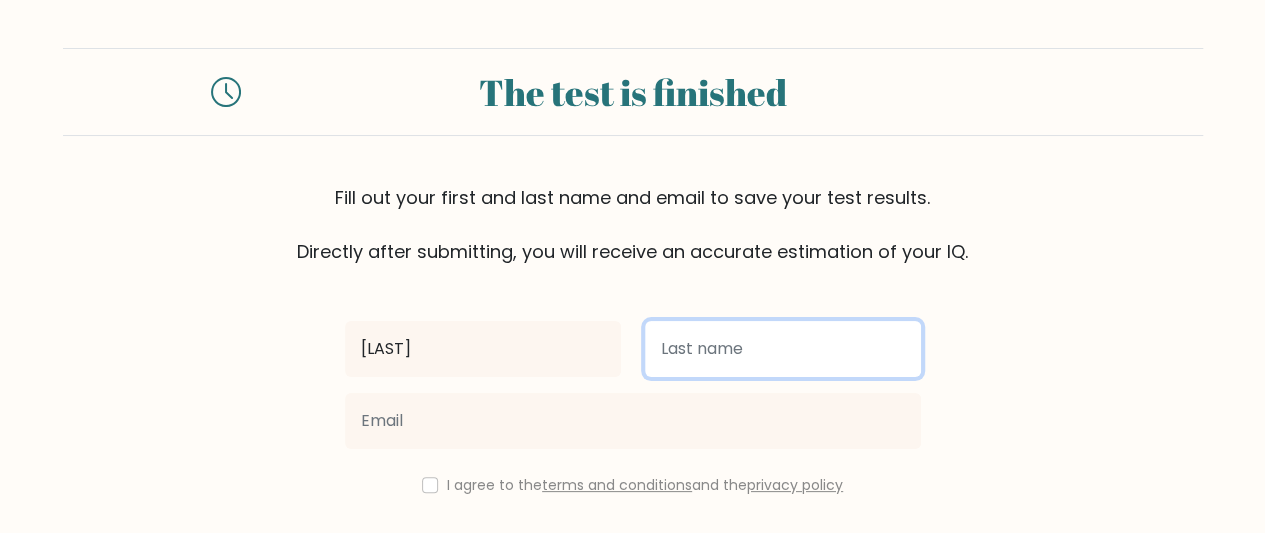 click at bounding box center (783, 349) 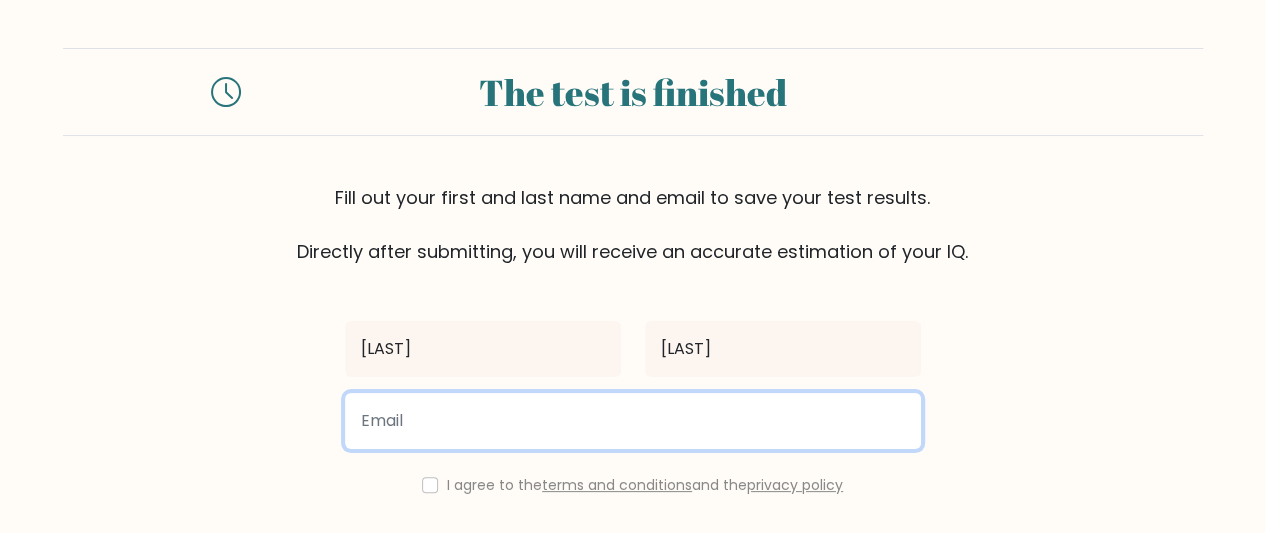 click at bounding box center [633, 421] 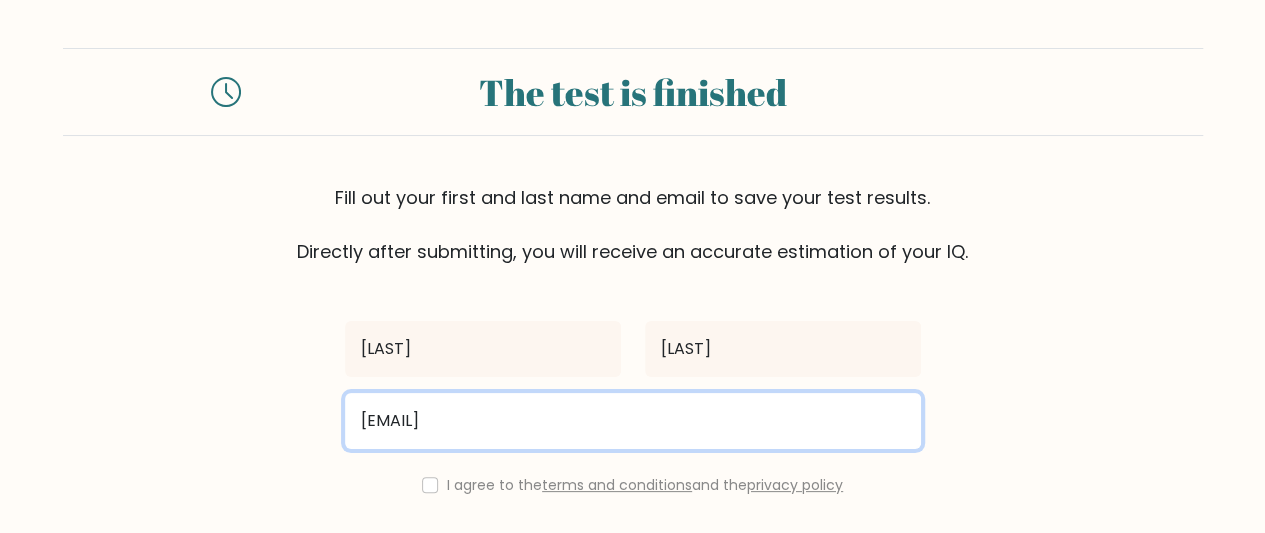 type on "[EMAIL]" 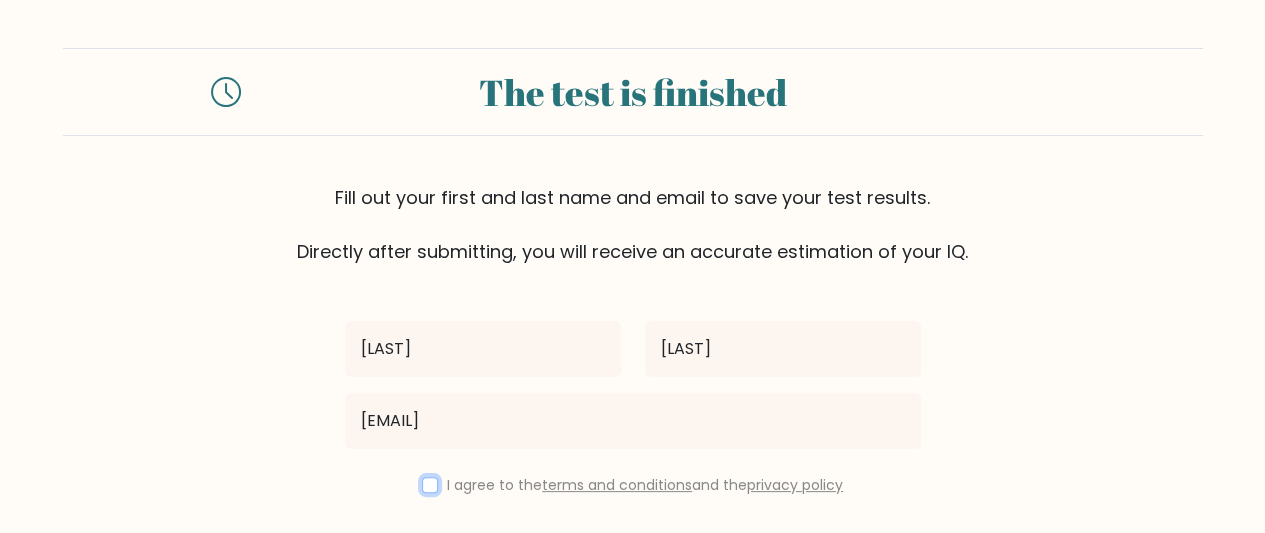 click at bounding box center (430, 485) 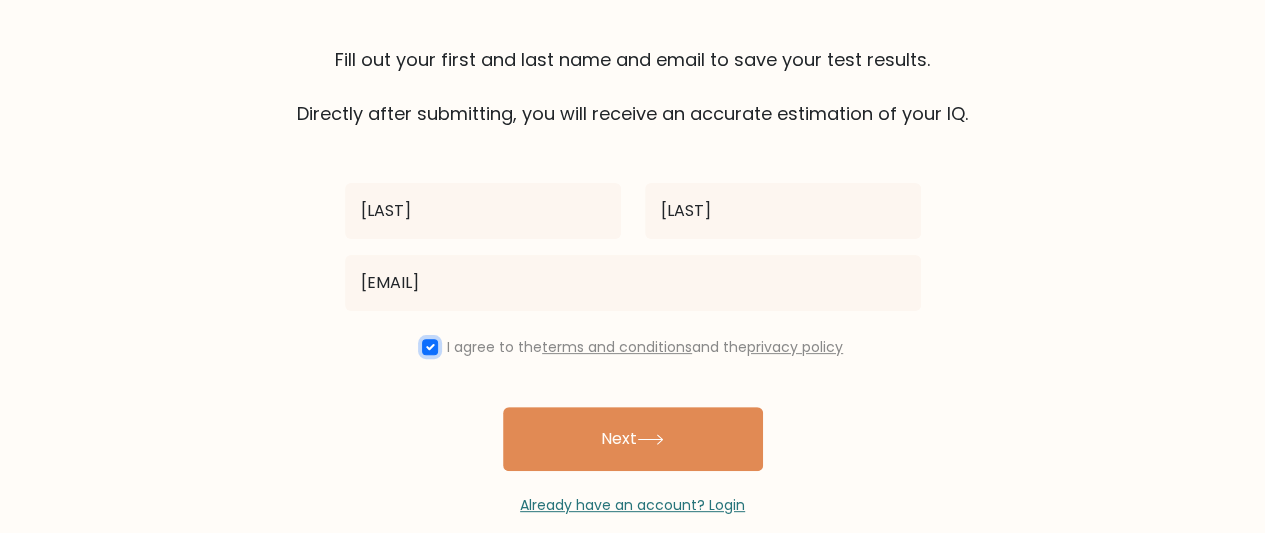 scroll, scrollTop: 139, scrollLeft: 0, axis: vertical 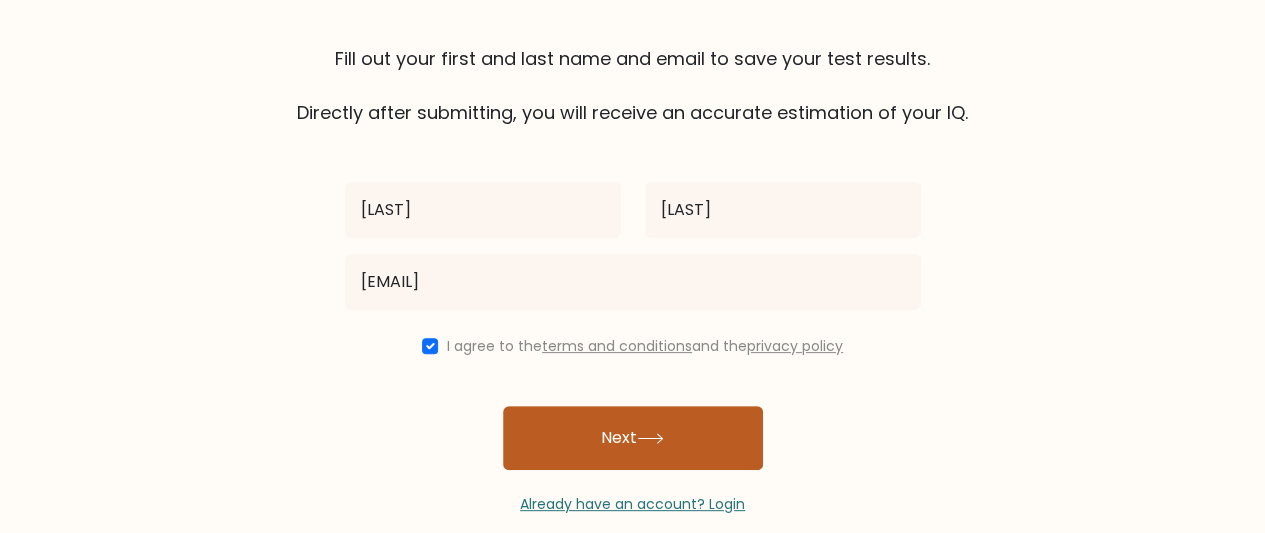 click on "Next" at bounding box center (633, 438) 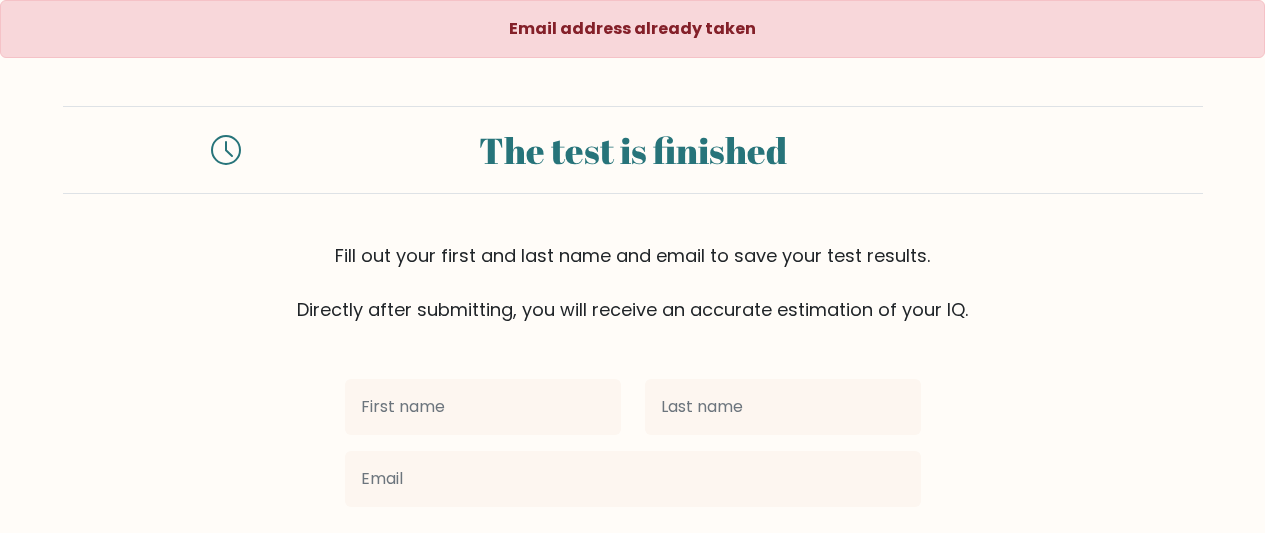 scroll, scrollTop: 0, scrollLeft: 0, axis: both 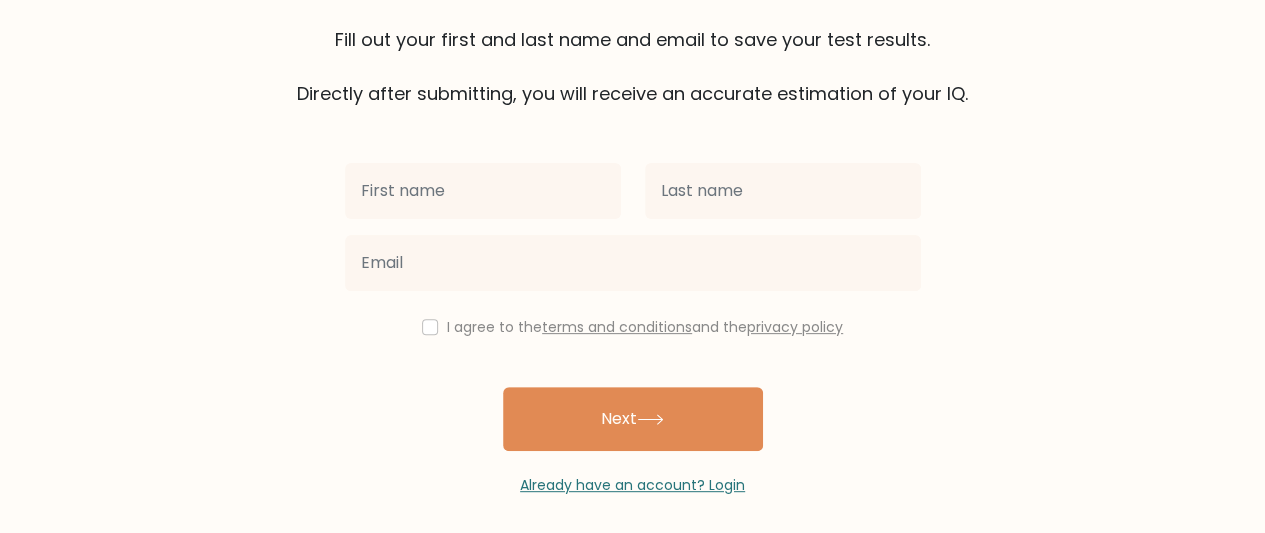 click at bounding box center (483, 191) 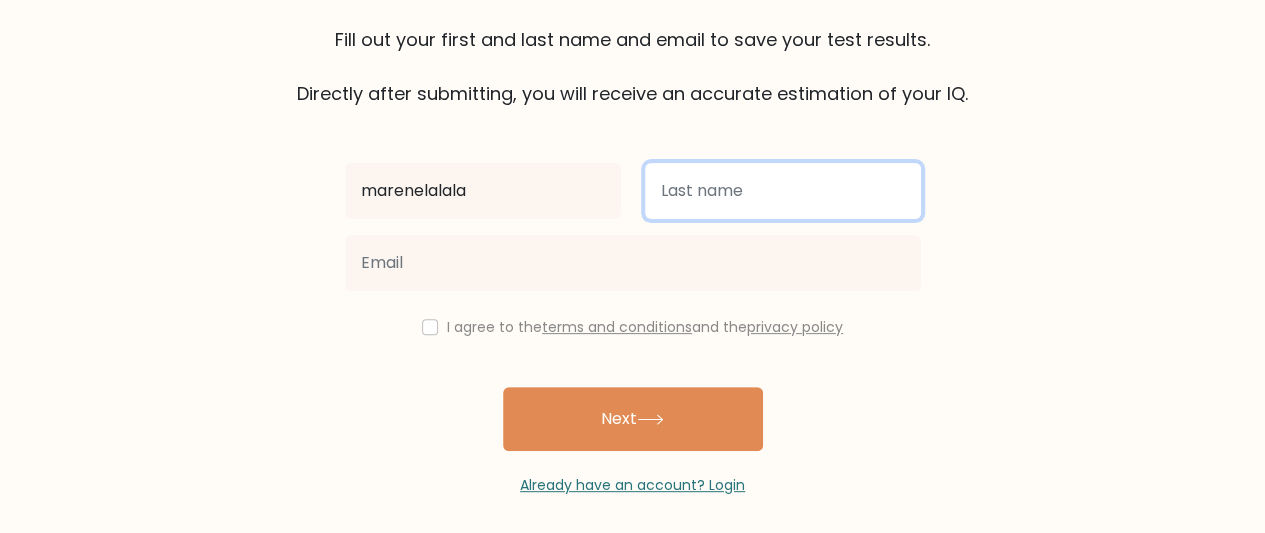 click at bounding box center [783, 191] 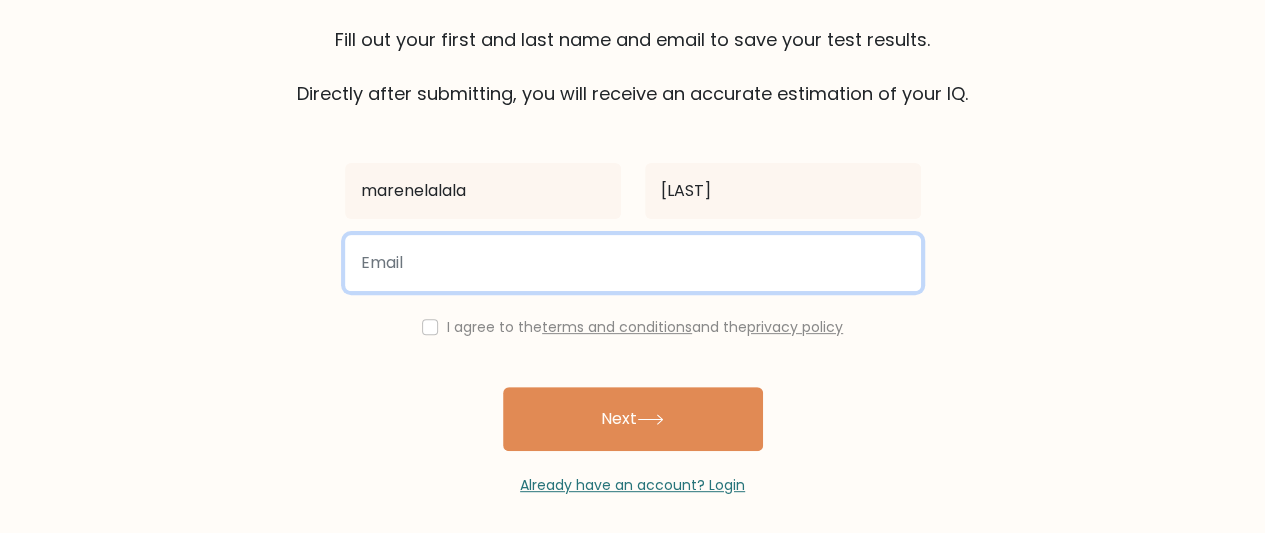 click at bounding box center (633, 263) 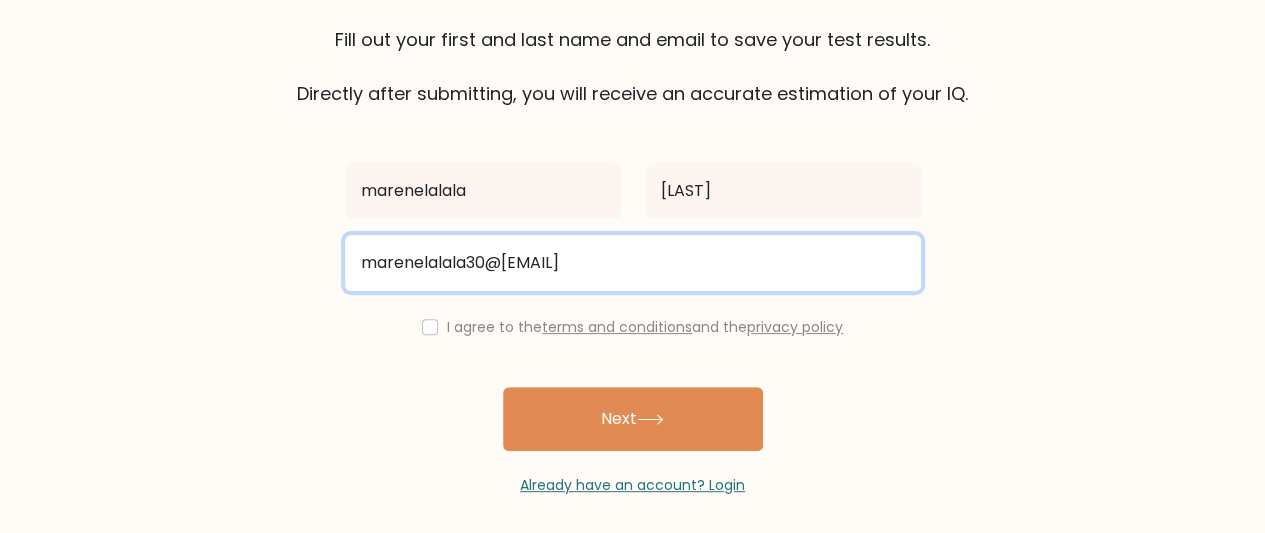 type on "marenelalala30@[EMAIL]" 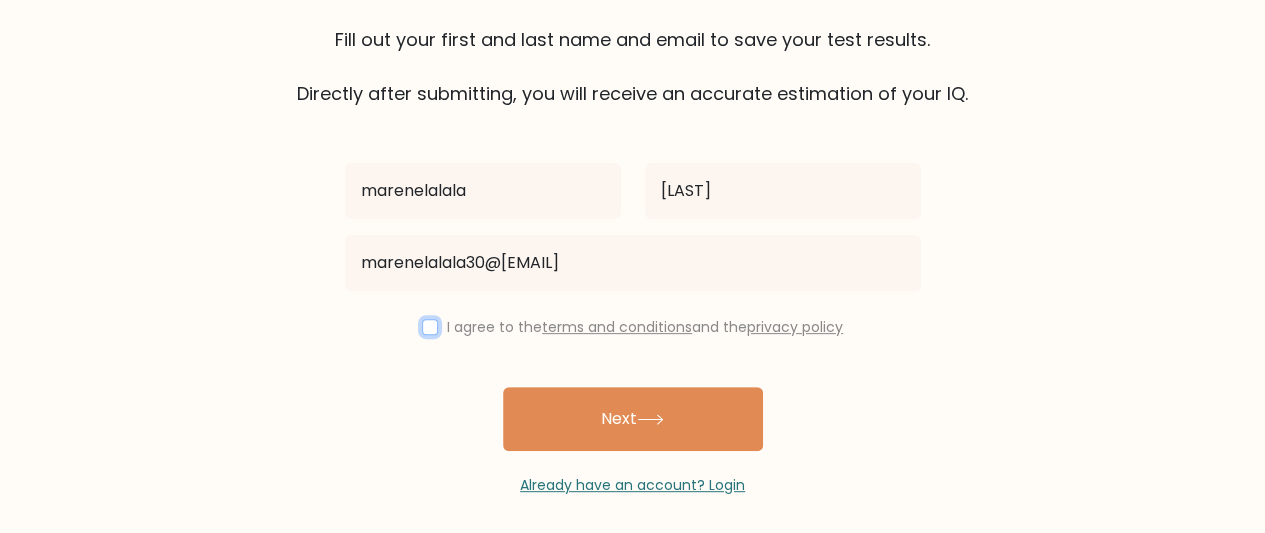 click at bounding box center (430, 327) 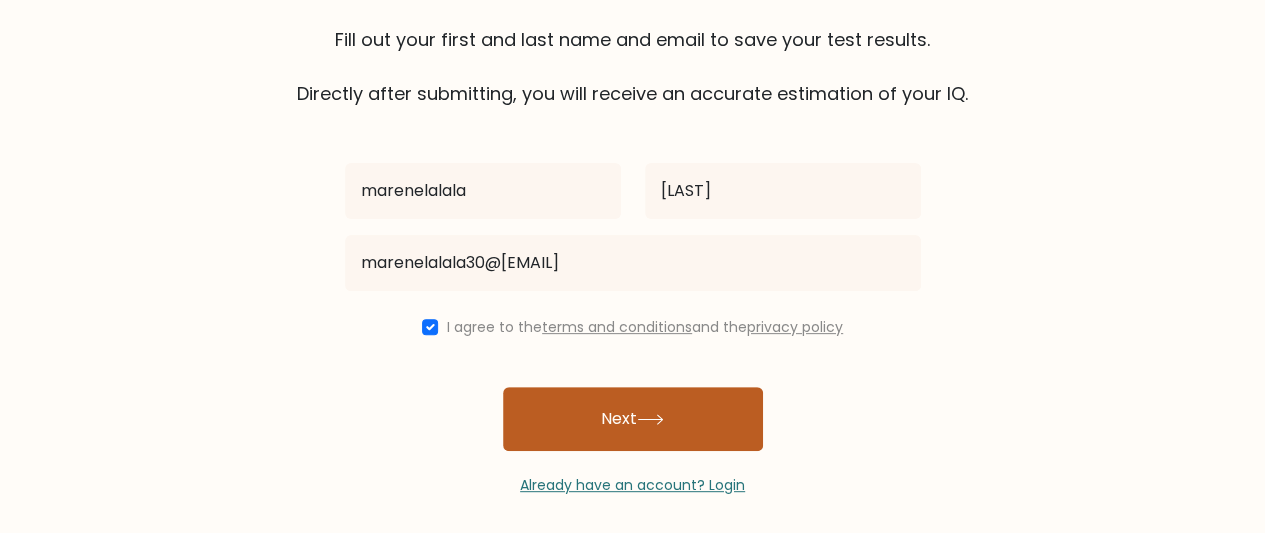click on "Next" at bounding box center (633, 419) 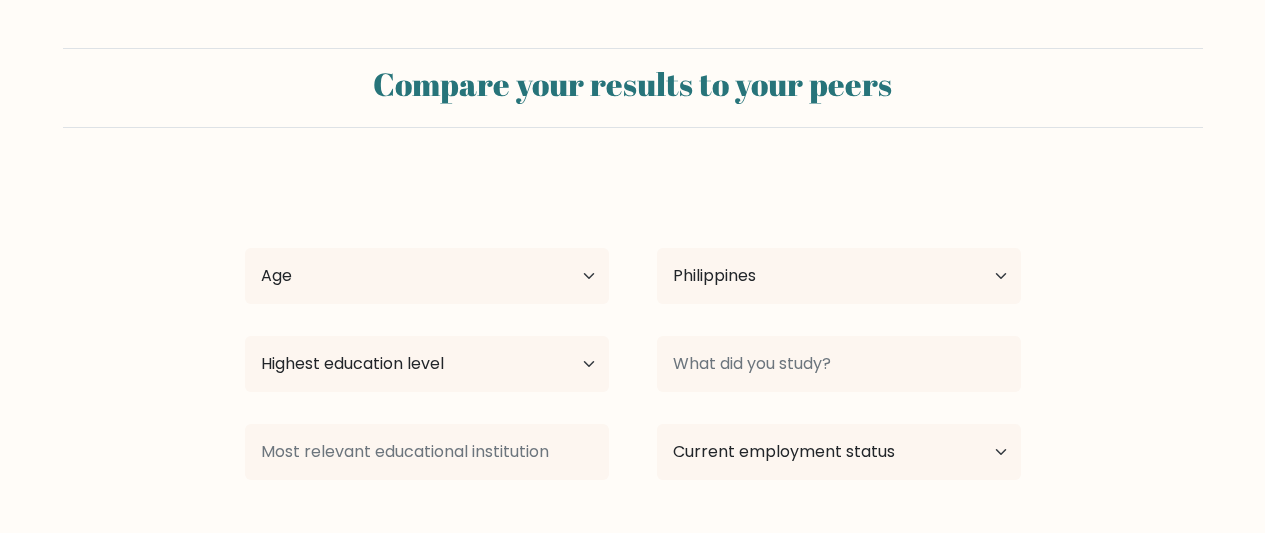 select on "PH" 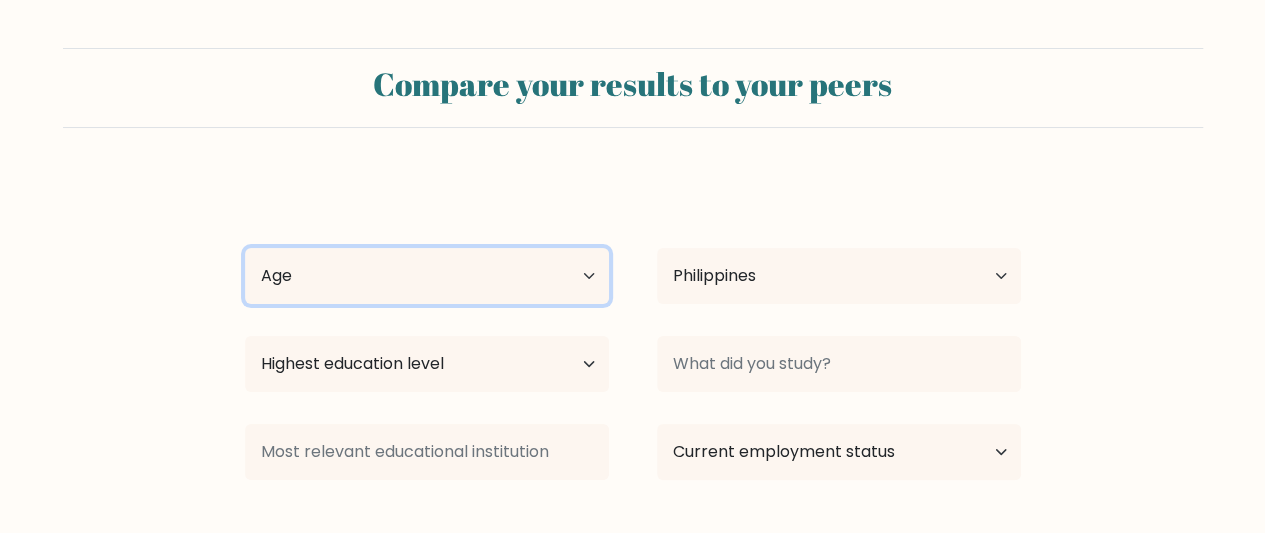 click on "Age
Under 18 years old
18-24 years old
25-34 years old
35-44 years old
45-54 years old
55-64 years old
65 years old and above" at bounding box center [427, 276] 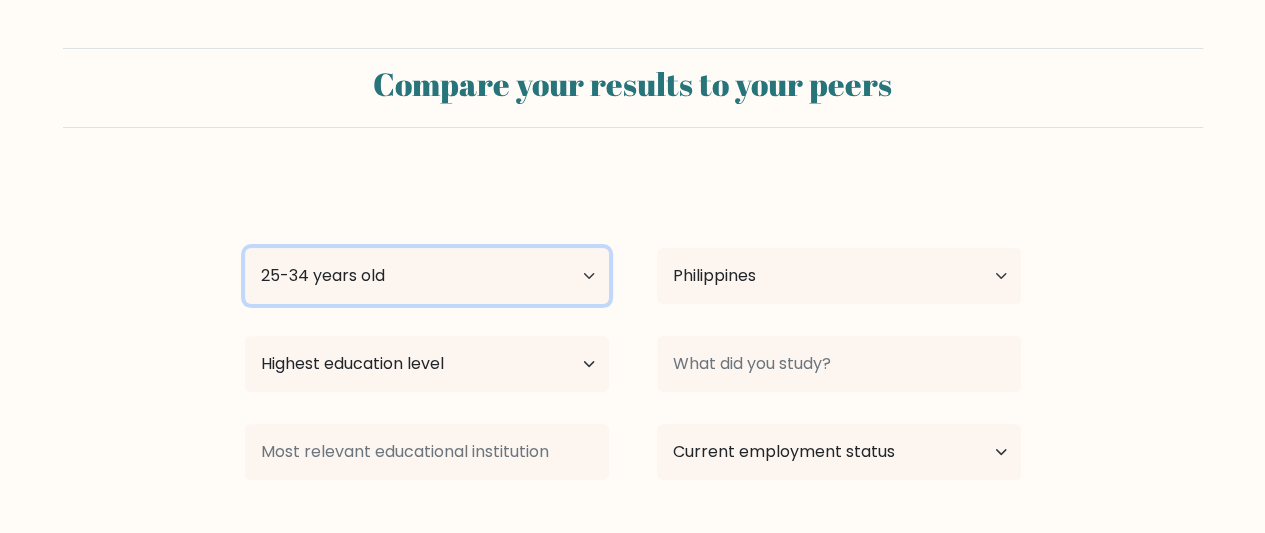 click on "Age
Under 18 years old
18-24 years old
25-34 years old
35-44 years old
45-54 years old
55-64 years old
65 years old and above" at bounding box center (427, 276) 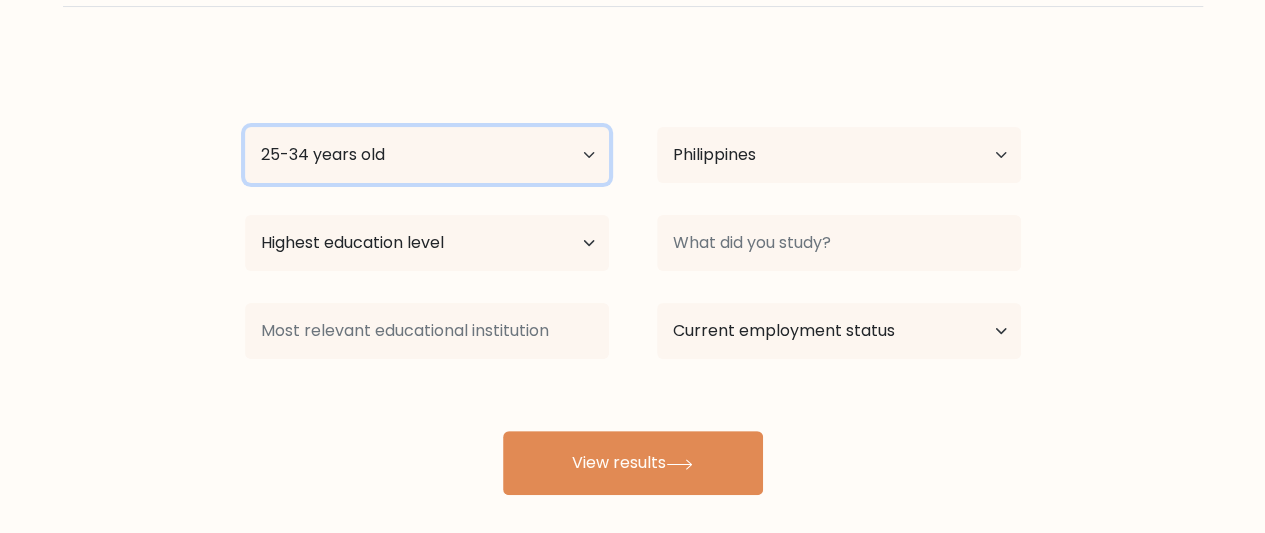 scroll, scrollTop: 171, scrollLeft: 0, axis: vertical 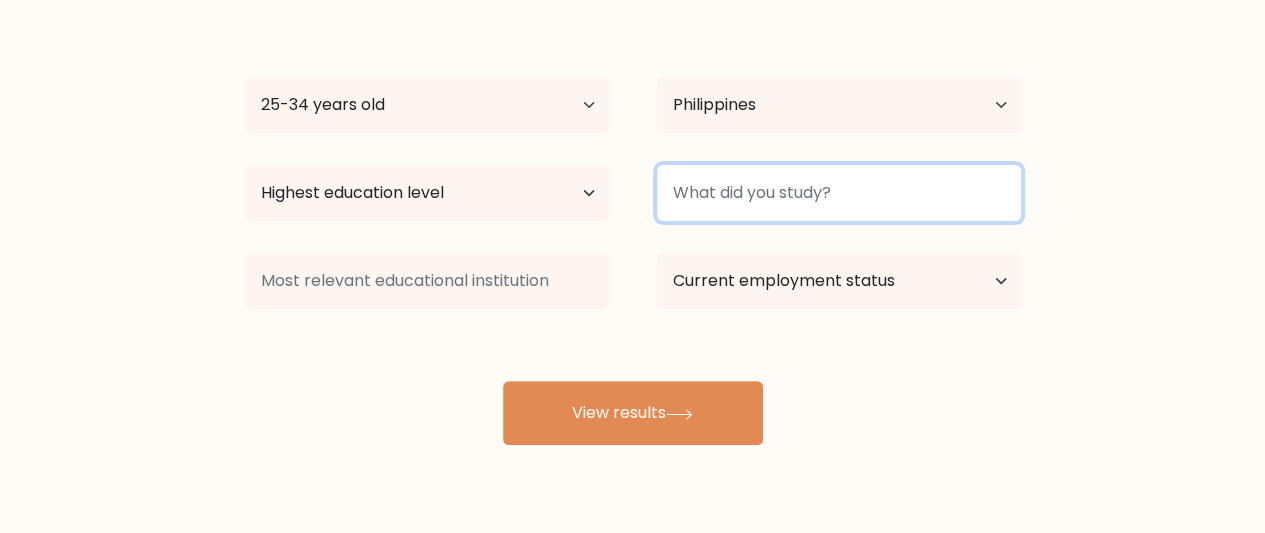 click at bounding box center (839, 193) 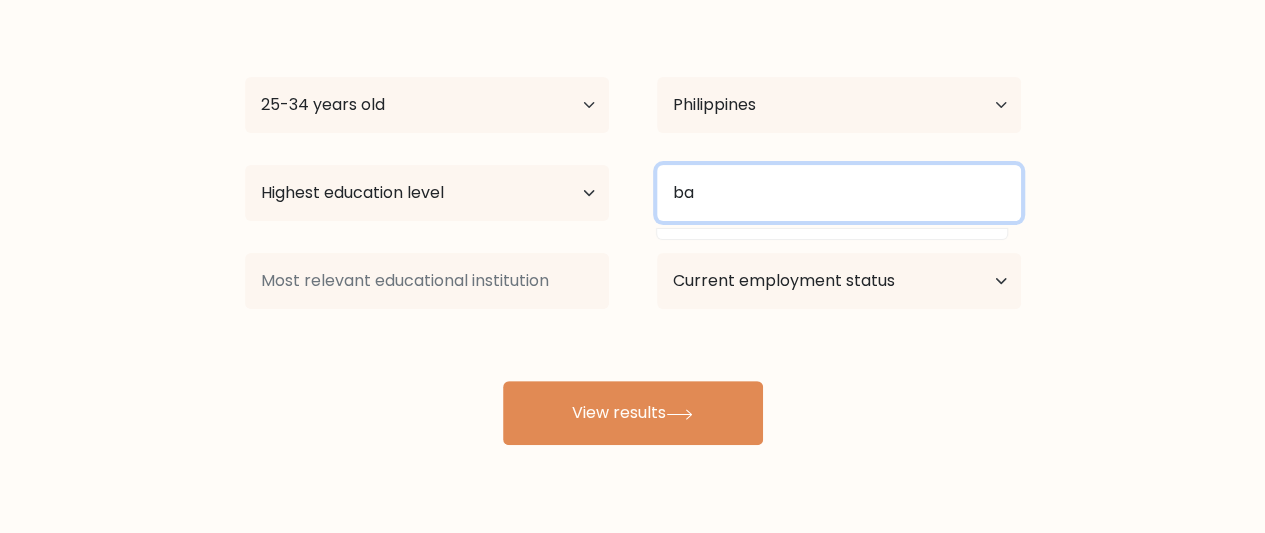 type on "b" 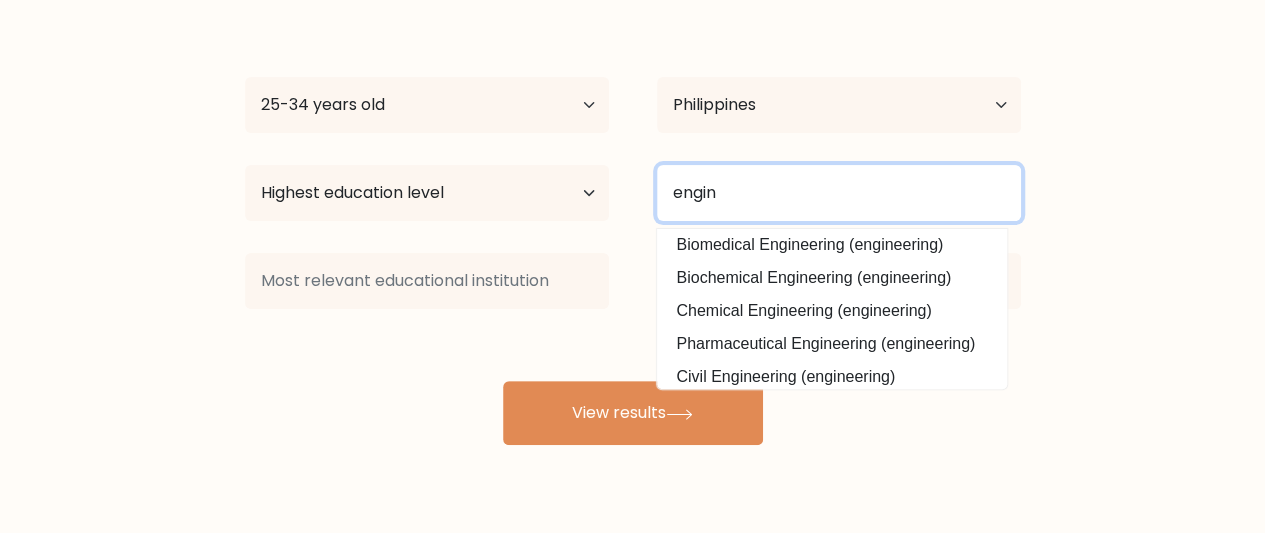 scroll, scrollTop: 180, scrollLeft: 0, axis: vertical 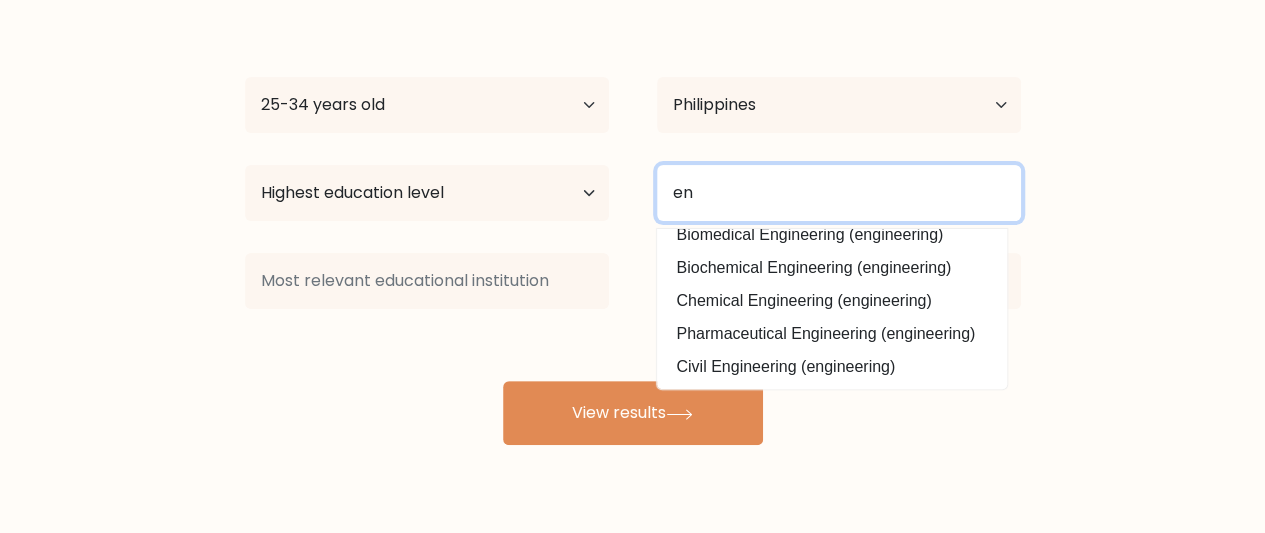 type on "e" 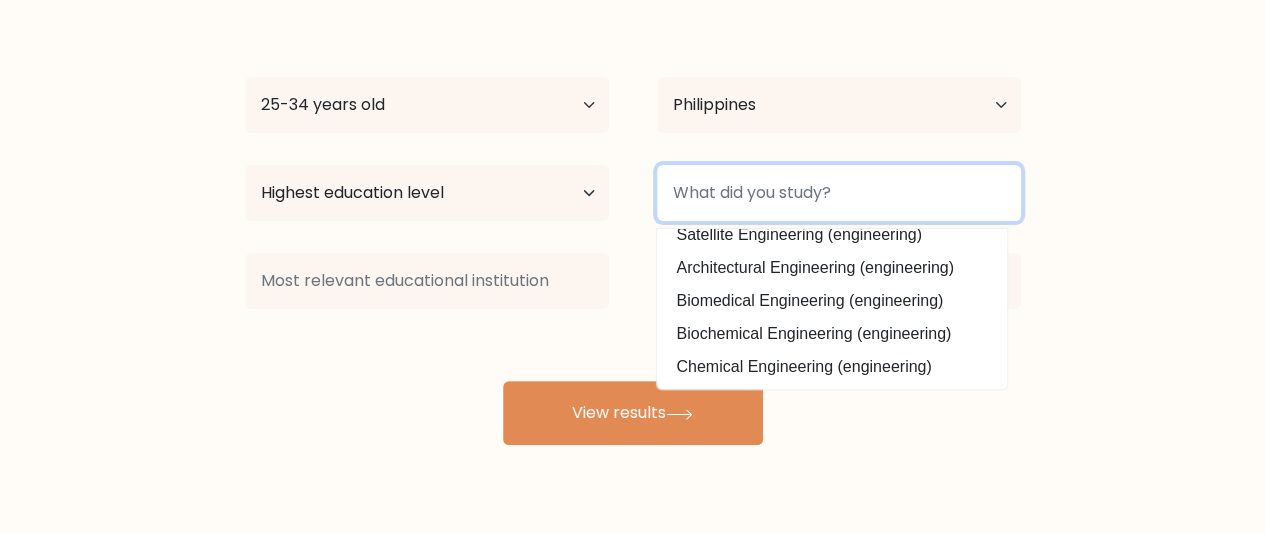 scroll, scrollTop: 0, scrollLeft: 0, axis: both 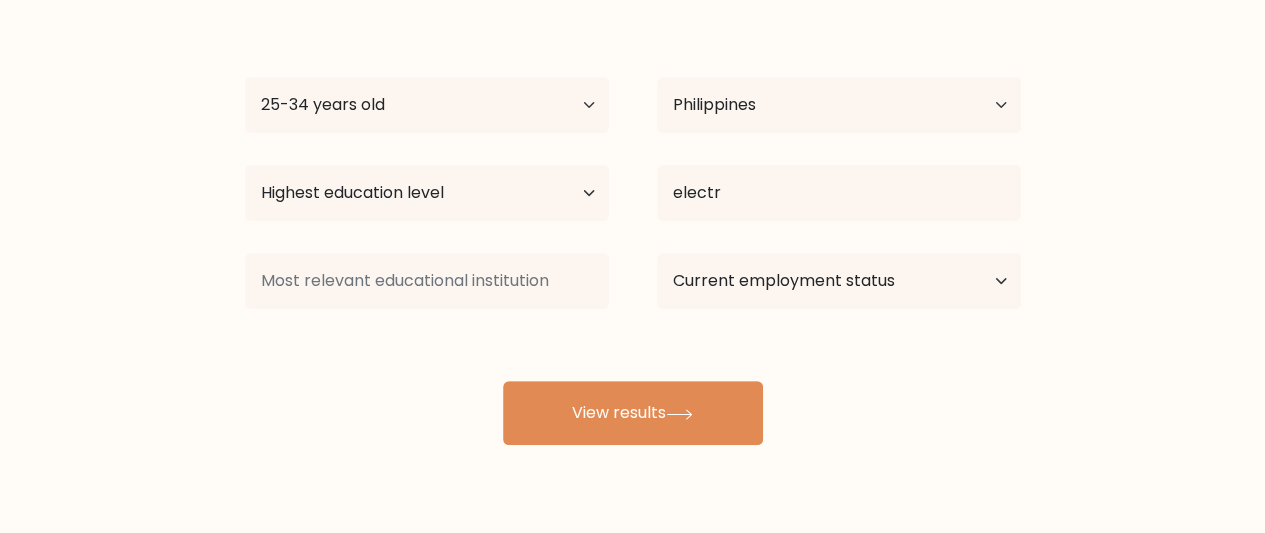 drag, startPoint x: 927, startPoint y: 348, endPoint x: 943, endPoint y: 348, distance: 16 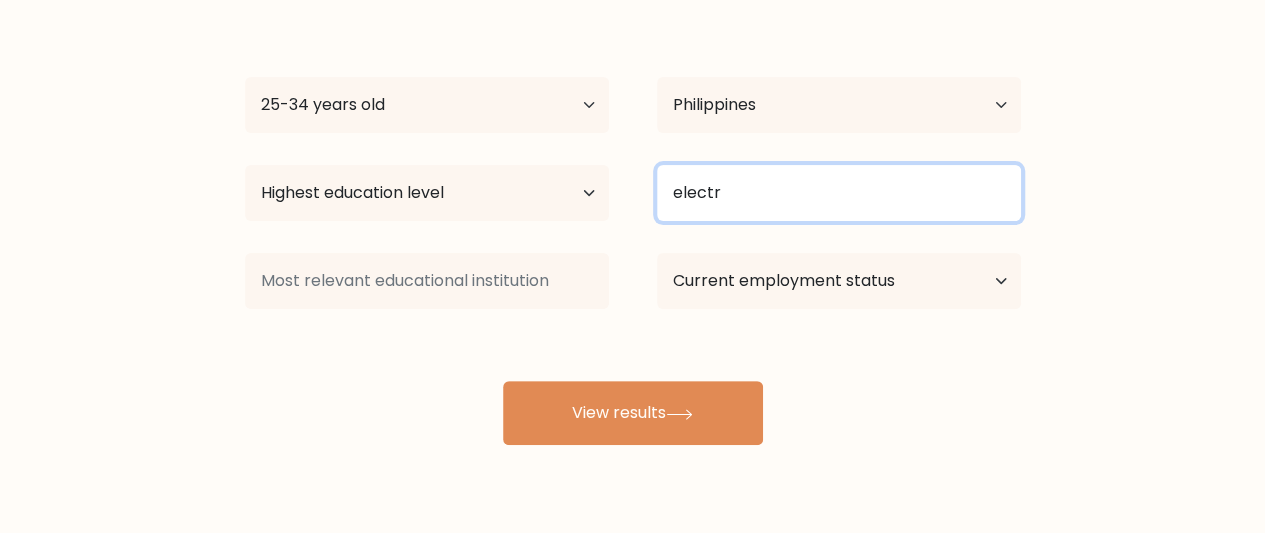 click on "electr" at bounding box center (839, 193) 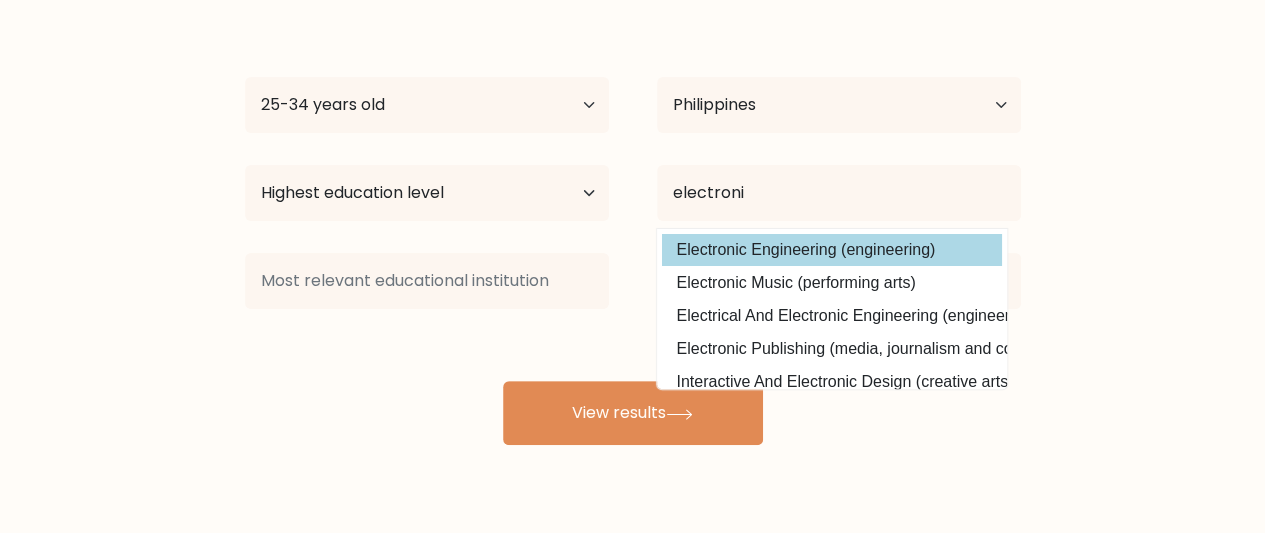 click on "Marenela
[LAST_NAME]
Age
Under 18 years old
18-24 years old
25-34 years old
35-44 years old
45-54 years old
55-64 years old
65 years old and above
Country
Afghanistan
Albania
Algeria
American Samoa
Andorra
Angola
Anguilla
Antarctica
Antigua and Barbuda
Argentina
Armenia
Aruba
Australia
Austria
Azerbaijan
Bahamas
Bahrain
Bangladesh
Barbados
Belarus
Belgium
Belize
Benin
Bermuda
Bhutan
Bolivia
Bonaire, Sint Eustatius and Saba
Bosnia and Herzegovina
Botswana
Bouvet Island
Brazil" at bounding box center (633, 225) 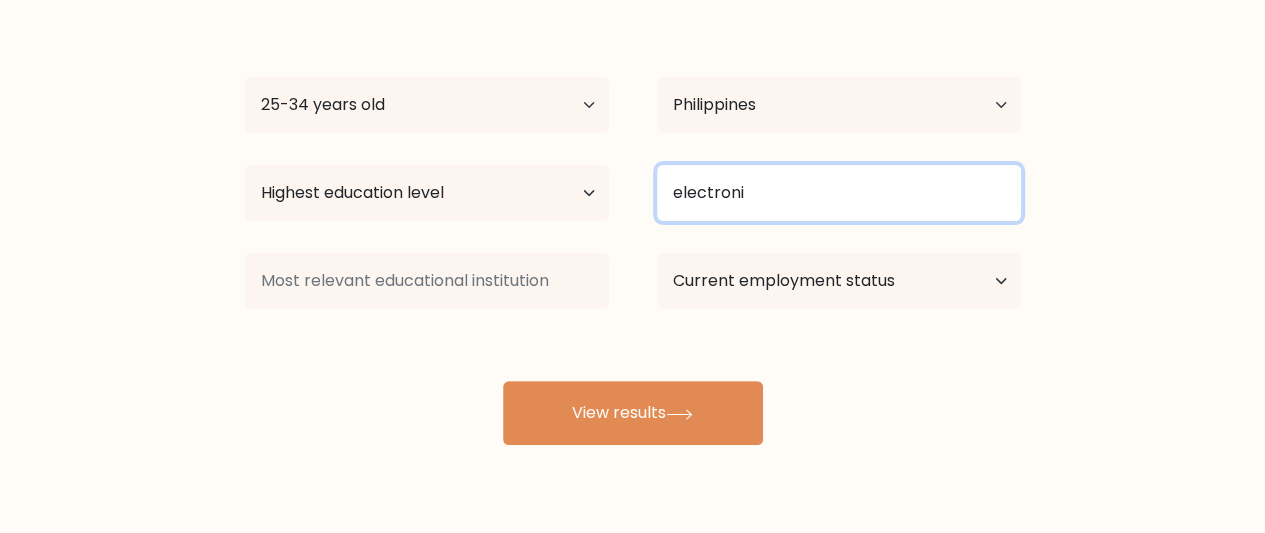 click on "electroni" at bounding box center (839, 193) 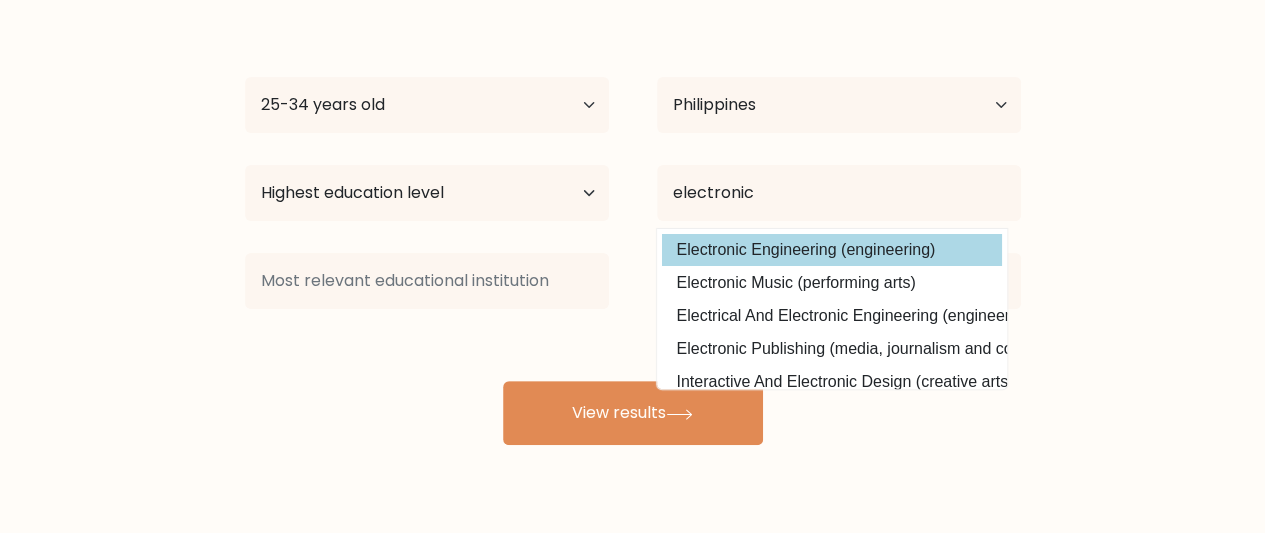 click on "Marenela
Castalone
Age
Under 18 years old
18-24 years old
25-34 years old
35-44 years old
45-54 years old
55-64 years old
65 years old and above
Country
Afghanistan
Albania
Algeria
American Samoa
Andorra
Angola
Anguilla
Antarctica
Antigua and Barbuda
Argentina
Armenia
Aruba
Australia
Austria
Azerbaijan
Bahamas
Bahrain
Bangladesh
Barbados
Belarus
Belgium
Belize
Benin
Bermuda
Bhutan
Bolivia
Bonaire, Sint Eustatius and Saba
Bosnia and Herzegovina
Botswana
Bouvet Island
Brazil" at bounding box center (633, 225) 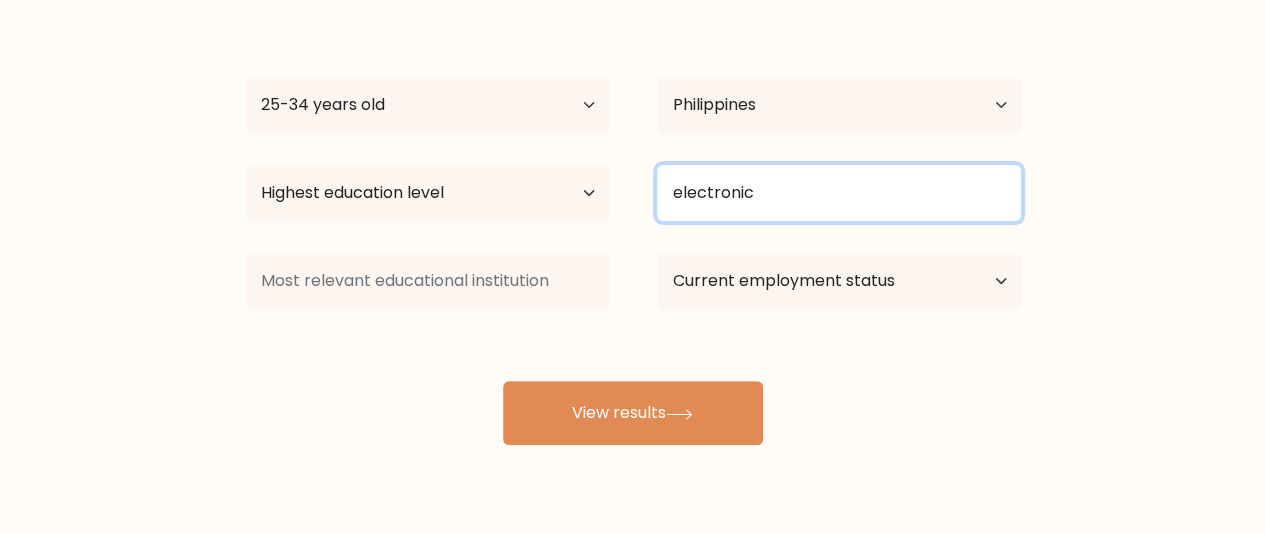 click on "electronic" at bounding box center [839, 193] 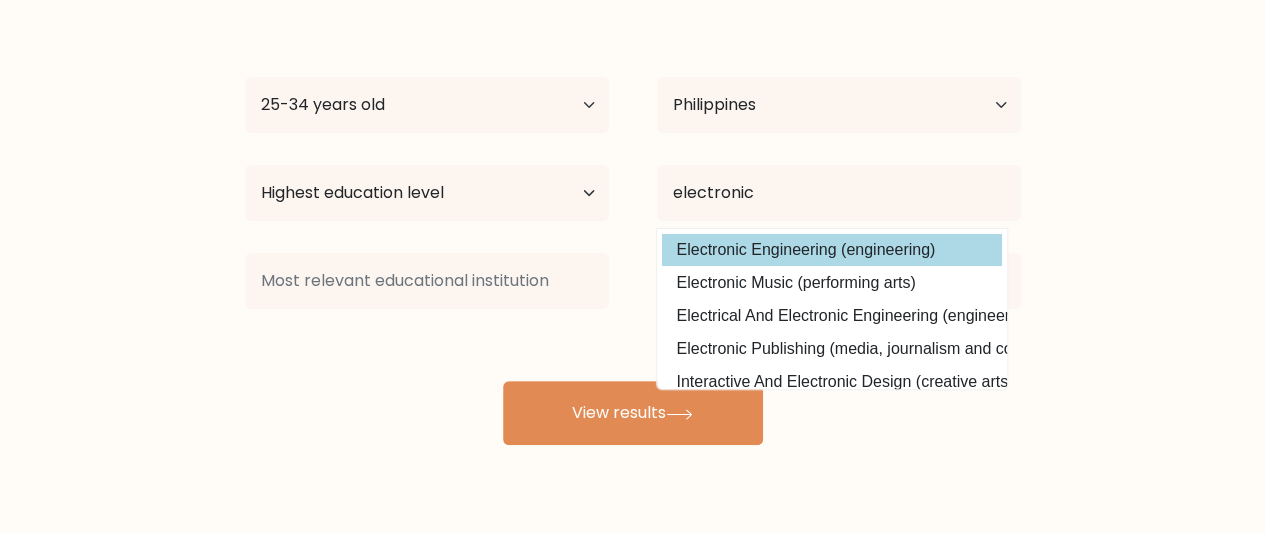 click on "Marenela
Castalone
Age
Under 18 years old
18-24 years old
25-34 years old
35-44 years old
45-54 years old
55-64 years old
65 years old and above
Country
Afghanistan
Albania
Algeria
American Samoa
Andorra
Angola
Anguilla
Antarctica
Antigua and Barbuda
Argentina
Armenia
Aruba
Australia
Austria
Azerbaijan
Bahamas
Bahrain
Bangladesh
Barbados
Belarus
Belgium
Belize
Benin
Bermuda
Bhutan
Bolivia
Bonaire, Sint Eustatius and Saba
Bosnia and Herzegovina
Botswana
Bouvet Island
Brazil" at bounding box center [633, 225] 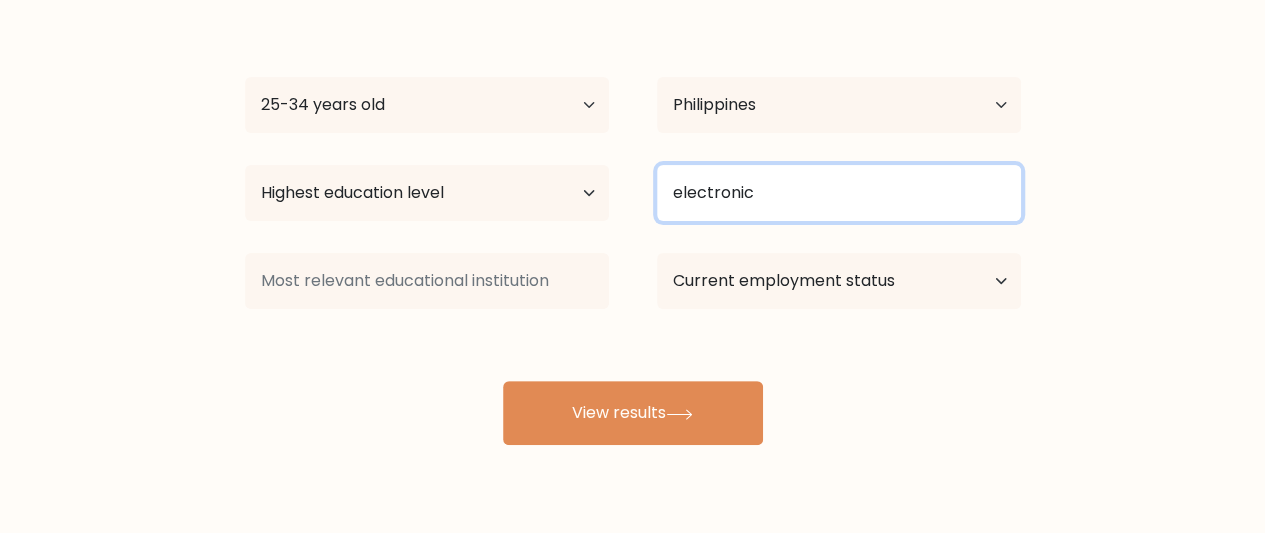 click on "electronic" at bounding box center [839, 193] 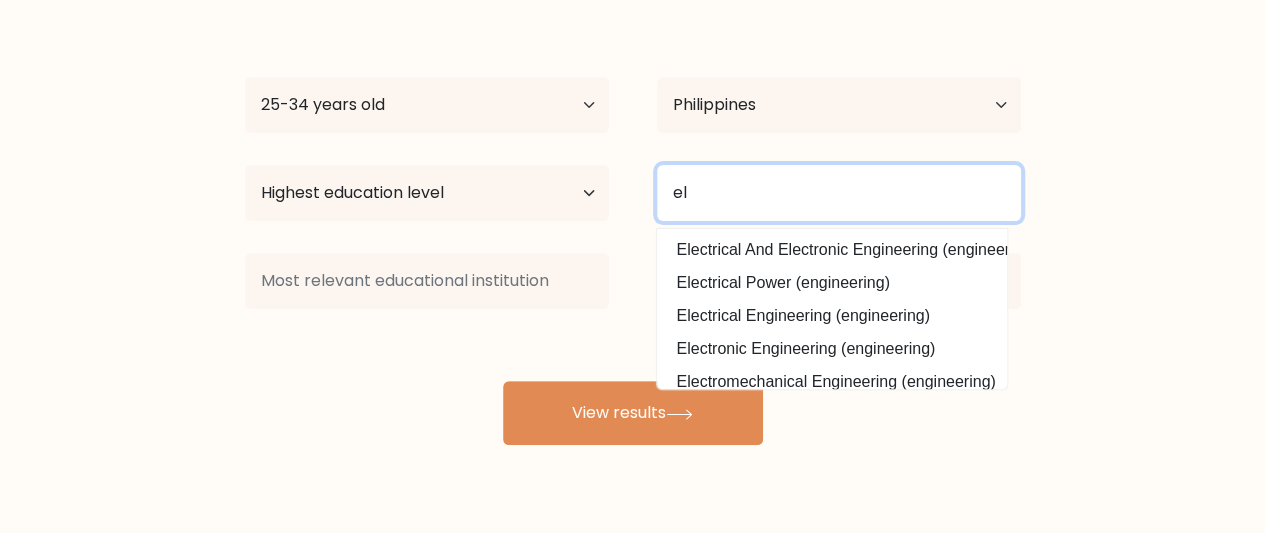 type on "e" 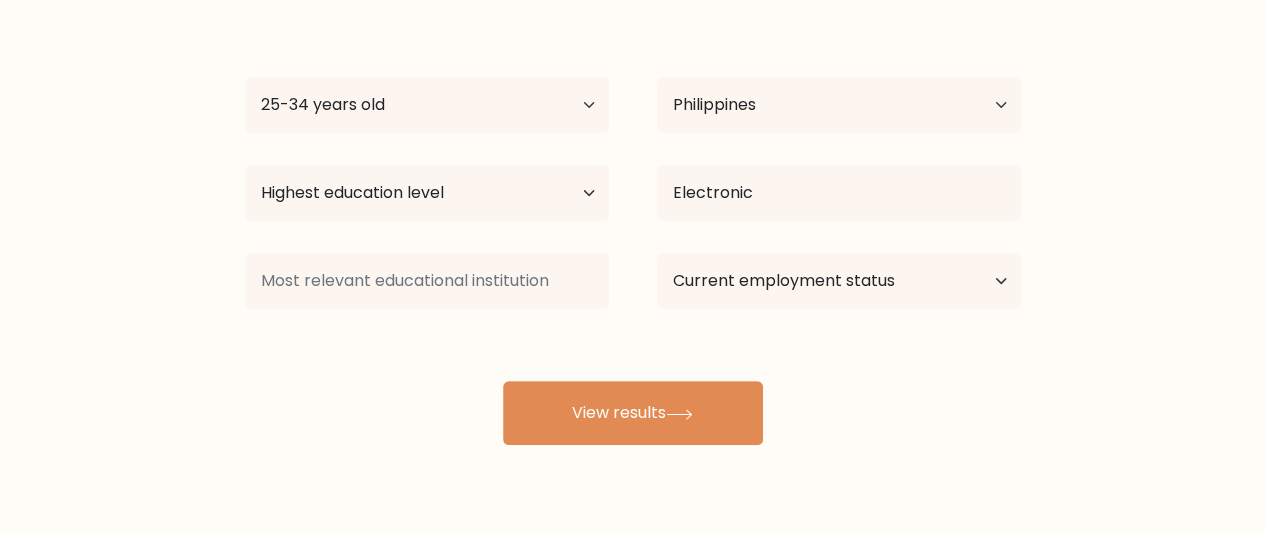 click on "Marenela
Castalone
Age
Under 18 years old
18-24 years old
25-34 years old
35-44 years old
45-54 years old
55-64 years old
65 years old and above
Country
Afghanistan
Albania
Algeria
American Samoa
Andorra
Angola
Anguilla
Antarctica
Antigua and Barbuda
Argentina
Armenia
Aruba
Australia
Austria
Azerbaijan
Bahamas
Bahrain
Bangladesh
Barbados
Belarus
Belgium
Belize
Benin
Bermuda
Bhutan
Bolivia
Bonaire, Sint Eustatius and Saba
Bosnia and Herzegovina
Botswana
Bouvet Island
Brazil" at bounding box center (633, 225) 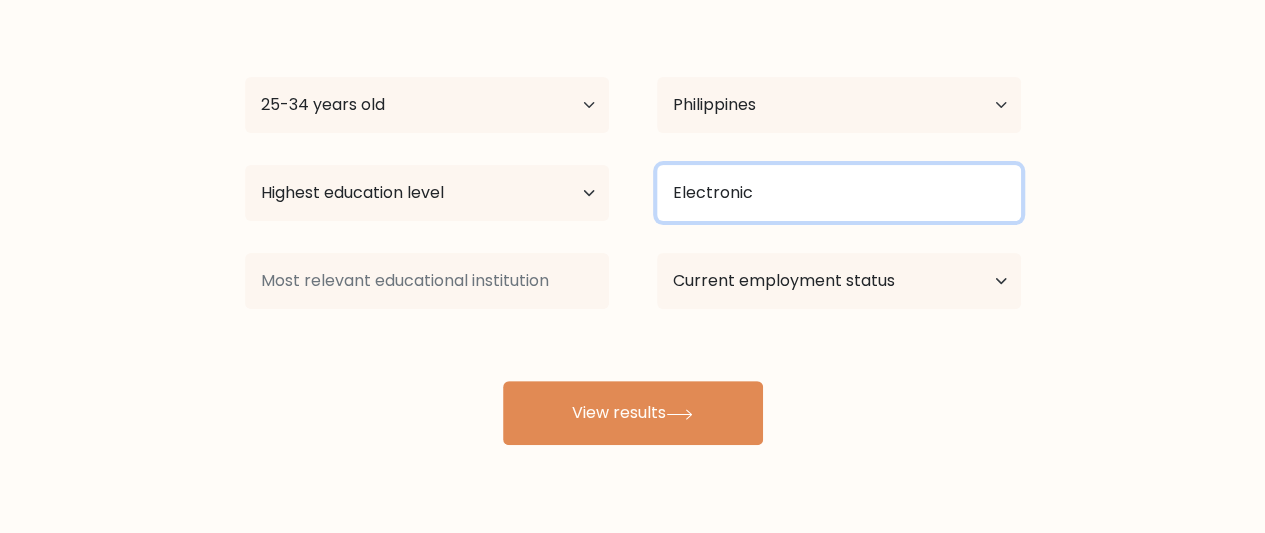 click on "Electronic" at bounding box center [839, 193] 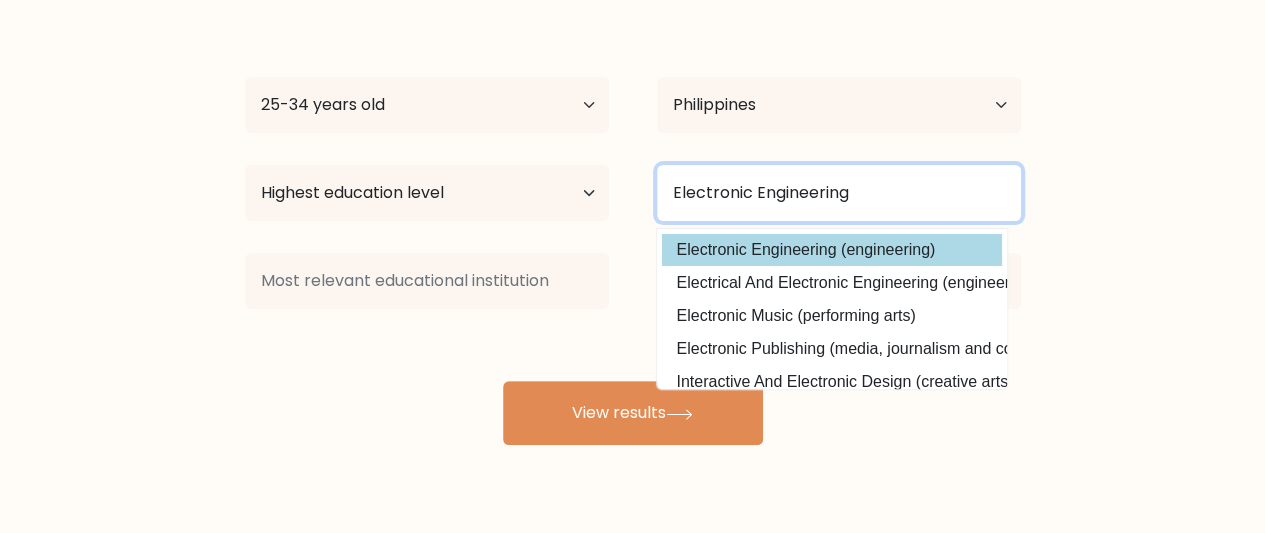 type on "Electronic Engineering" 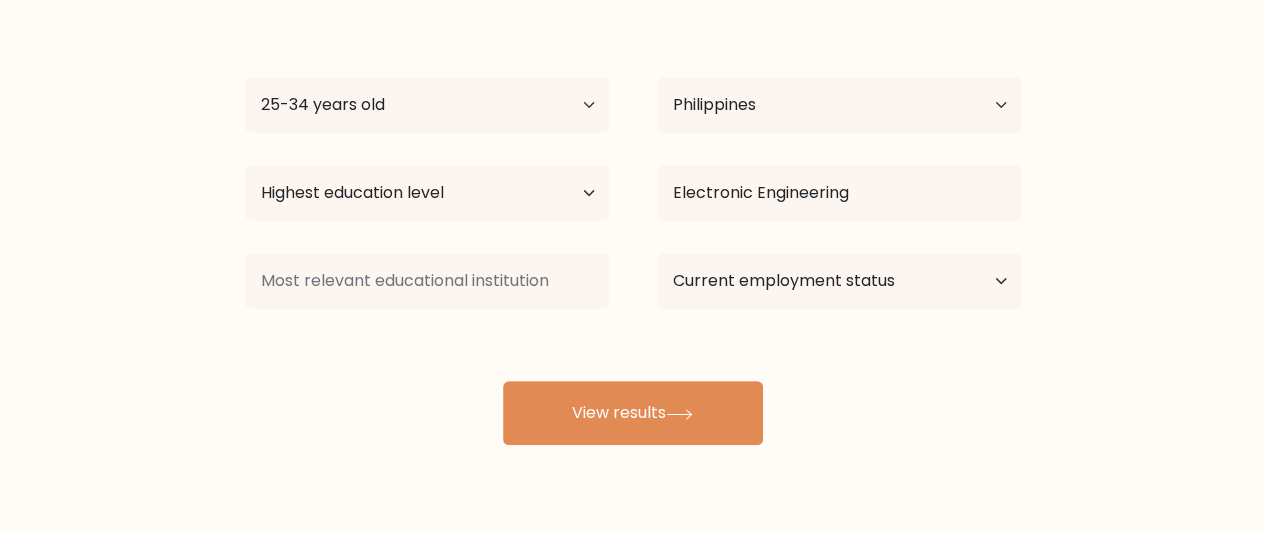 click on "Marenela
Castalone
Age
Under 18 years old
18-24 years old
25-34 years old
35-44 years old
45-54 years old
55-64 years old
65 years old and above
Country
Afghanistan
Albania
Algeria
American Samoa
Andorra
Angola
Anguilla
Antarctica
Antigua and Barbuda
Argentina
Armenia
Aruba
Australia
Austria
Azerbaijan
Bahamas
Bahrain
Bangladesh
Barbados
Belarus
Belgium
Belize
Benin
Bermuda
Bhutan
Bolivia
Bonaire, Sint Eustatius and Saba
Bosnia and Herzegovina
Botswana
Bouvet Island
Brazil" at bounding box center (633, 225) 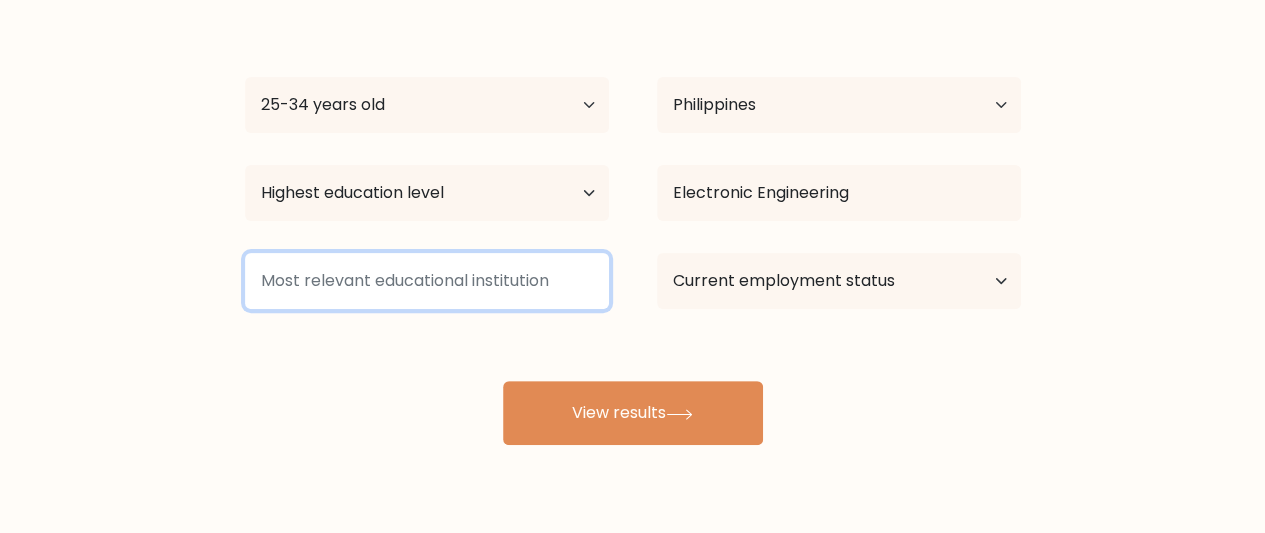 click at bounding box center [427, 281] 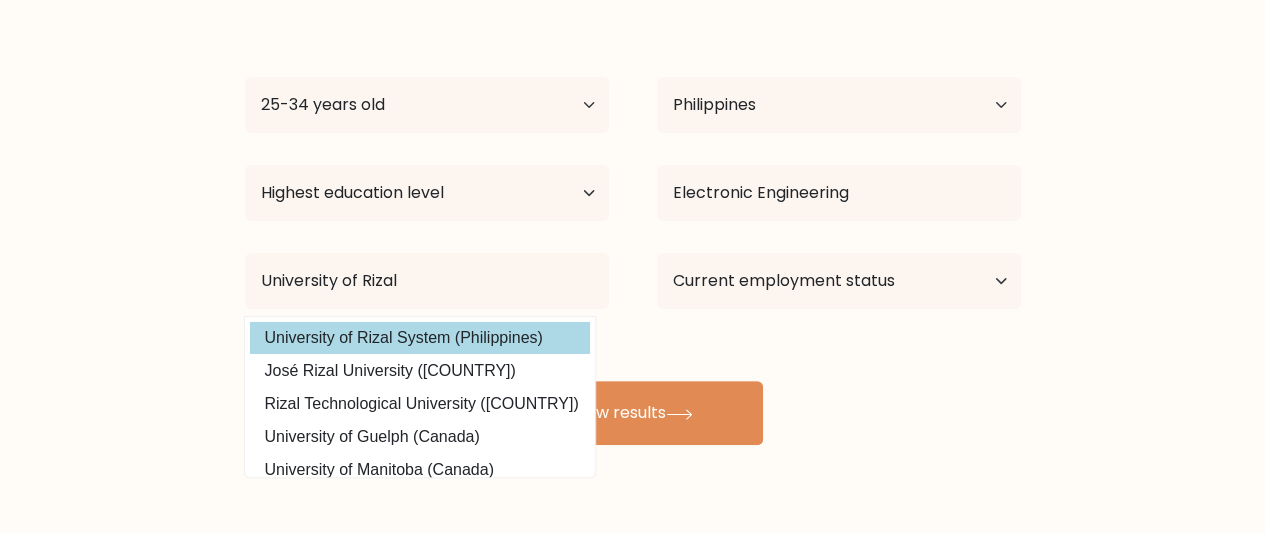 click on "Marenela
Castalone
Age
Under 18 years old
18-24 years old
25-34 years old
35-44 years old
45-54 years old
55-64 years old
65 years old and above
Country
Afghanistan
Albania
Algeria
American Samoa
Andorra
Angola
Anguilla
Antarctica
Antigua and Barbuda
Argentina
Armenia
Aruba
Australia
Austria
Azerbaijan
Bahamas
Bahrain
Bangladesh
Barbados
Belarus
Belgium
Belize
Benin
Bermuda
Bhutan
Bolivia
Bonaire, Sint Eustatius and Saba
Bosnia and Herzegovina
Botswana
Bouvet Island
Brazil" at bounding box center [633, 225] 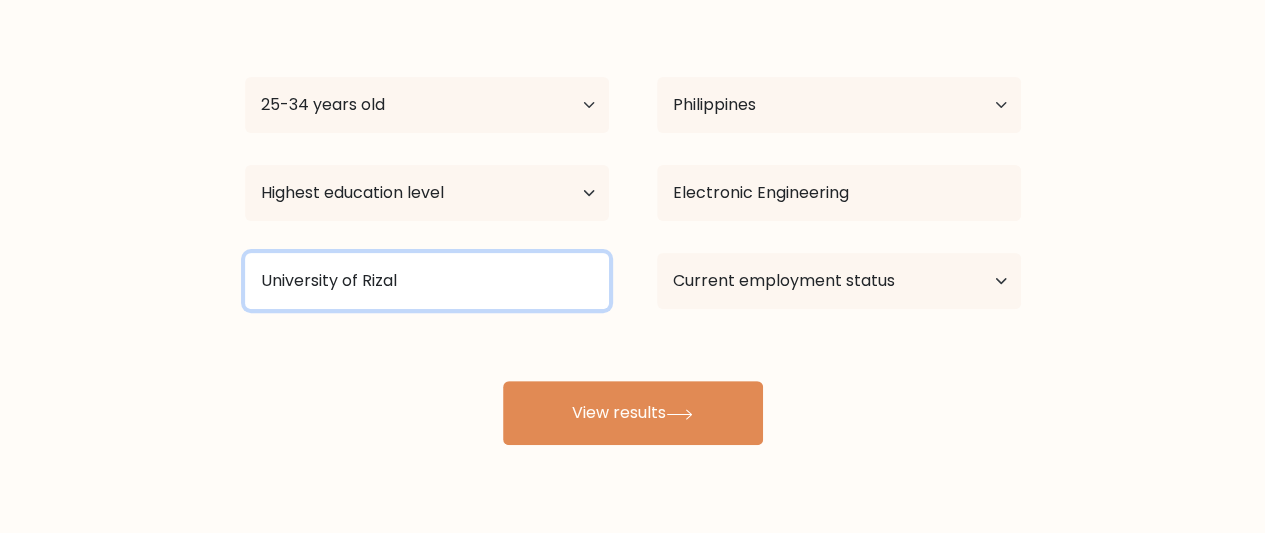 click on "University of Rizal" at bounding box center (427, 281) 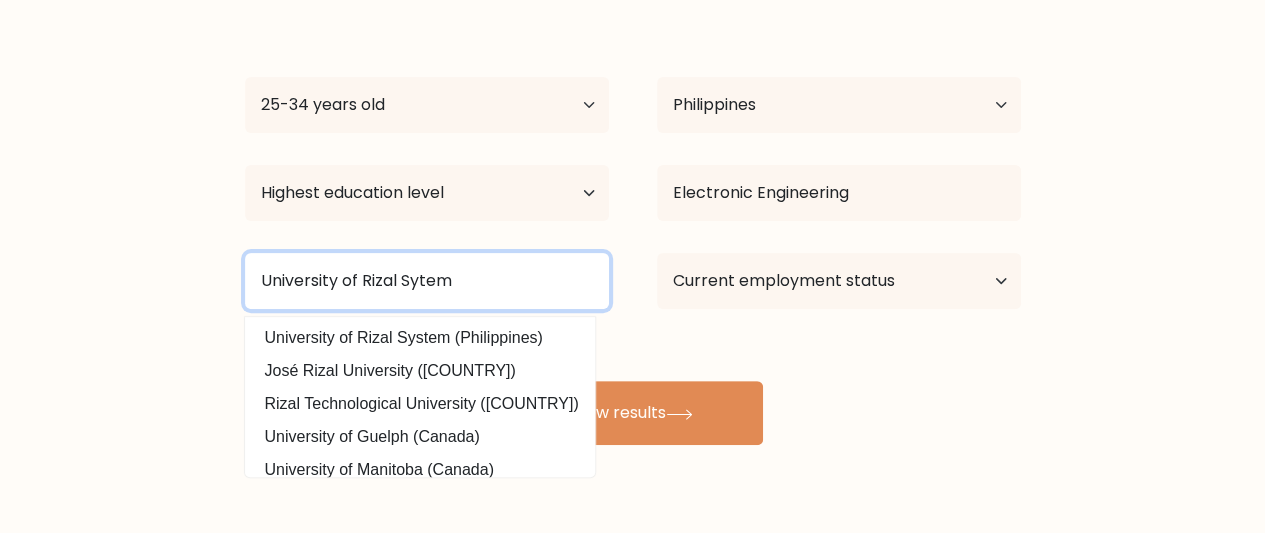 click on "University of Rizal Sytem" at bounding box center (427, 281) 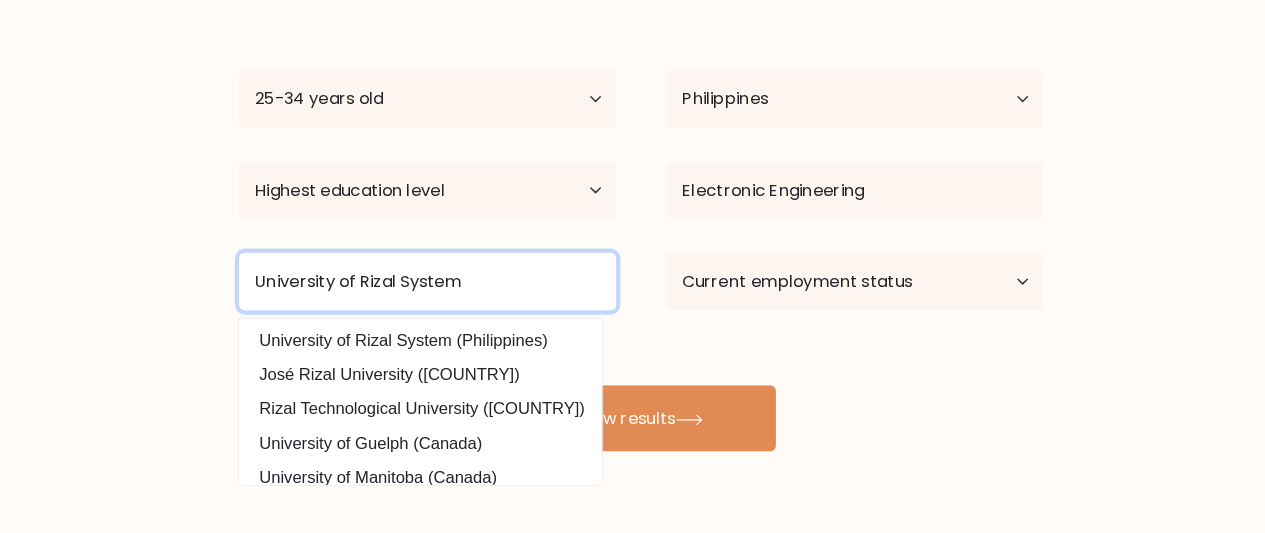 scroll, scrollTop: 171, scrollLeft: 0, axis: vertical 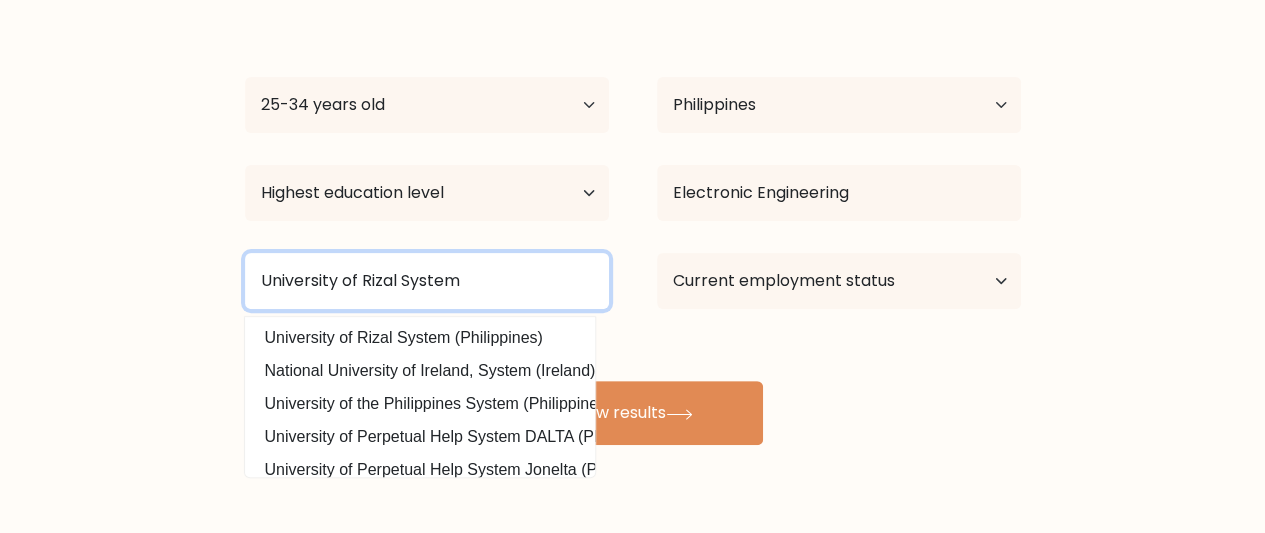 type on "University of Rizal System" 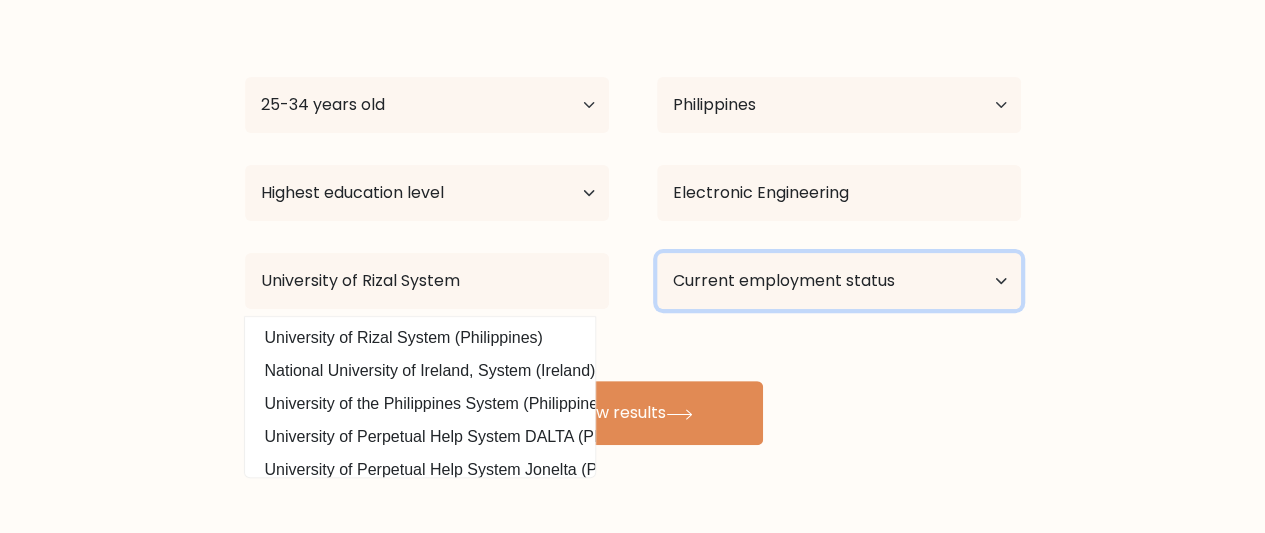 click on "Current employment status
Employed
Student
Retired
Other / prefer not to answer" at bounding box center (839, 281) 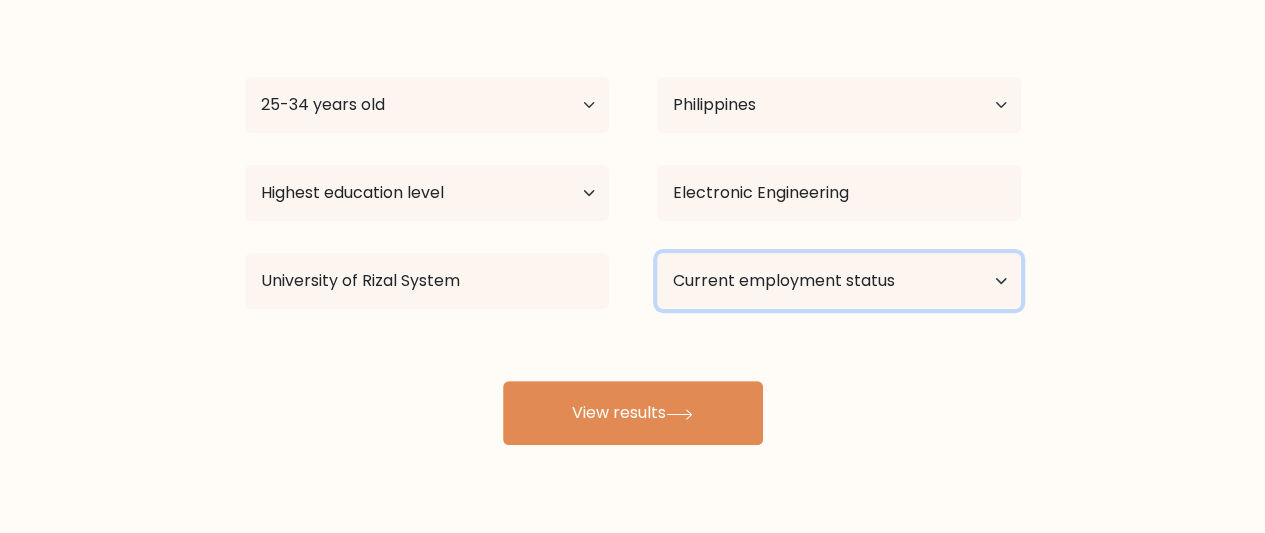 select on "other" 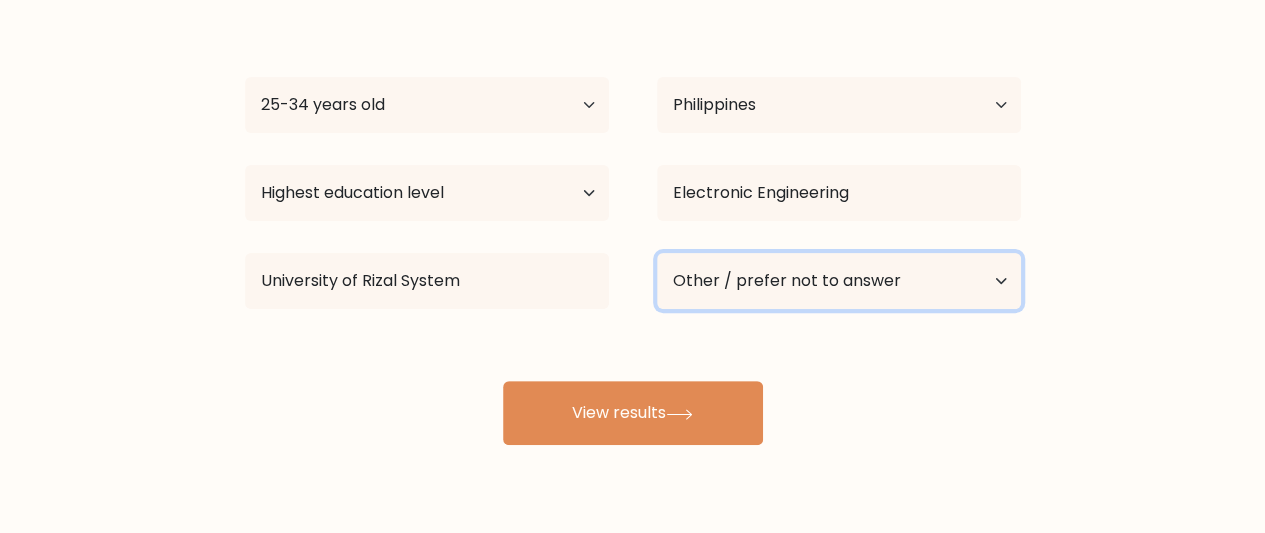 click on "Current employment status
Employed
Student
Retired
Other / prefer not to answer" at bounding box center [839, 281] 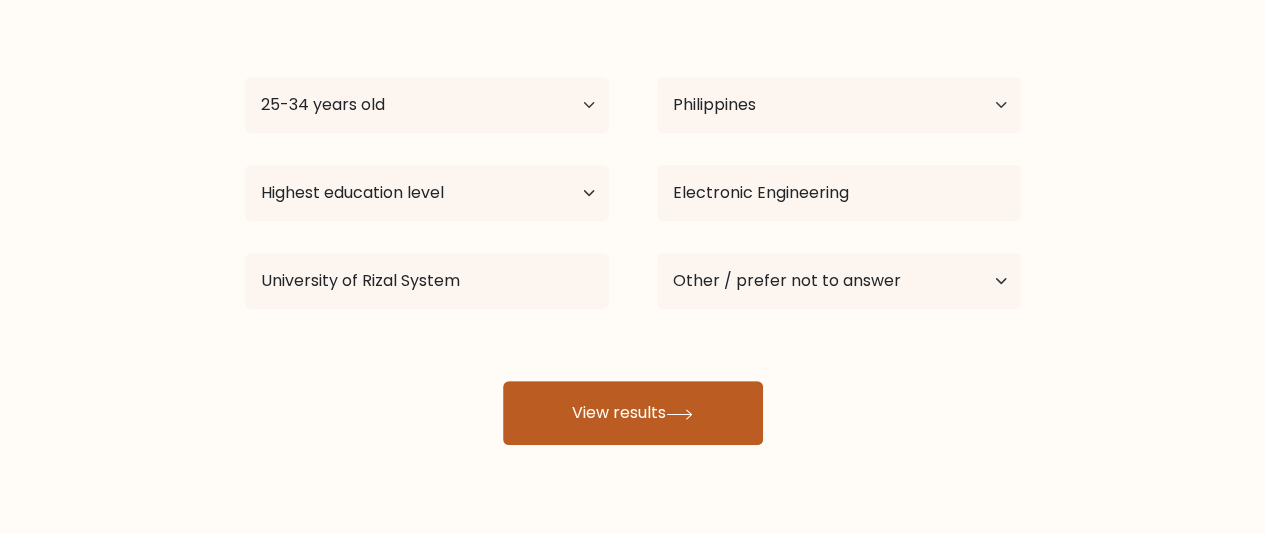 click on "View results" at bounding box center [633, 413] 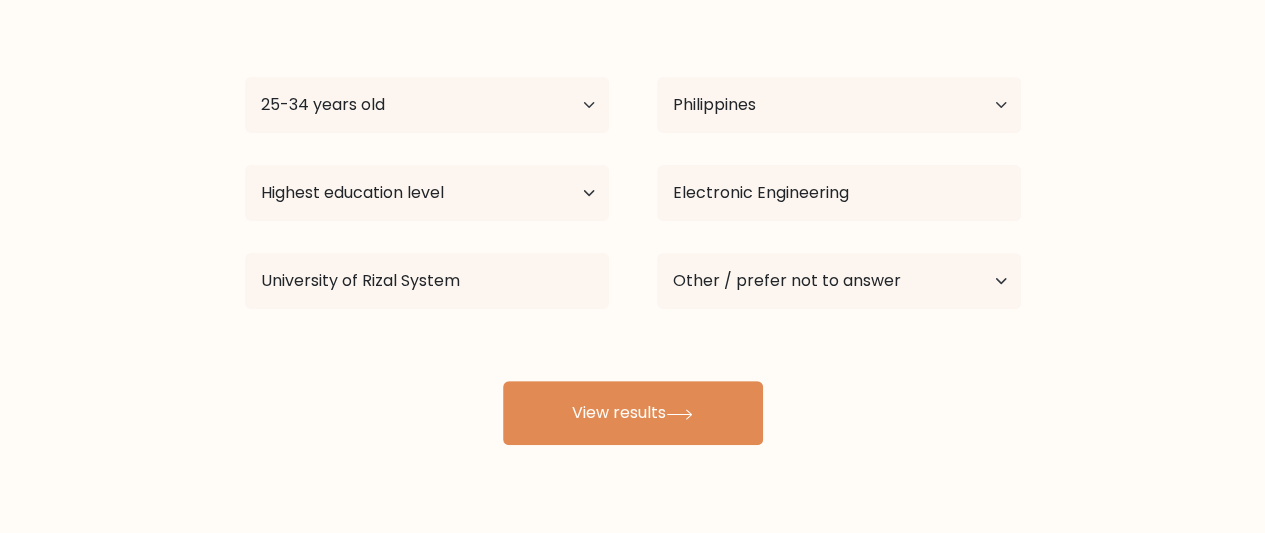 click on "Highest education level
No schooling
Primary
Lower Secondary
Upper Secondary
Occupation Specific
Bachelor's degree
Master's degree
Doctoral degree" at bounding box center (427, 193) 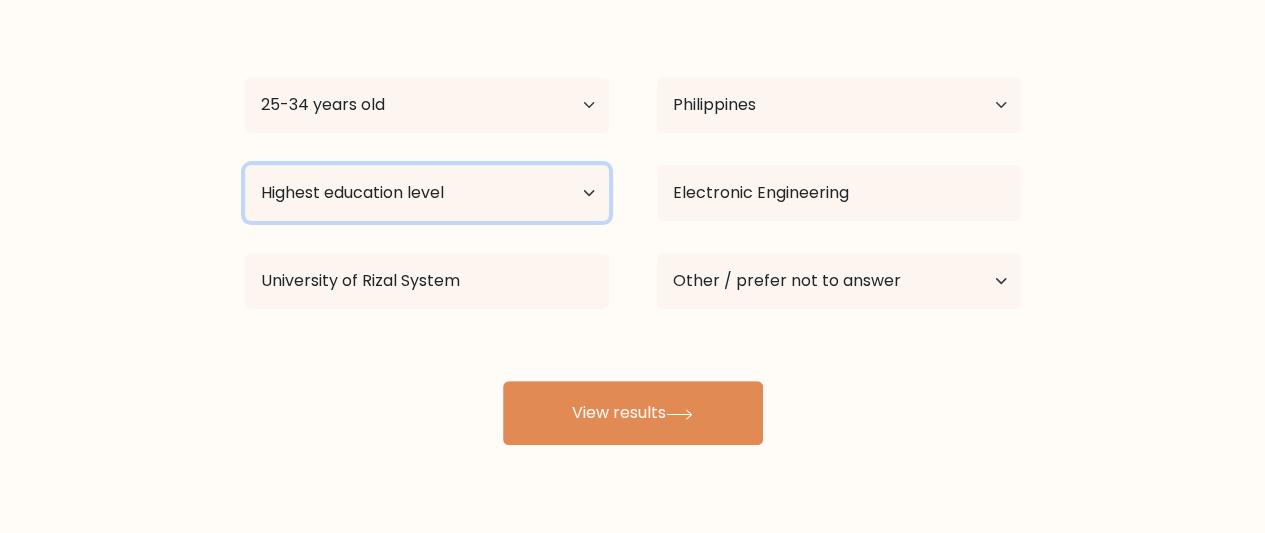 click on "Highest education level
No schooling
Primary
Lower Secondary
Upper Secondary
Occupation Specific
Bachelor's degree
Master's degree
Doctoral degree" at bounding box center [427, 193] 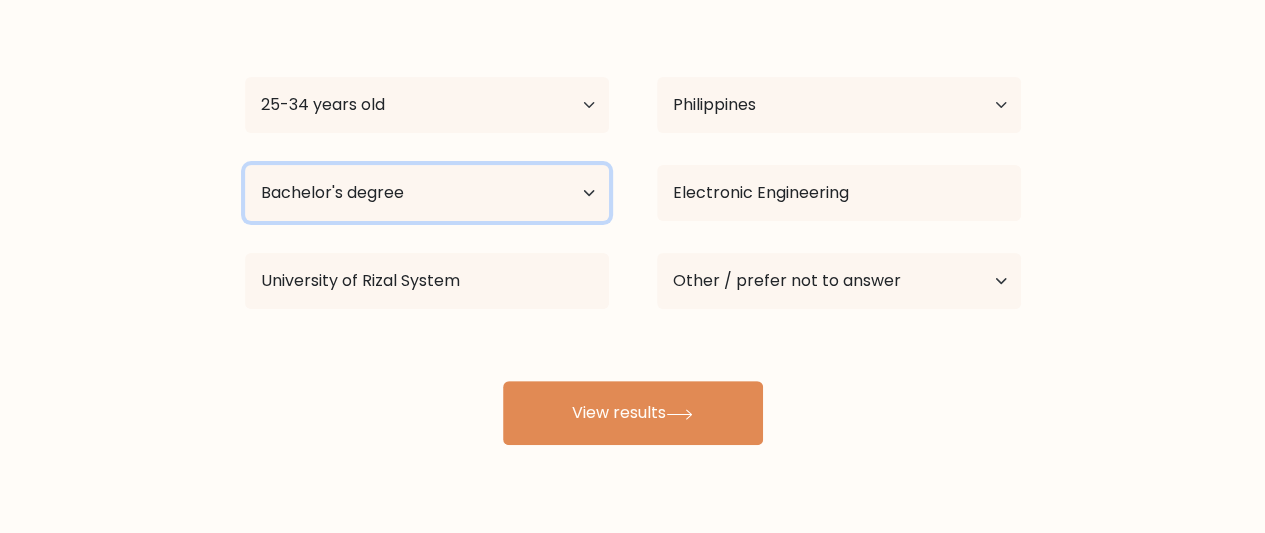 click on "Highest education level
No schooling
Primary
Lower Secondary
Upper Secondary
Occupation Specific
Bachelor's degree
Master's degree
Doctoral degree" at bounding box center (427, 193) 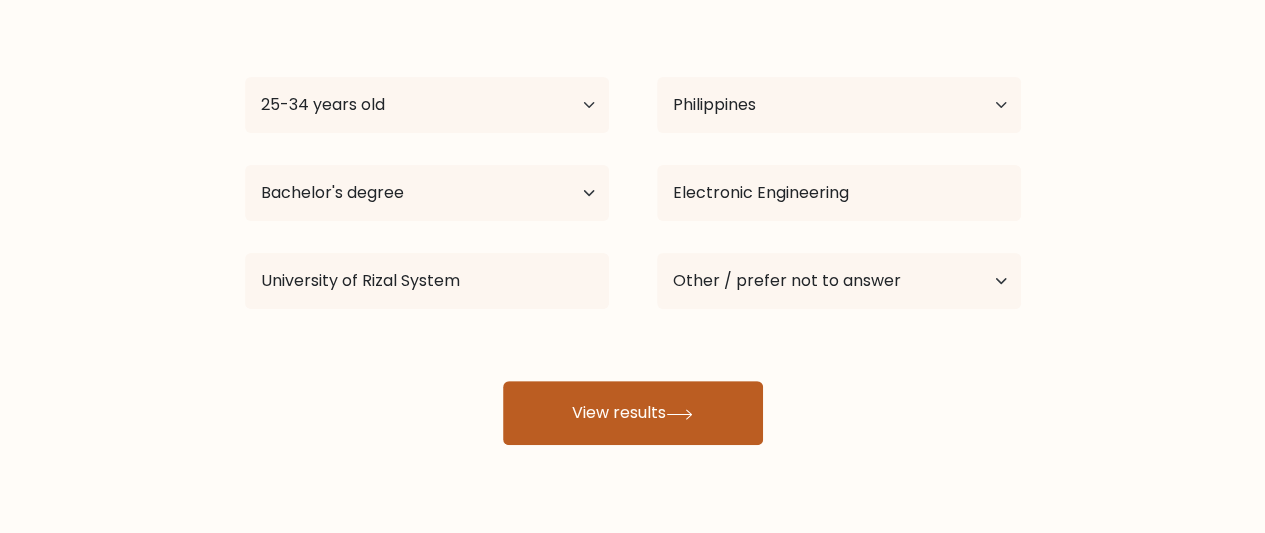 click on "View results" at bounding box center (633, 413) 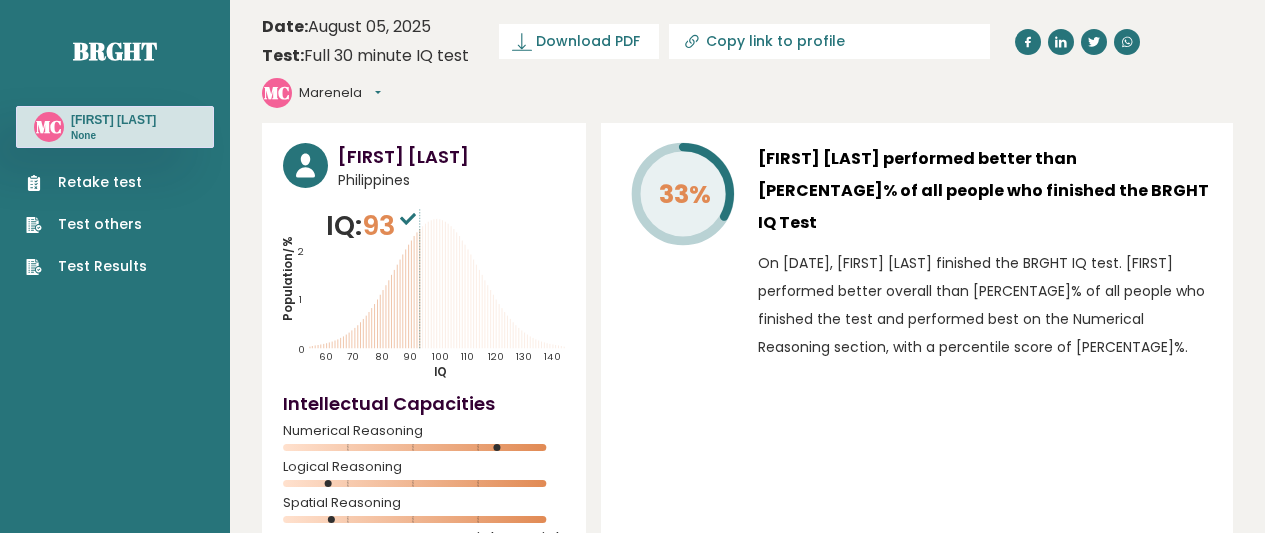 scroll, scrollTop: 0, scrollLeft: 0, axis: both 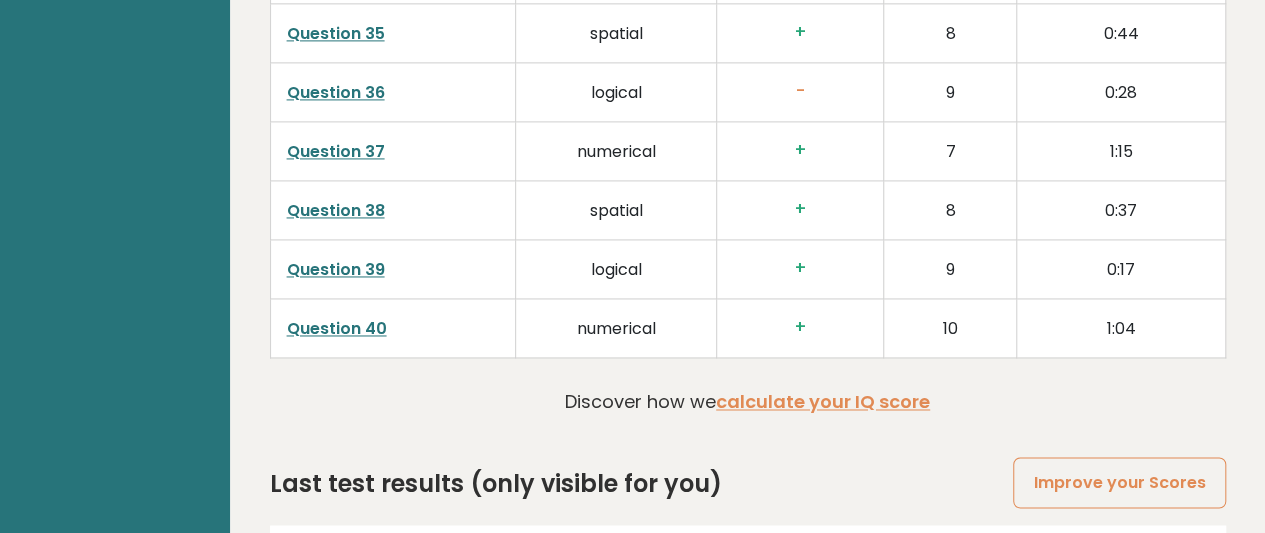 click on "View results" at bounding box center [1087, 586] 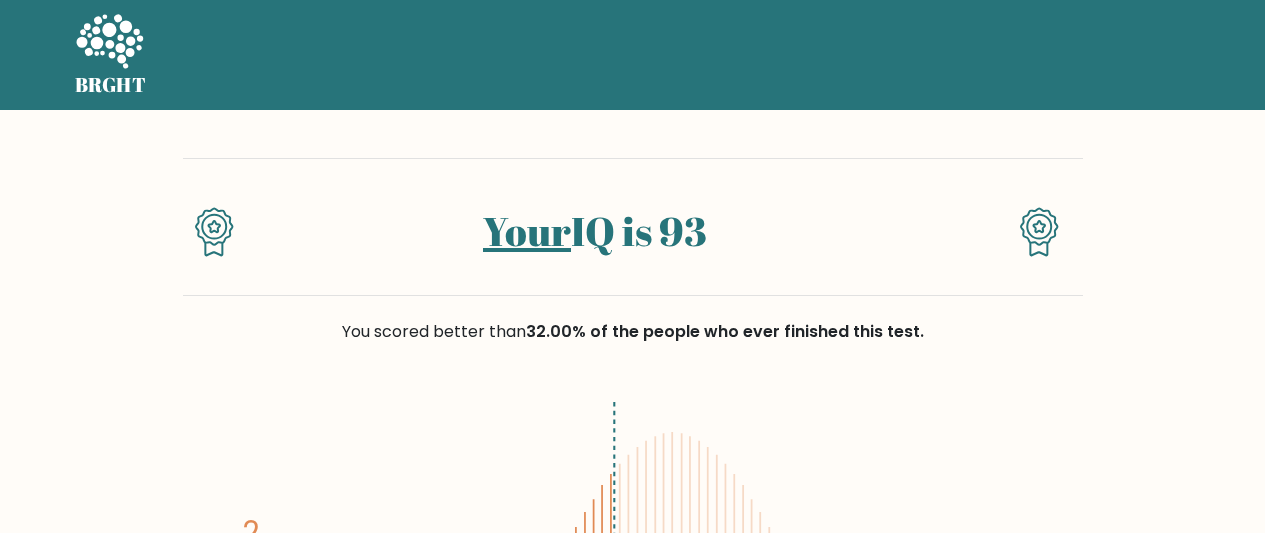 scroll, scrollTop: 0, scrollLeft: 0, axis: both 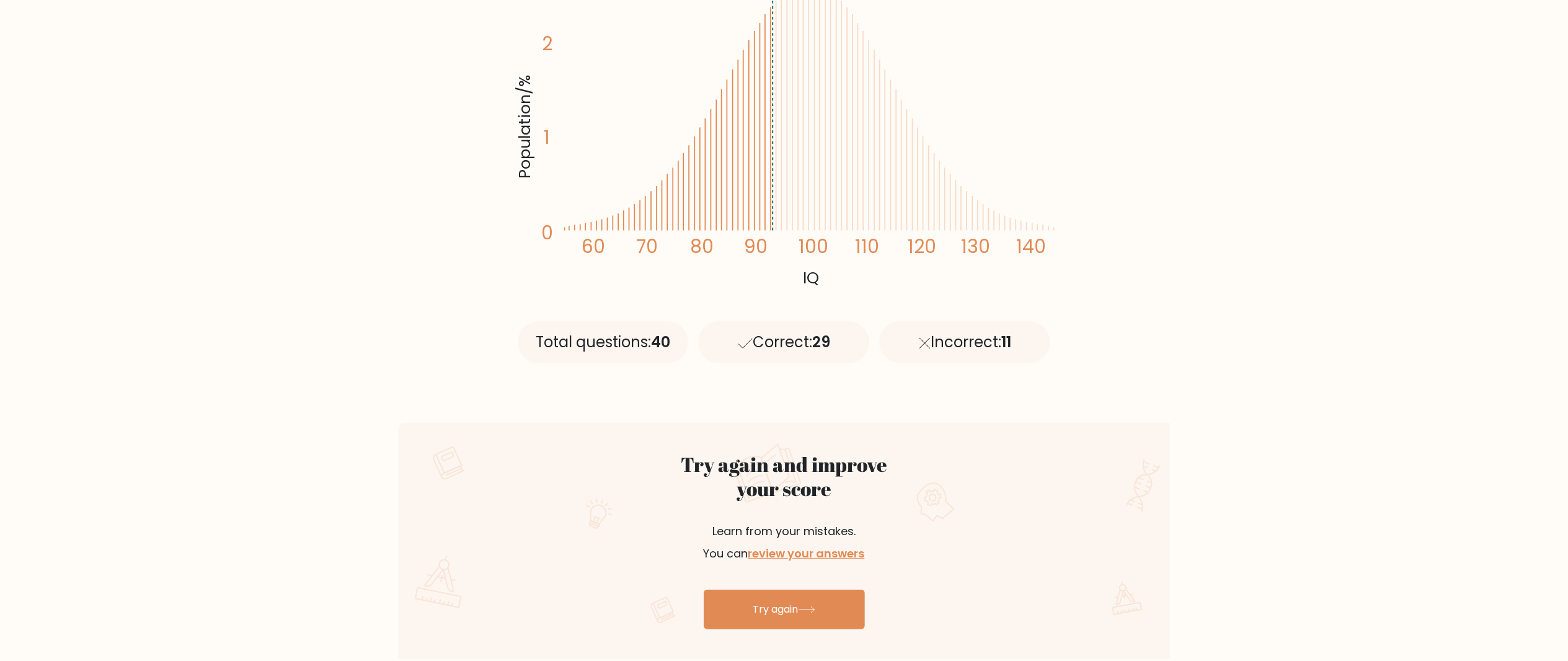 drag, startPoint x: 786, startPoint y: 2, endPoint x: 1027, endPoint y: 351, distance: 424.125 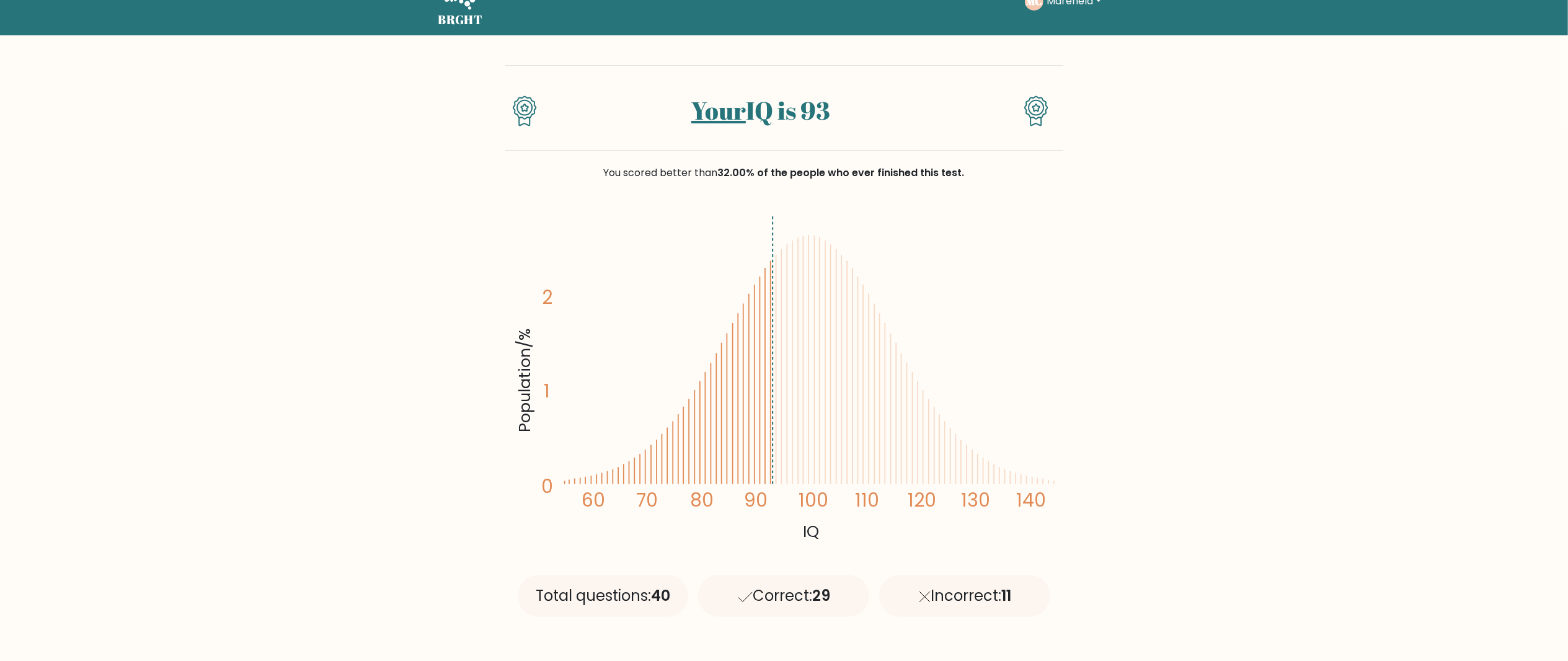 scroll, scrollTop: 0, scrollLeft: 0, axis: both 